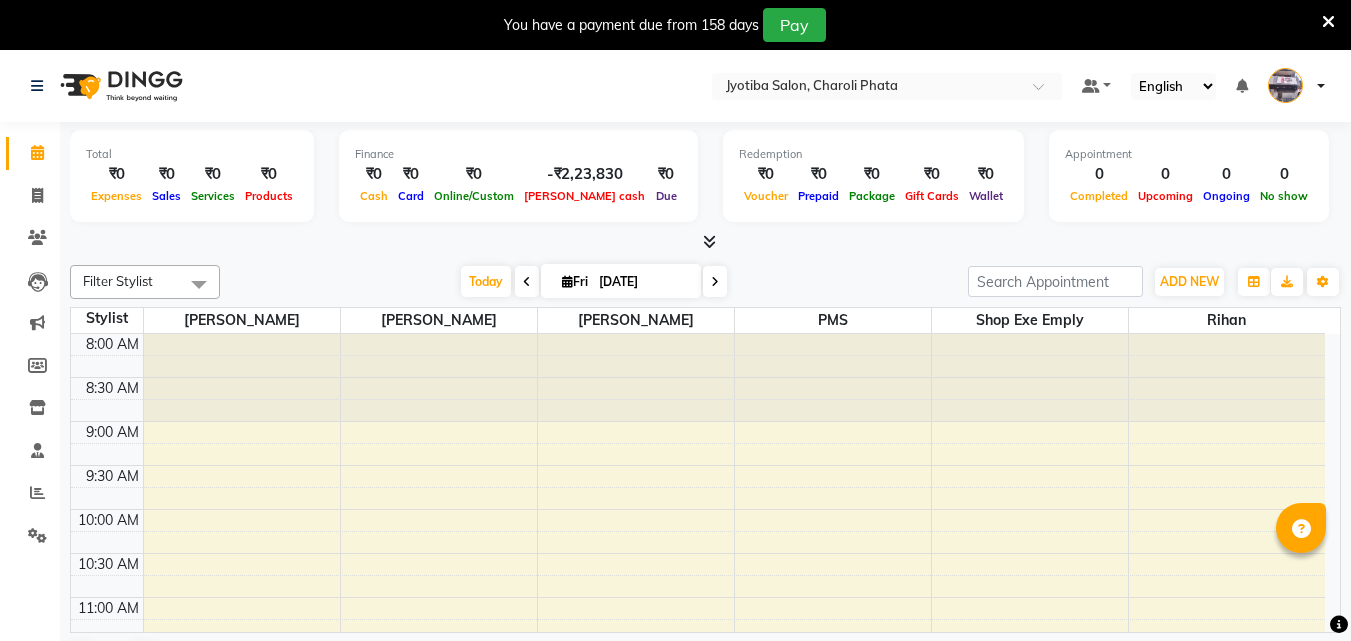 scroll, scrollTop: 0, scrollLeft: 0, axis: both 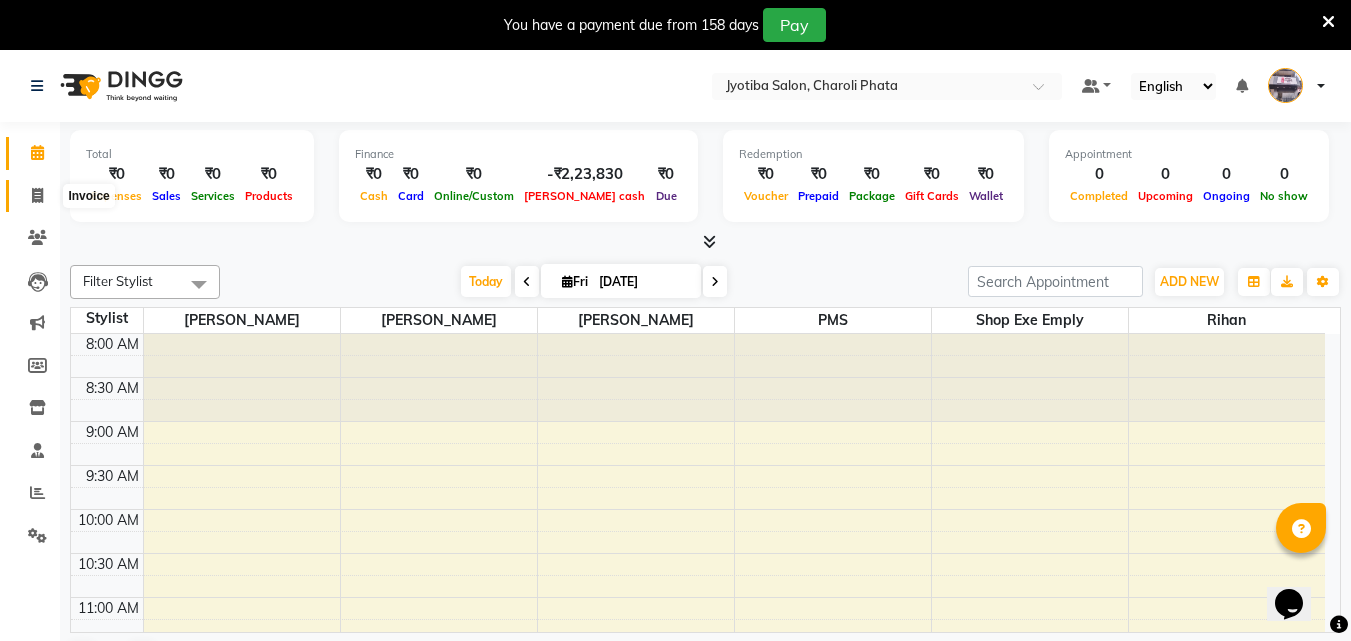 click 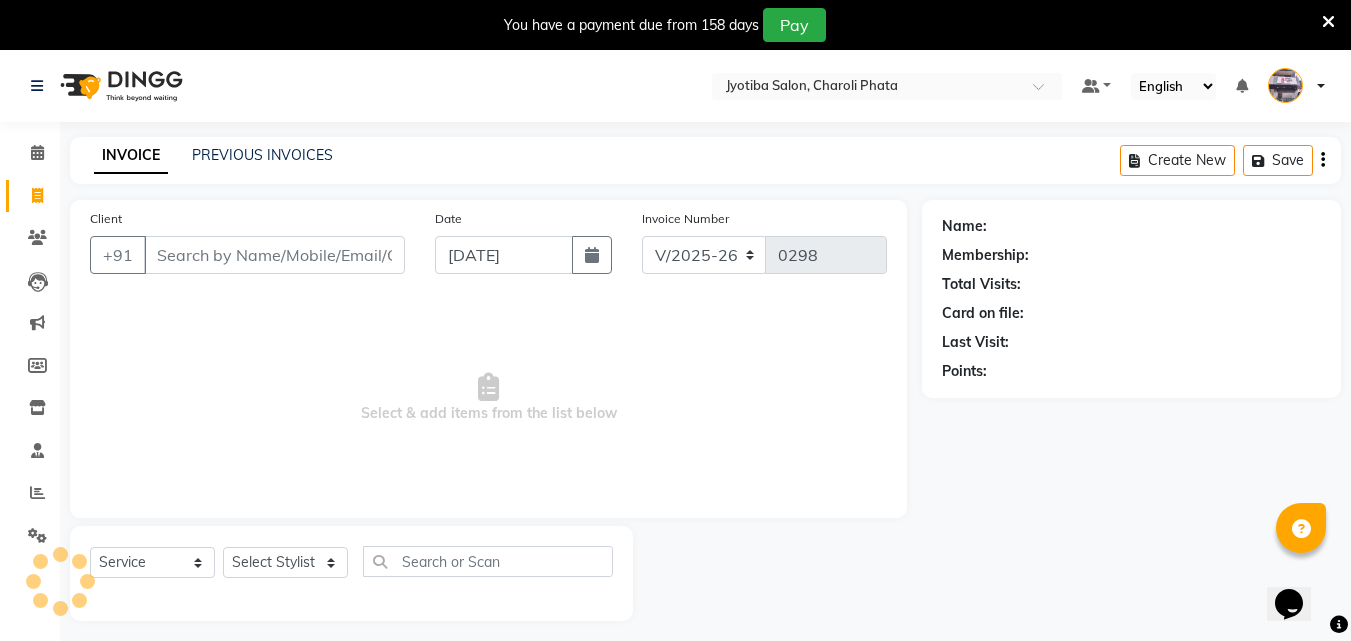 click on "Client" at bounding box center (274, 255) 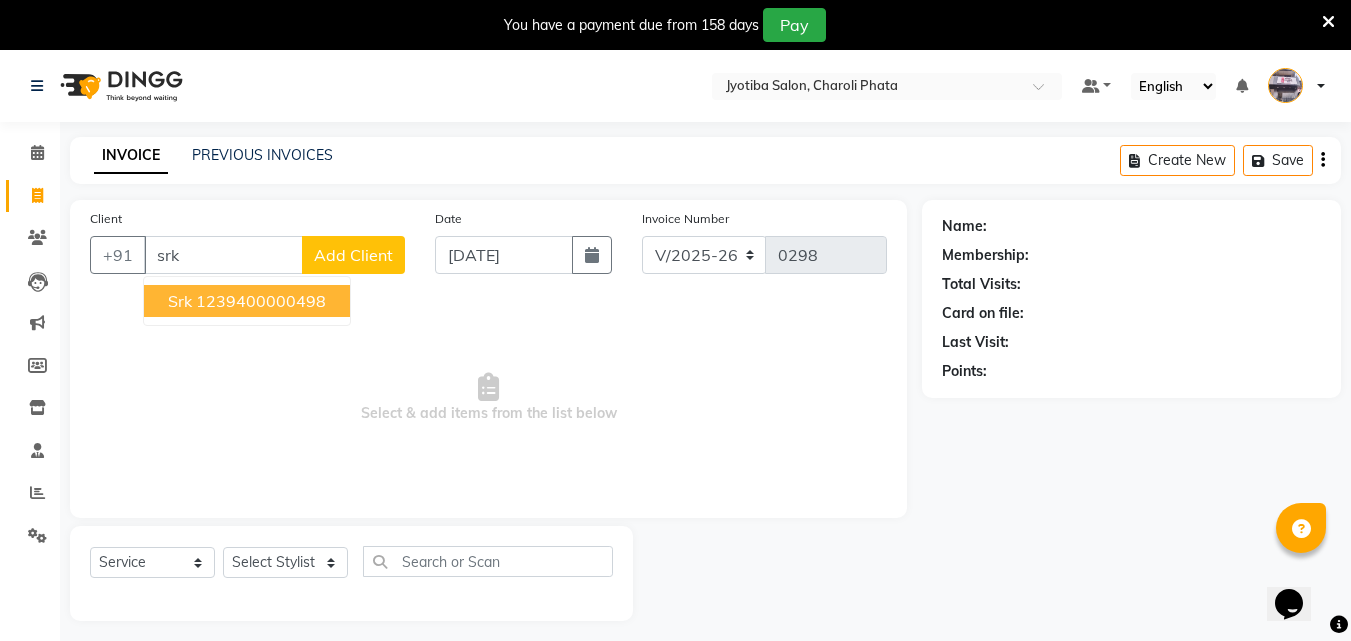 click on "1239400000498" at bounding box center (261, 301) 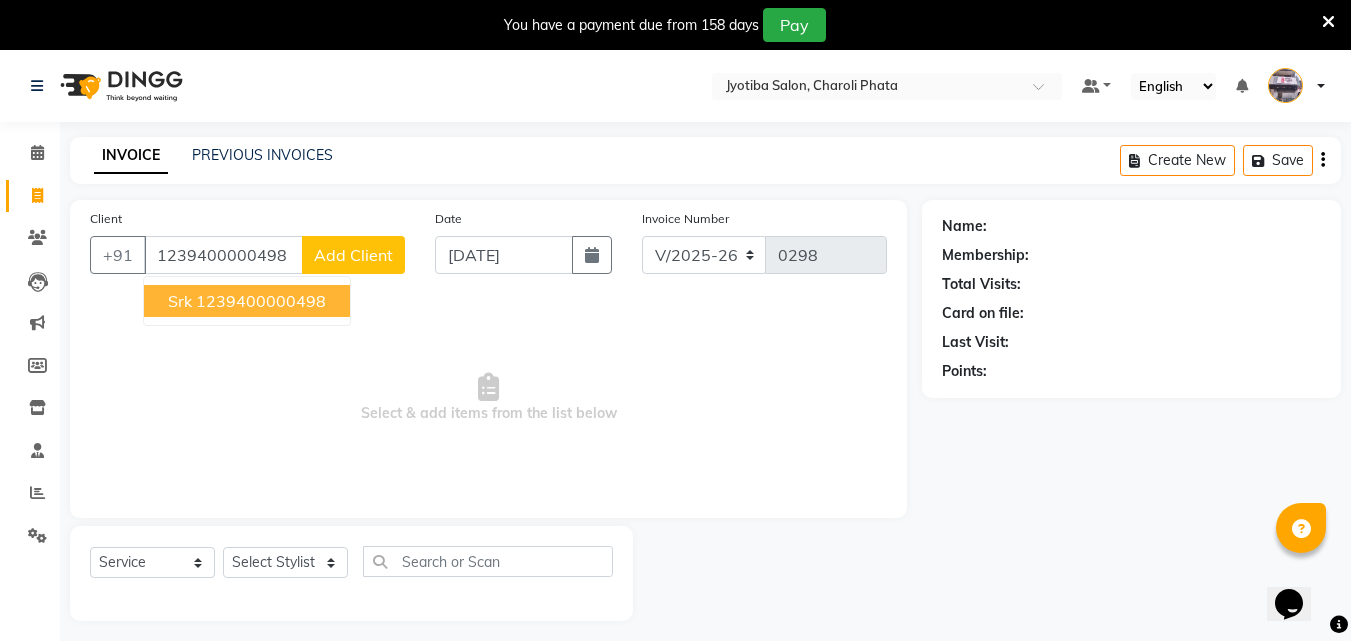 type on "1239400000498" 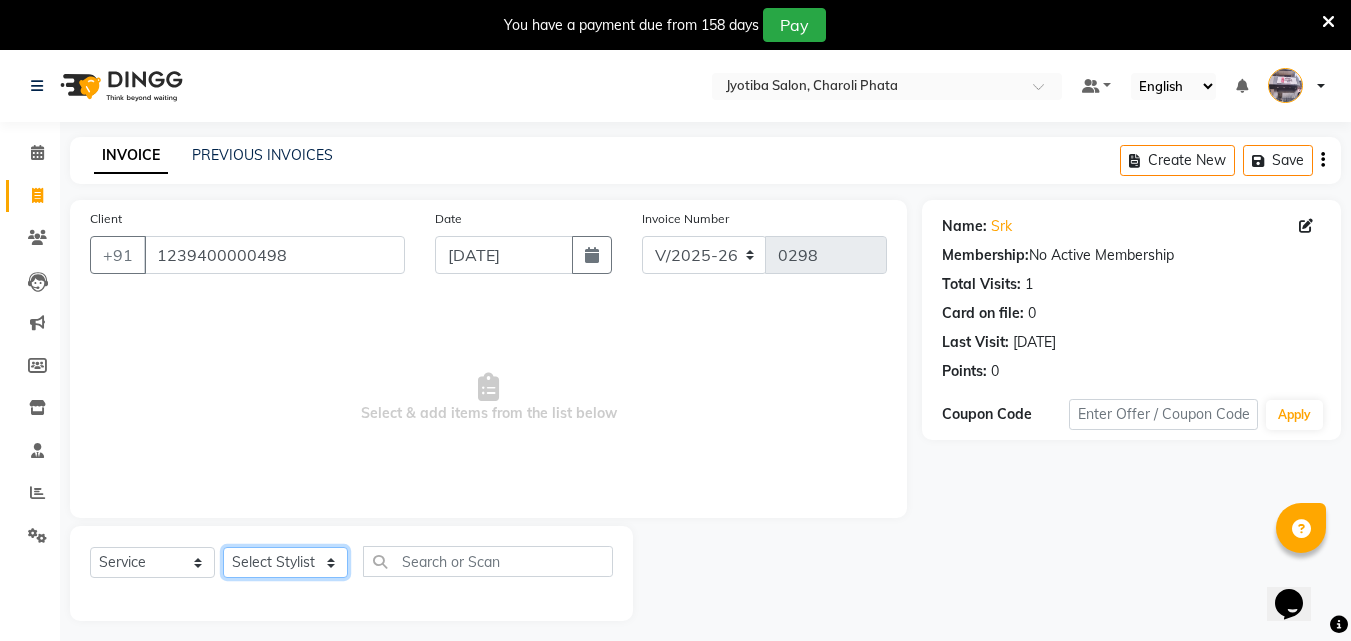 click on "Select Stylist [PERSON_NAME] PMS [PERSON_NAME] shop exe emply" 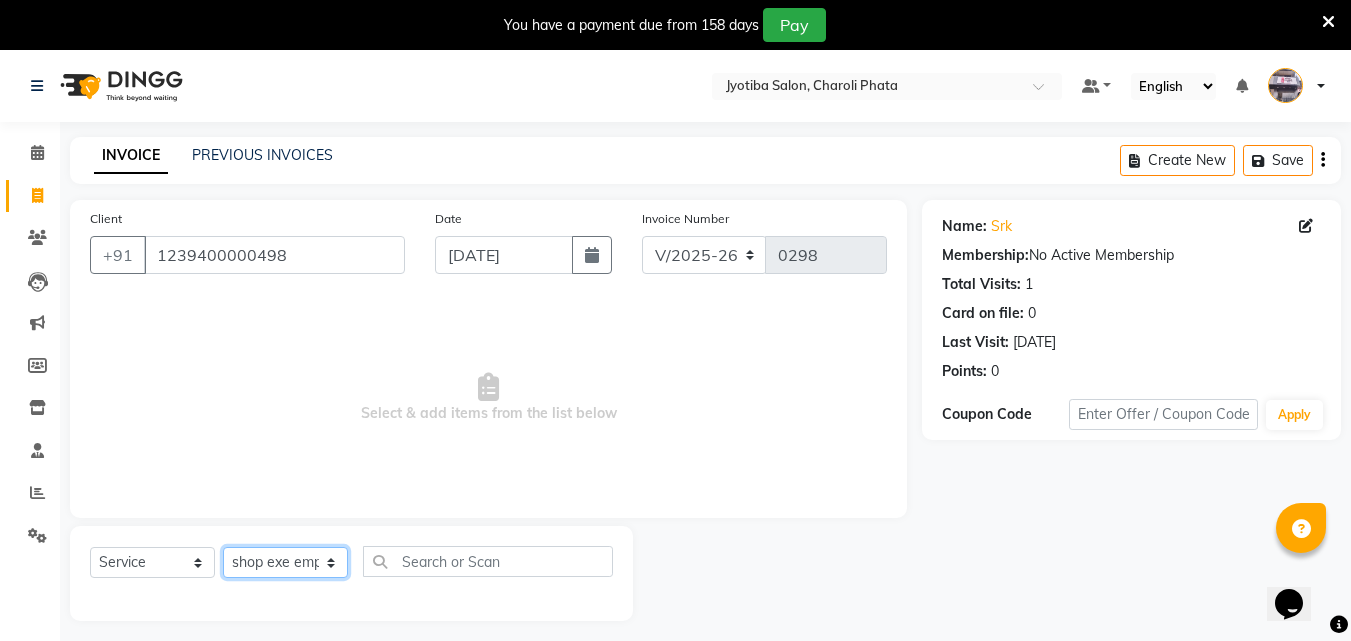 click on "Select Stylist [PERSON_NAME] PMS [PERSON_NAME] shop exe emply" 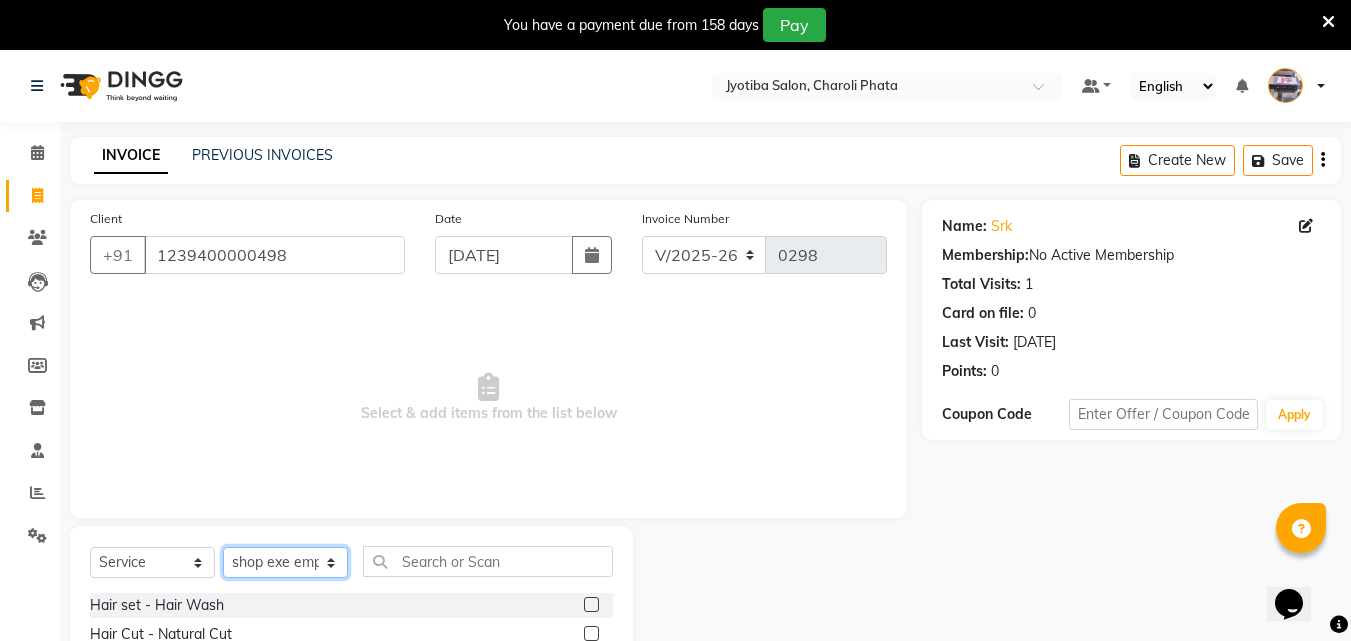 scroll, scrollTop: 100, scrollLeft: 0, axis: vertical 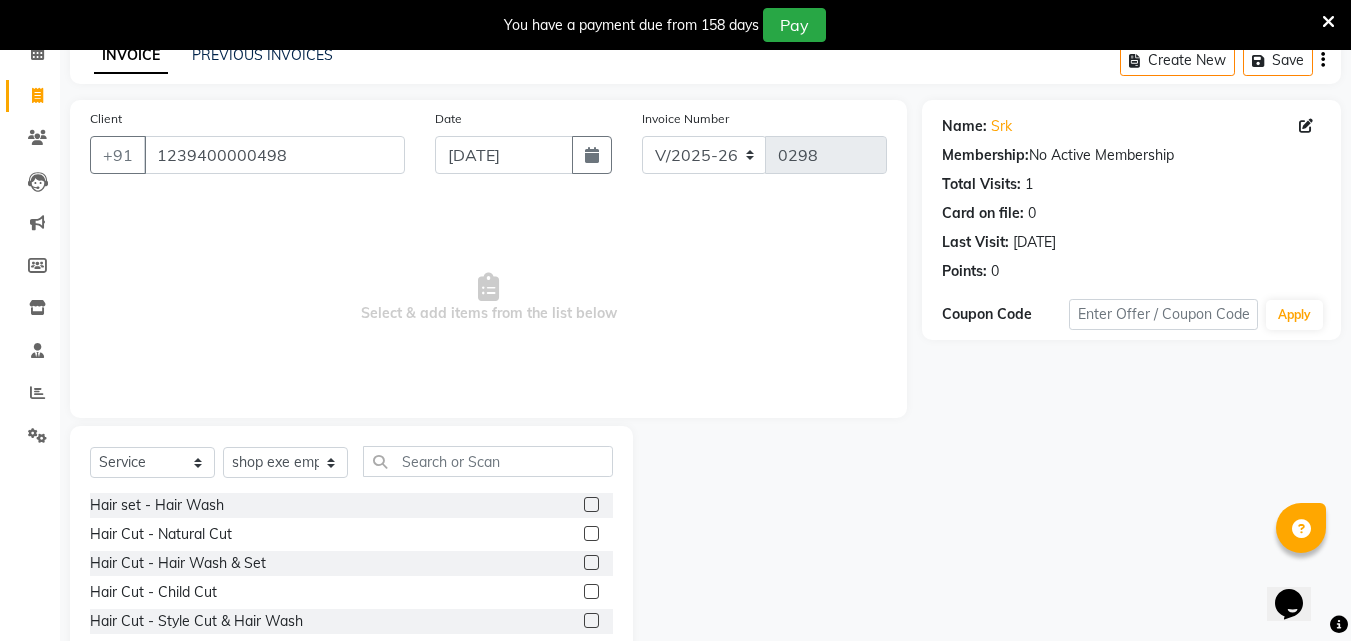 click 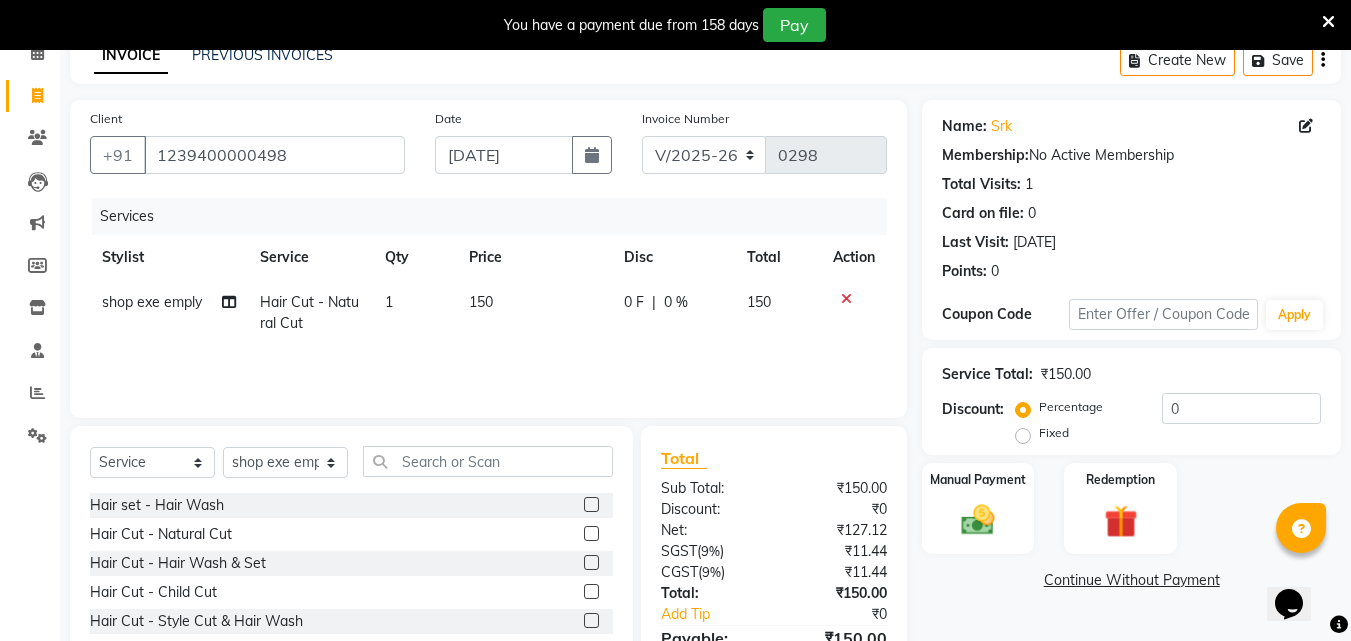 click 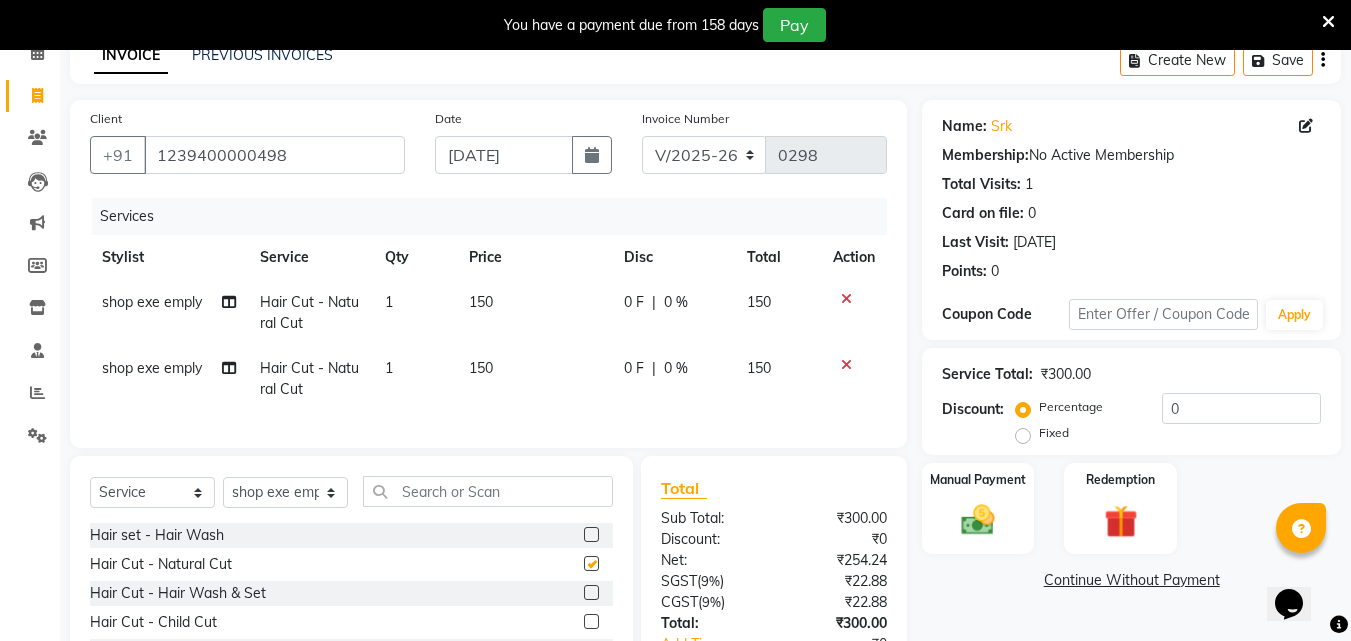 checkbox on "false" 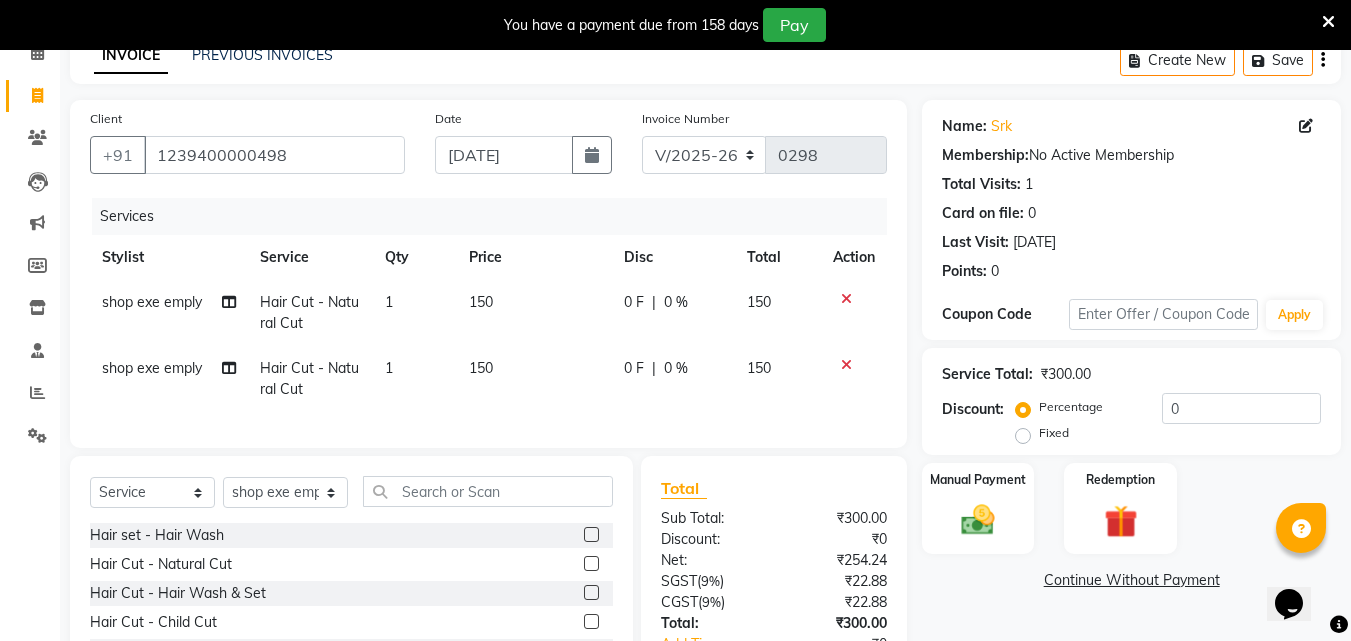scroll, scrollTop: 200, scrollLeft: 0, axis: vertical 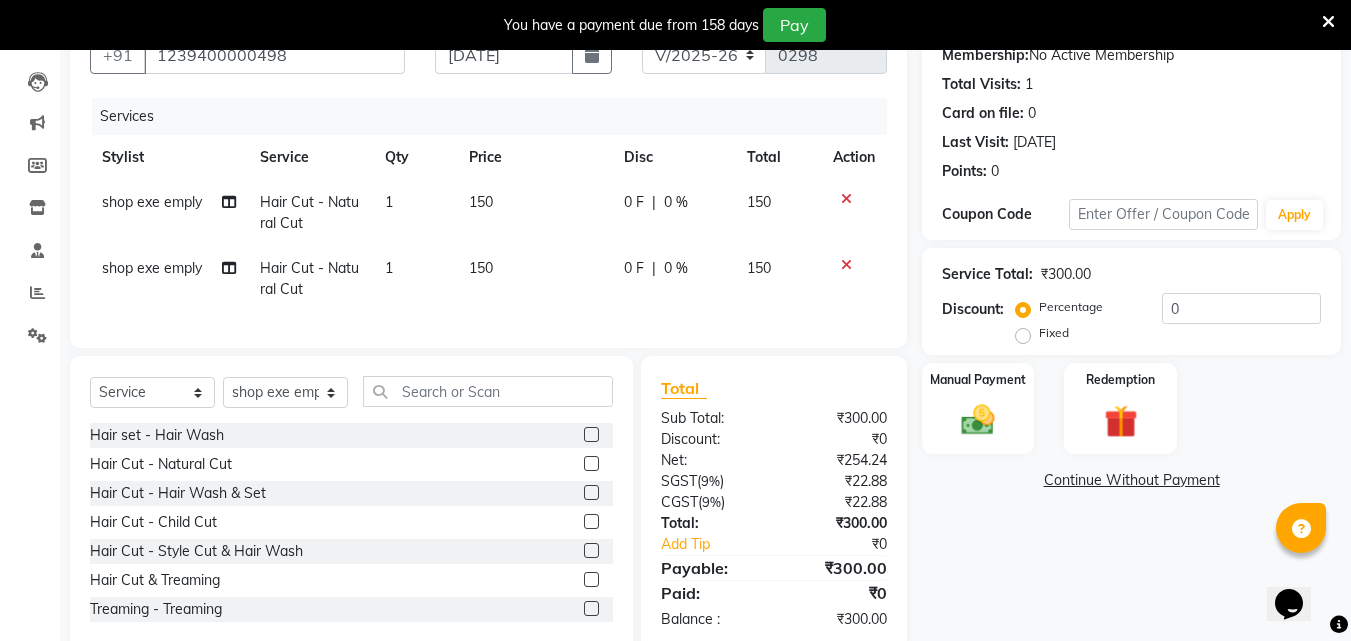 click 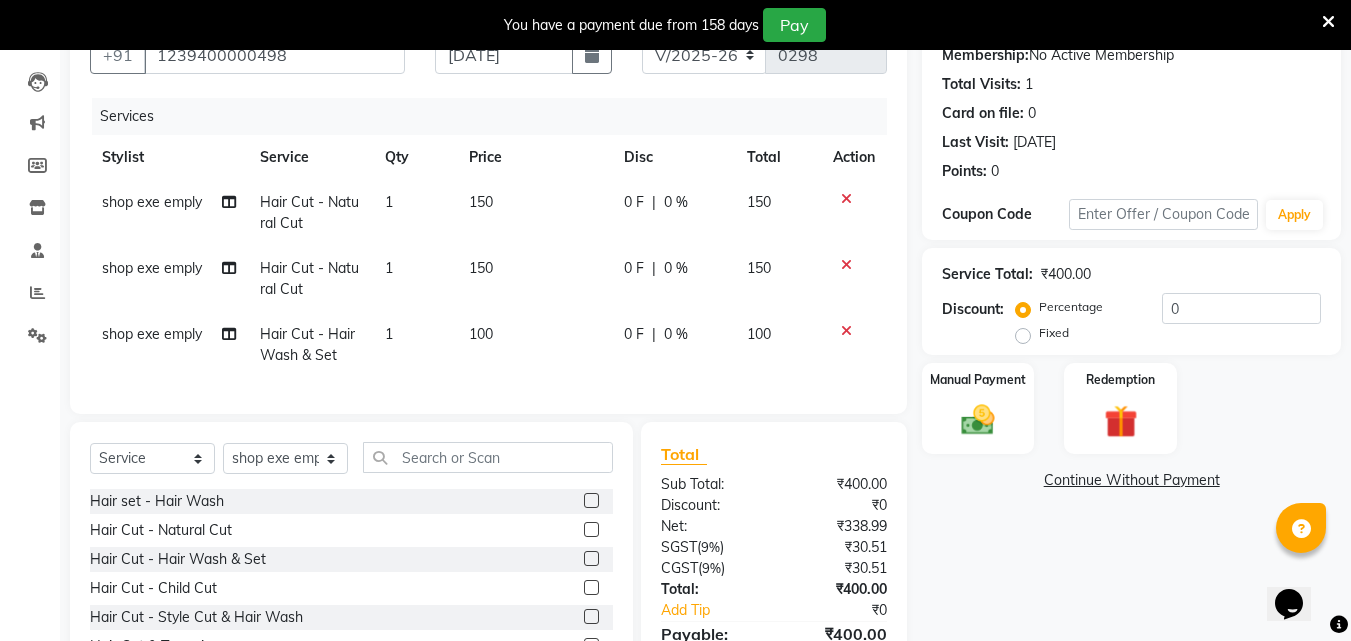 click 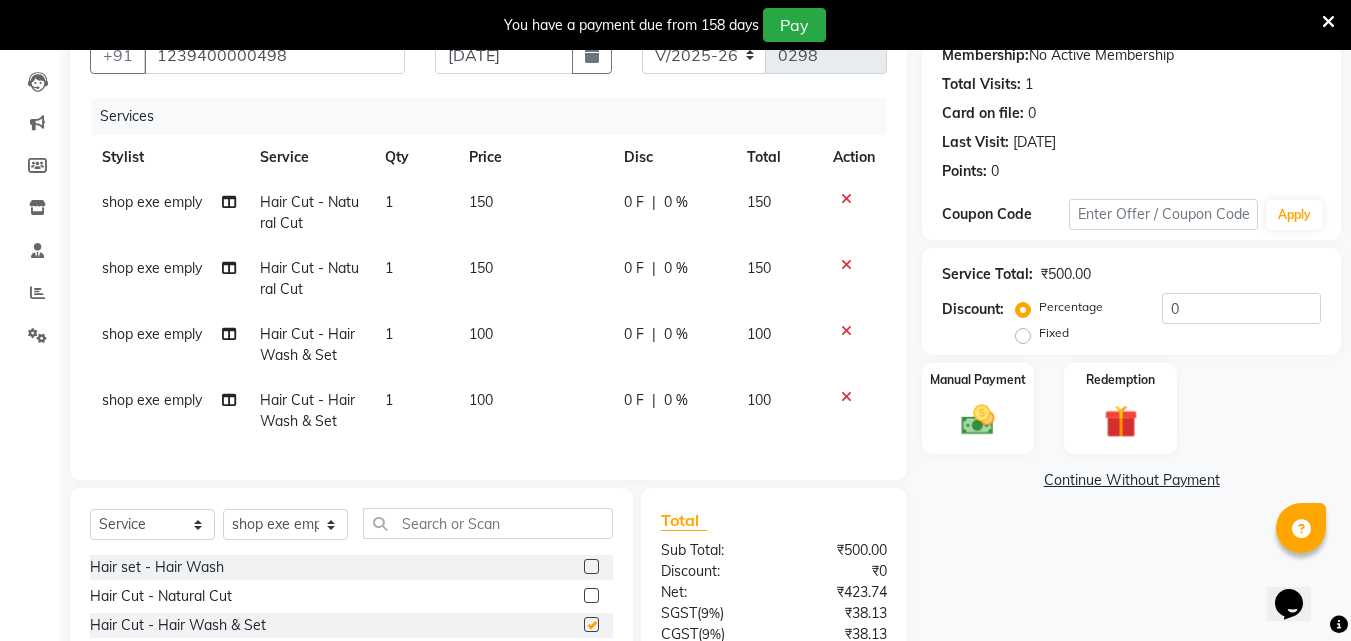 checkbox on "false" 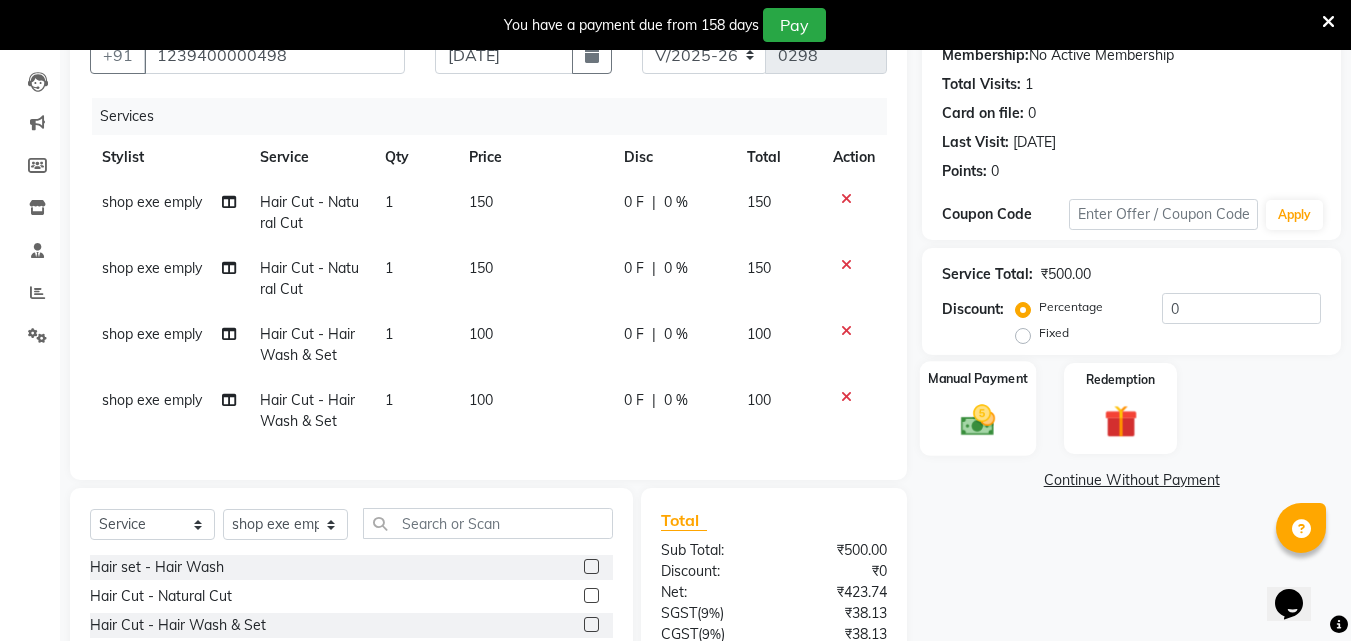 click on "Manual Payment" 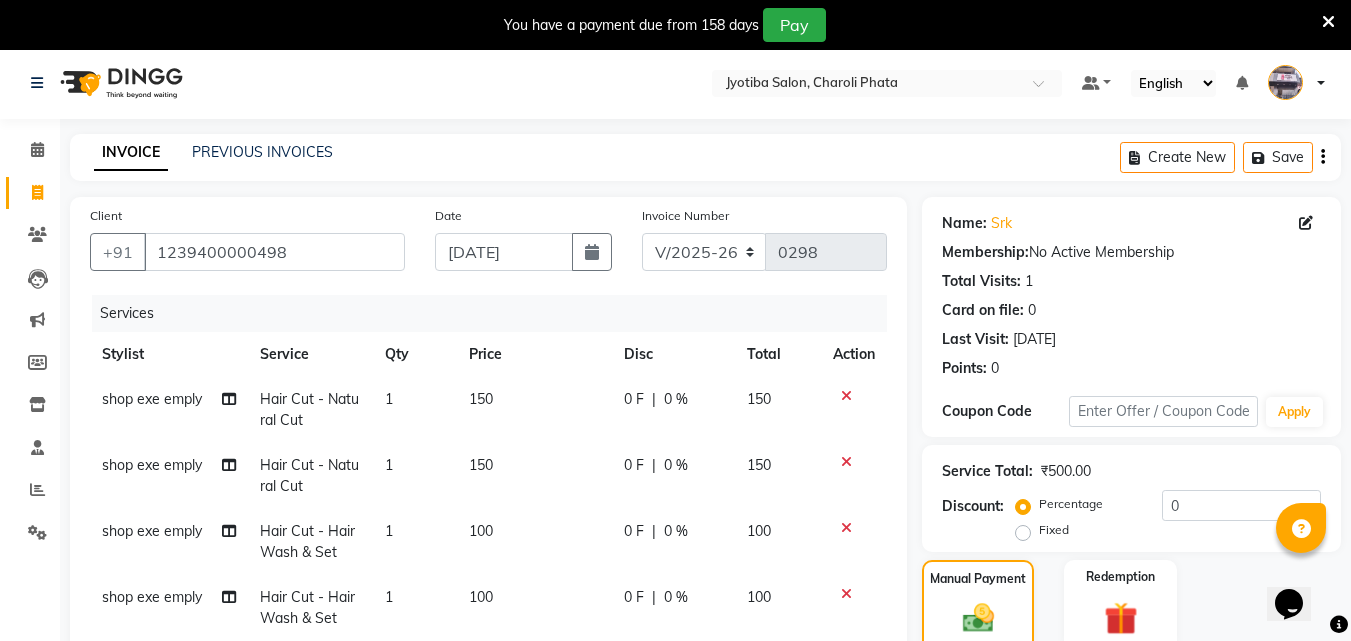 scroll, scrollTop: 0, scrollLeft: 0, axis: both 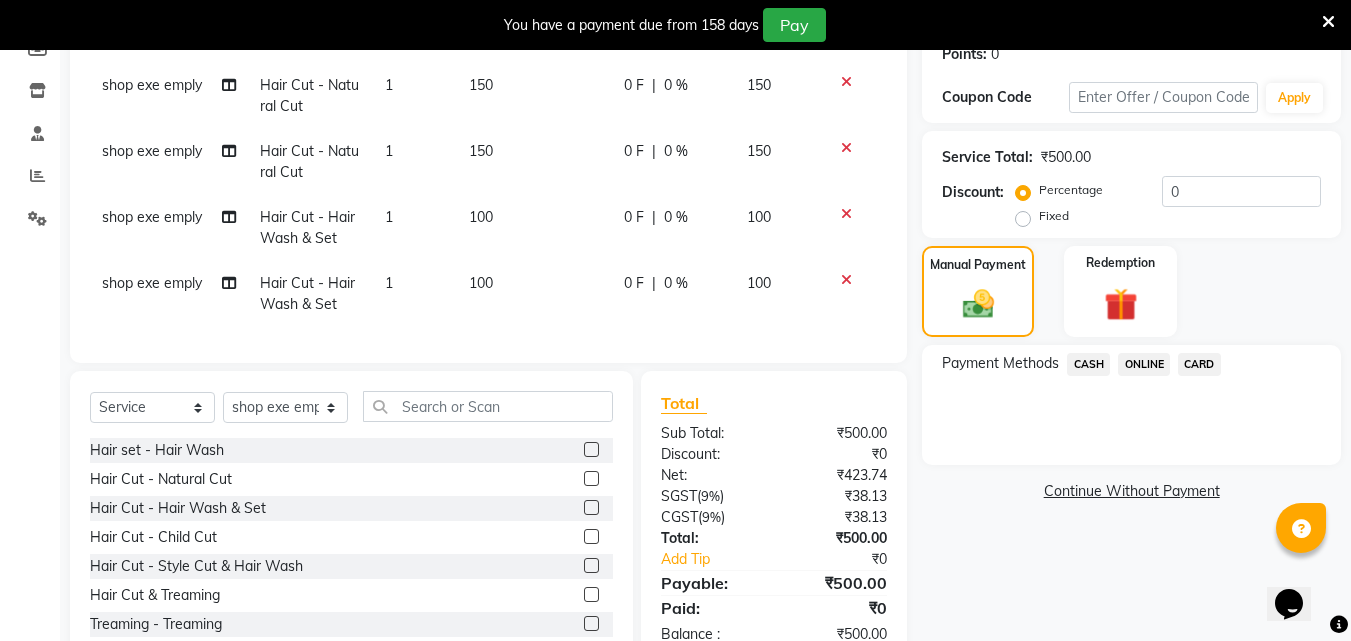 click on "ONLINE" 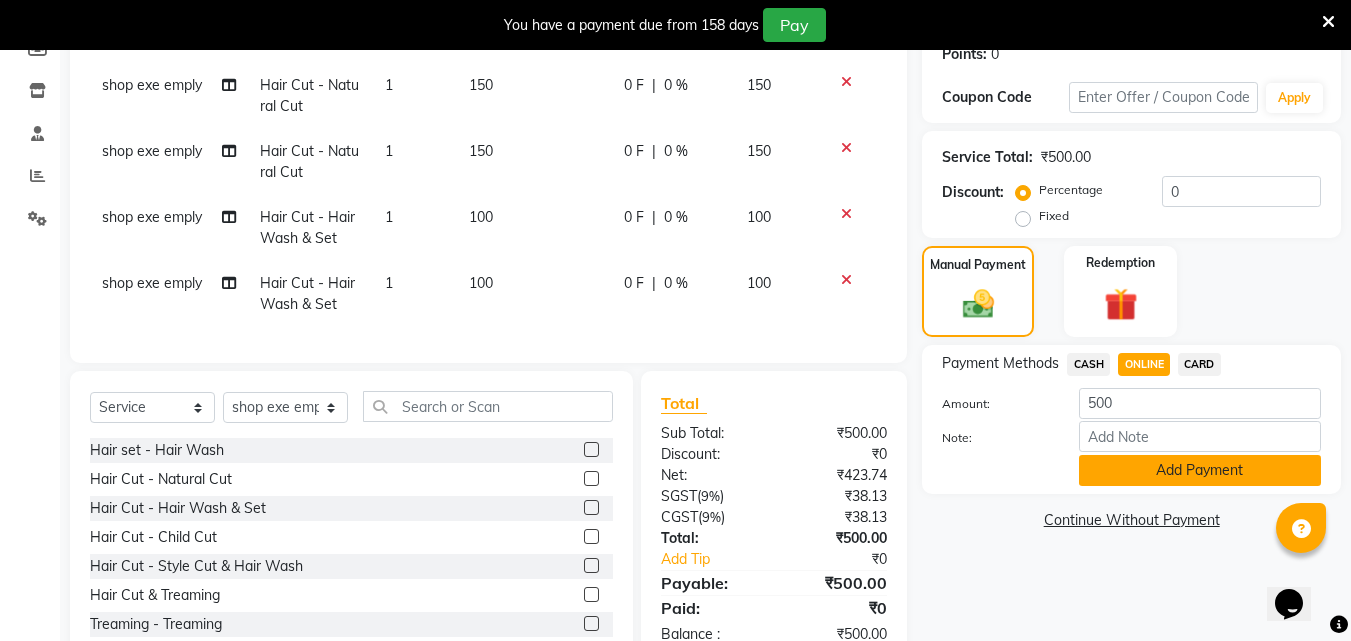 click on "Add Payment" 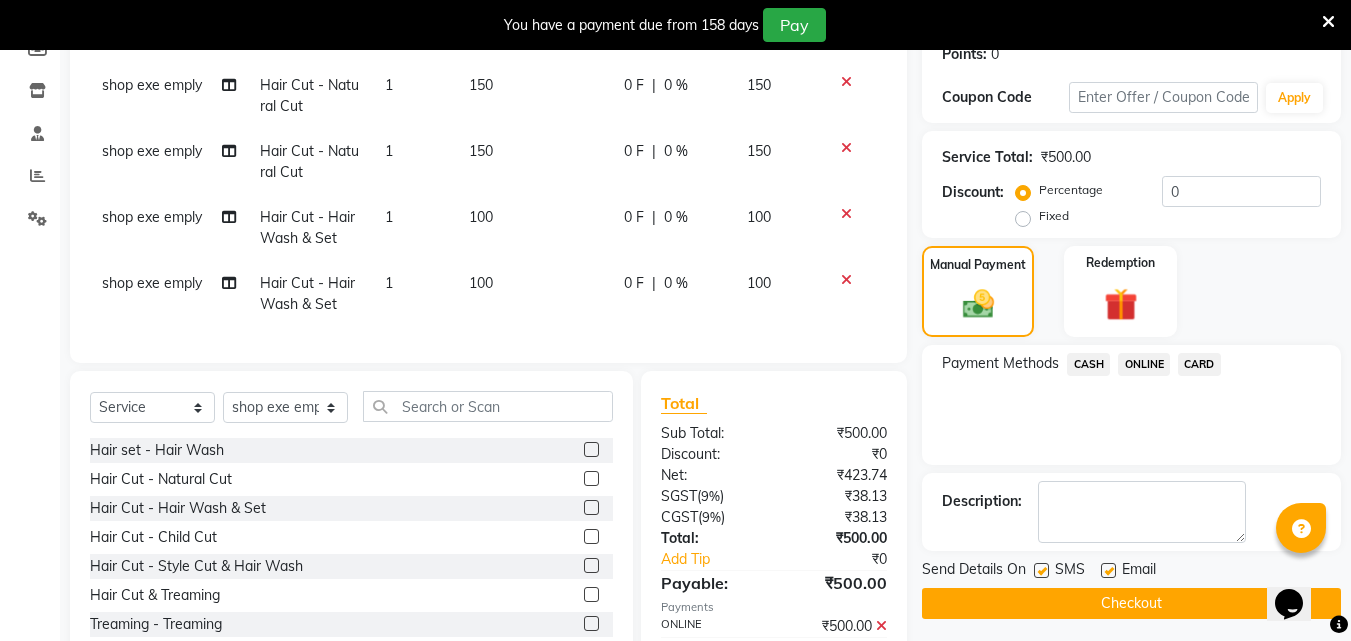 click 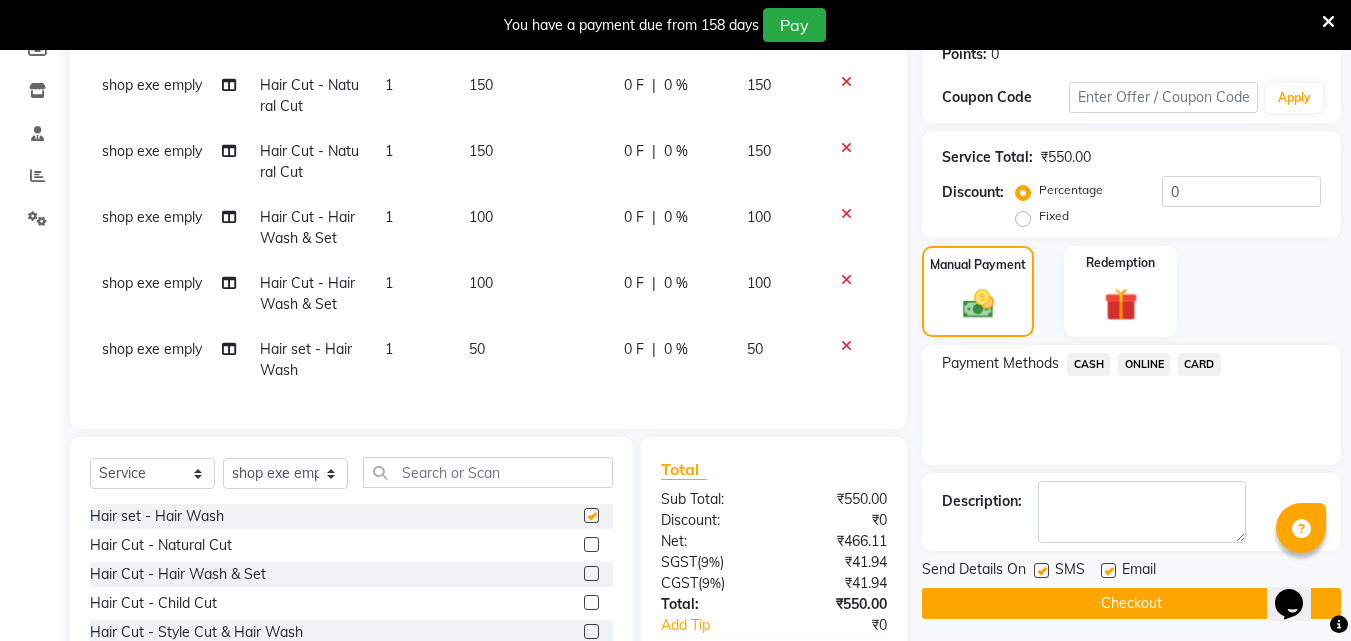 checkbox on "false" 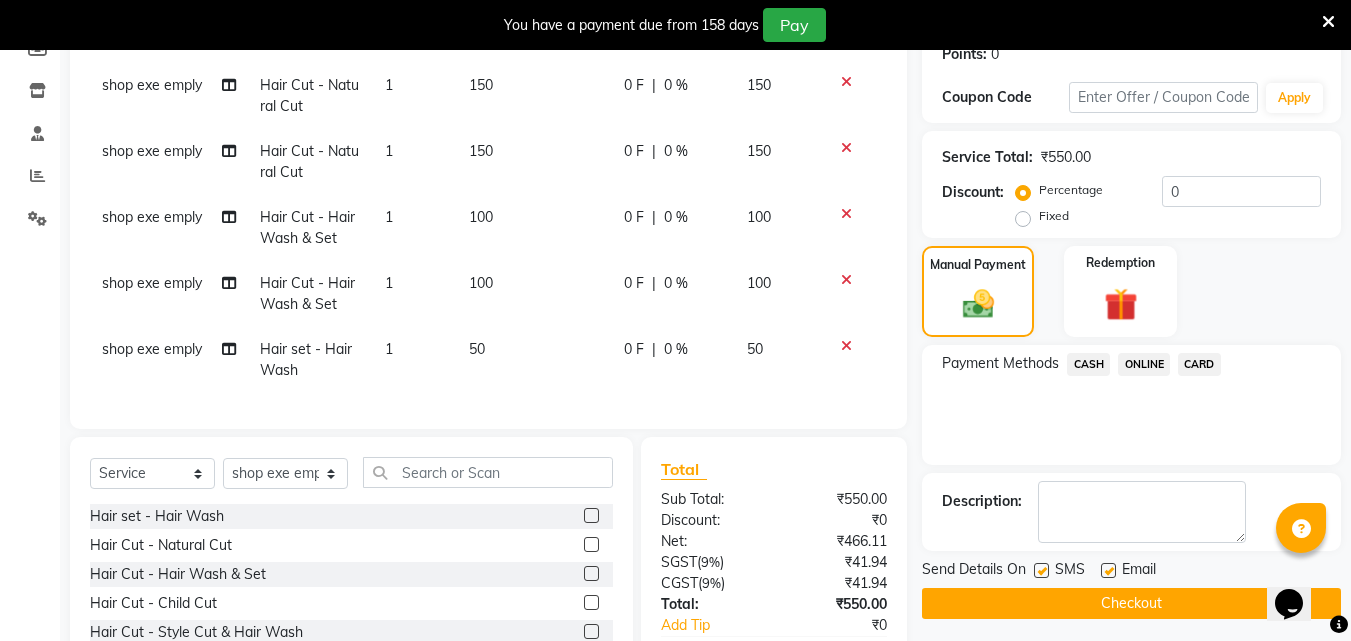 click on "CASH" 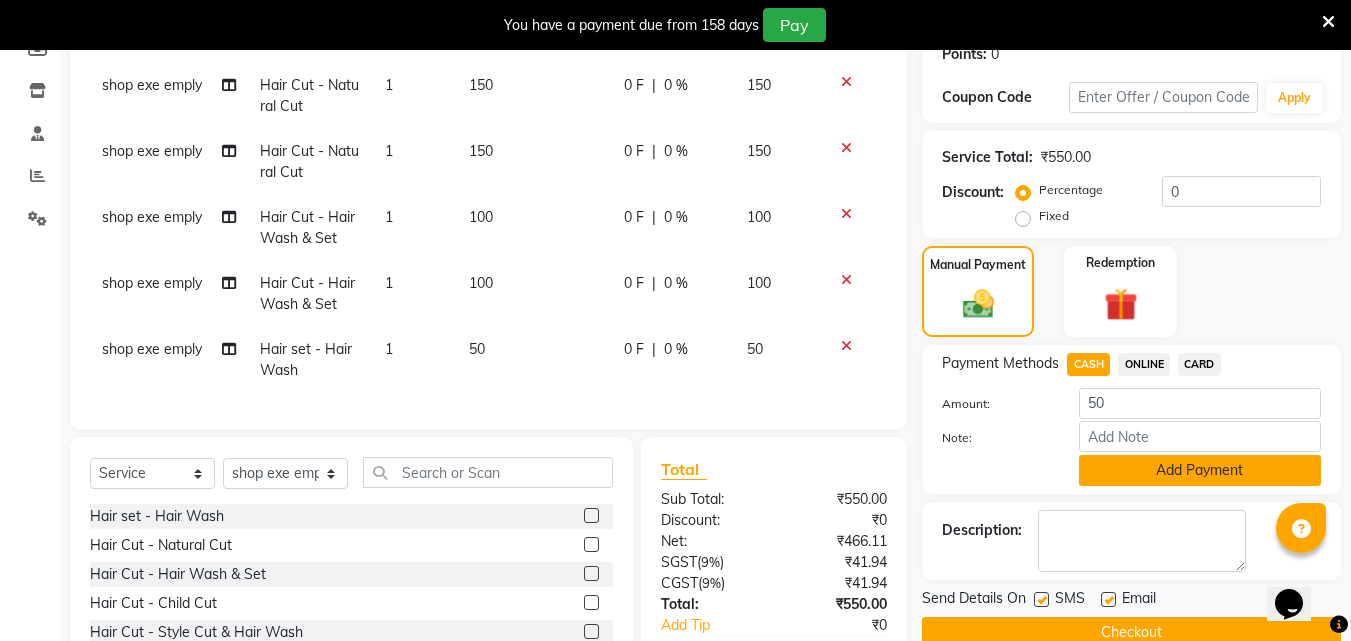 click on "Add Payment" 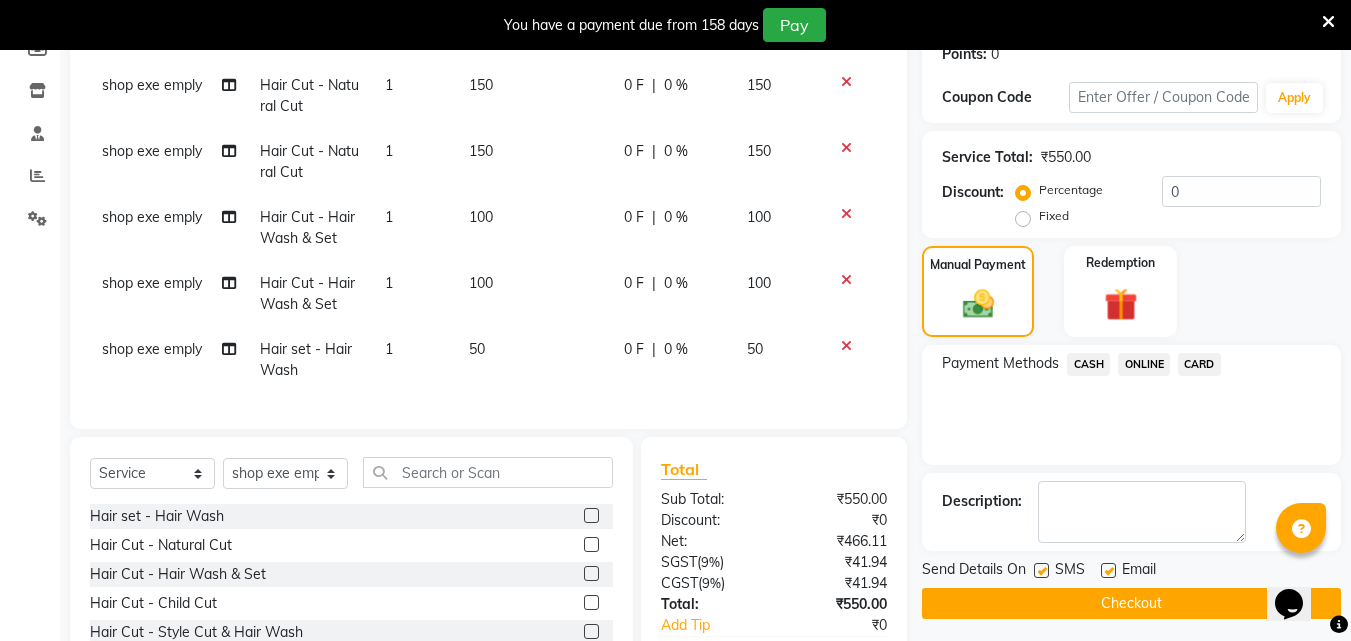 click 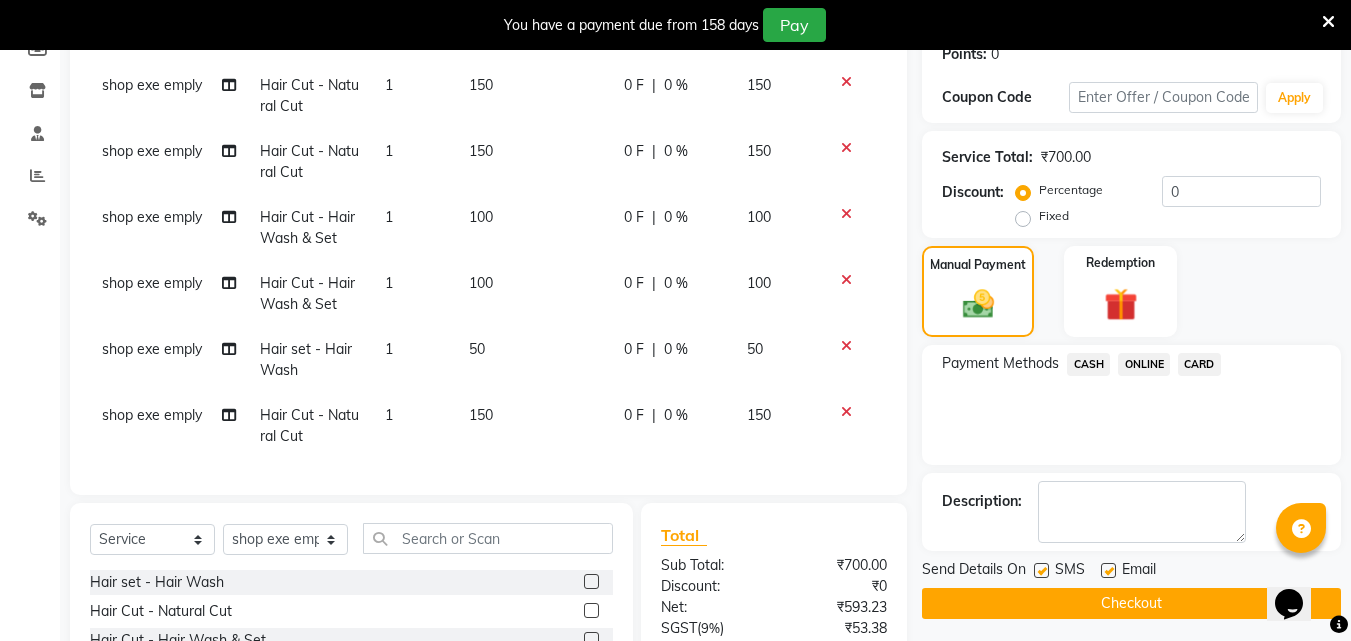 scroll, scrollTop: 417, scrollLeft: 0, axis: vertical 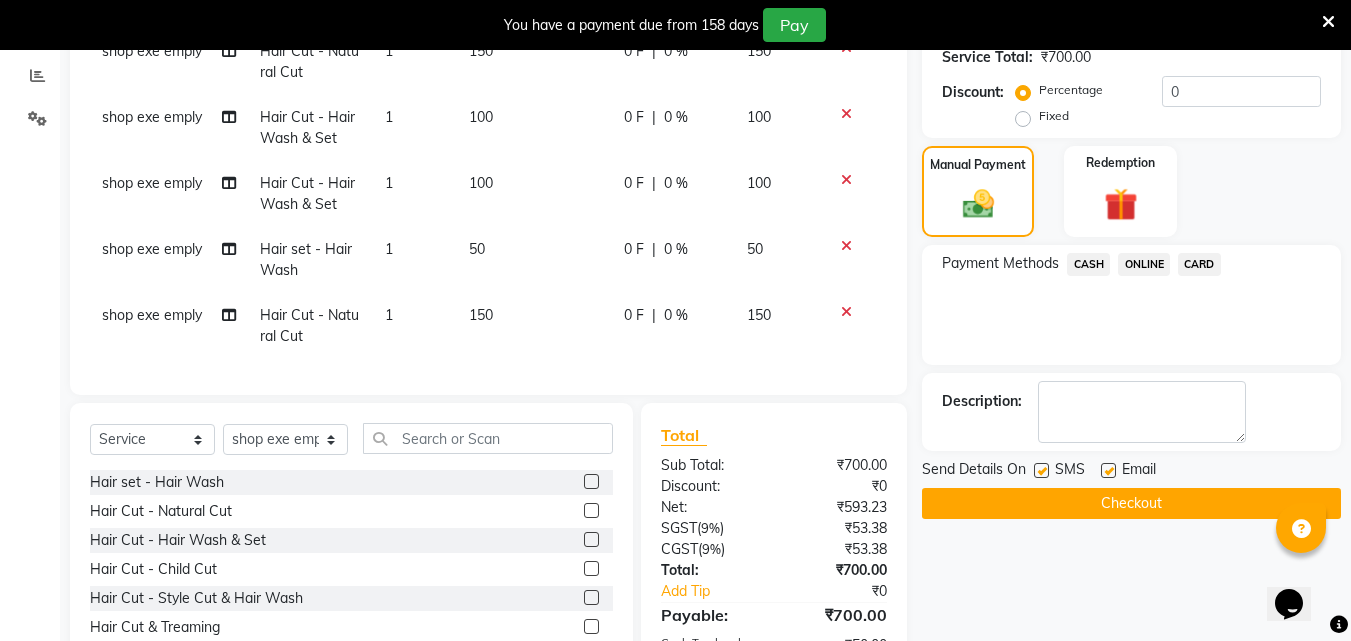click 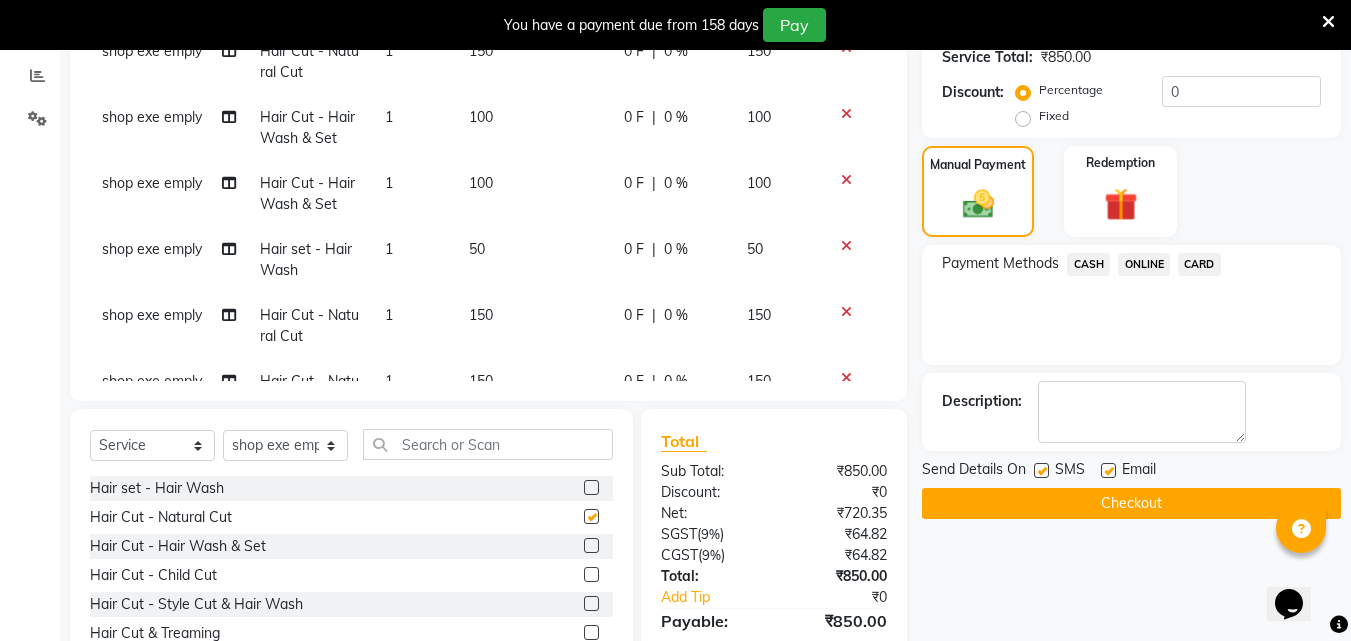 checkbox on "false" 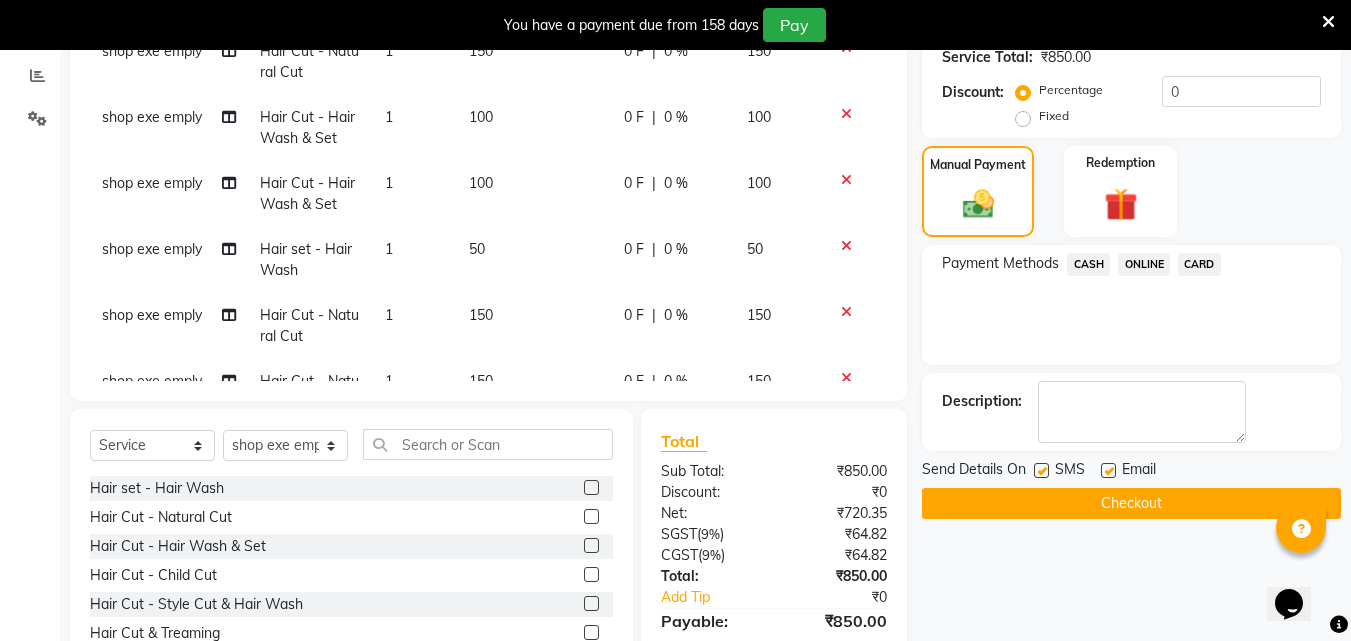 click 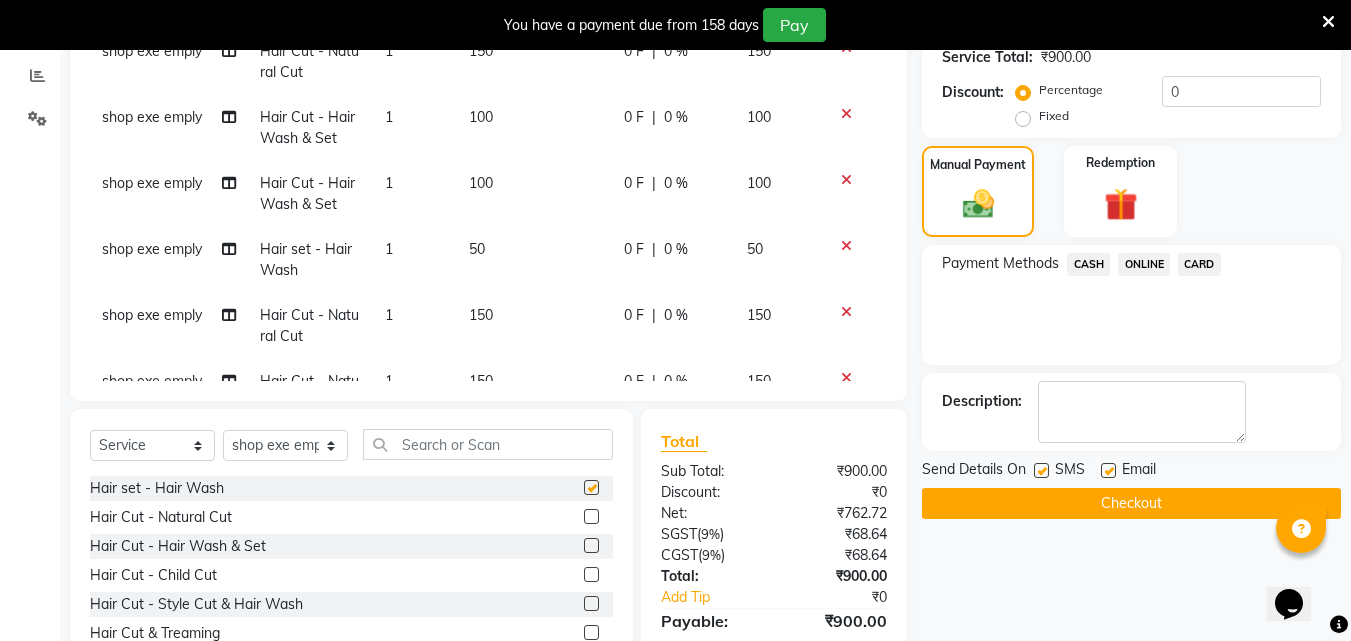 checkbox on "false" 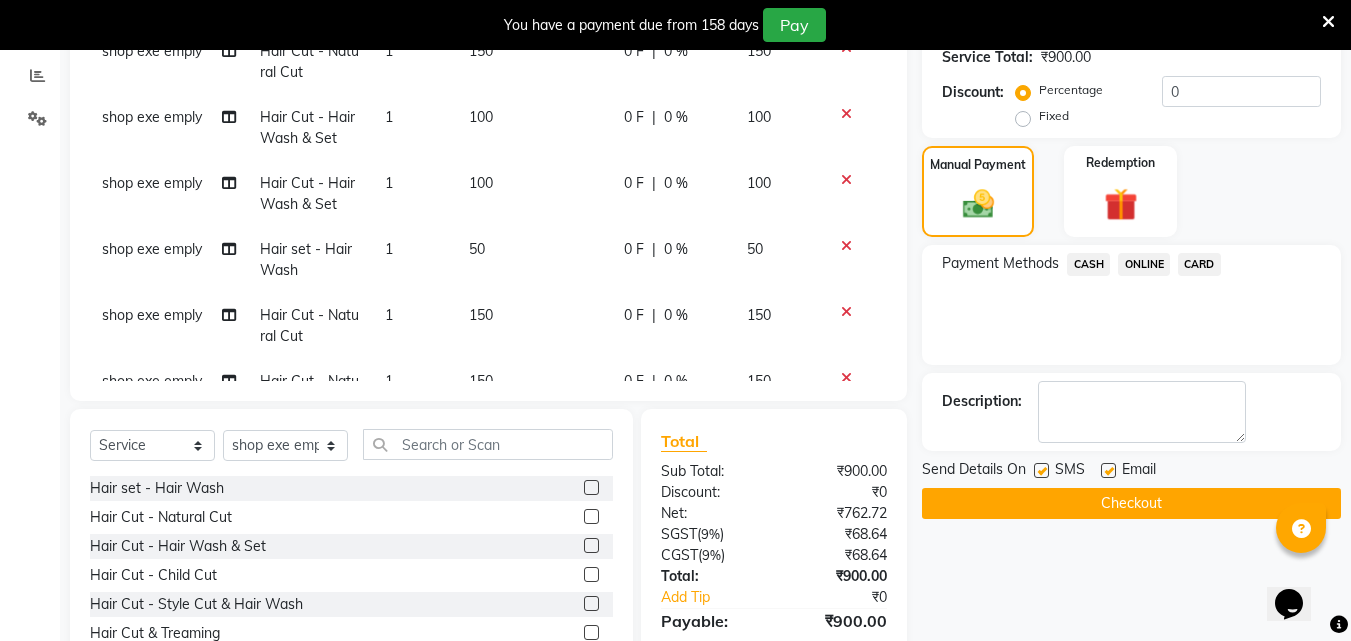 click on "CASH" 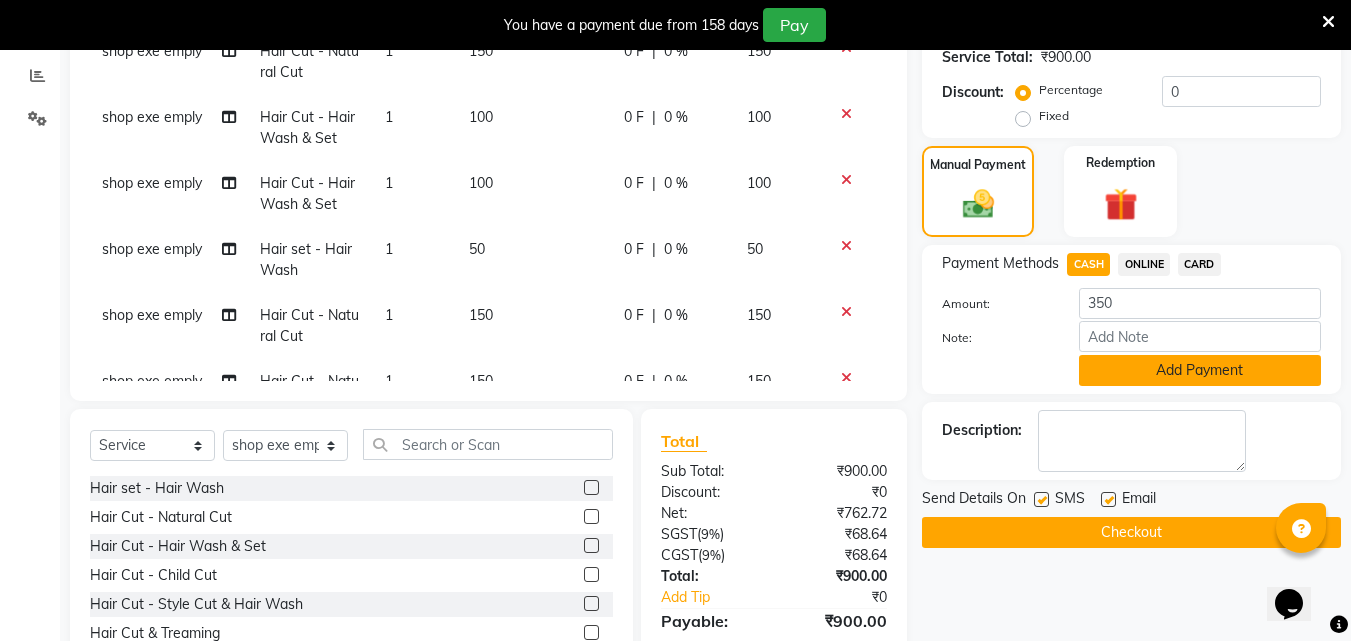 click on "Add Payment" 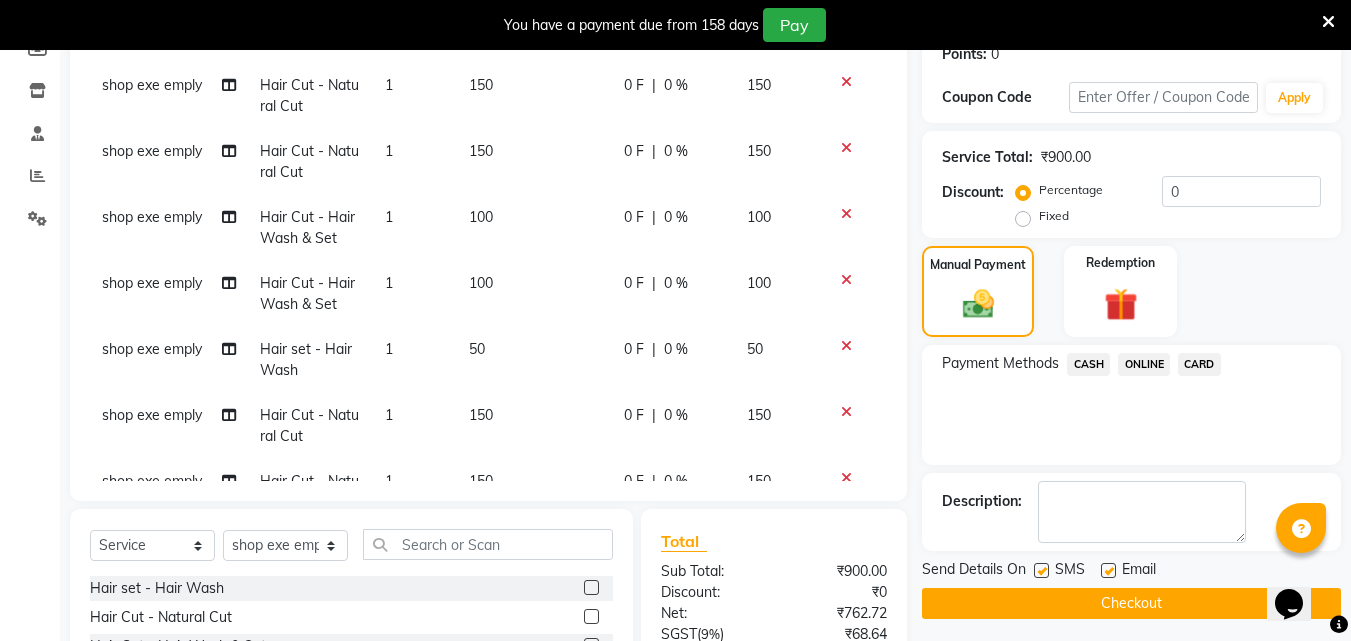 scroll, scrollTop: 417, scrollLeft: 0, axis: vertical 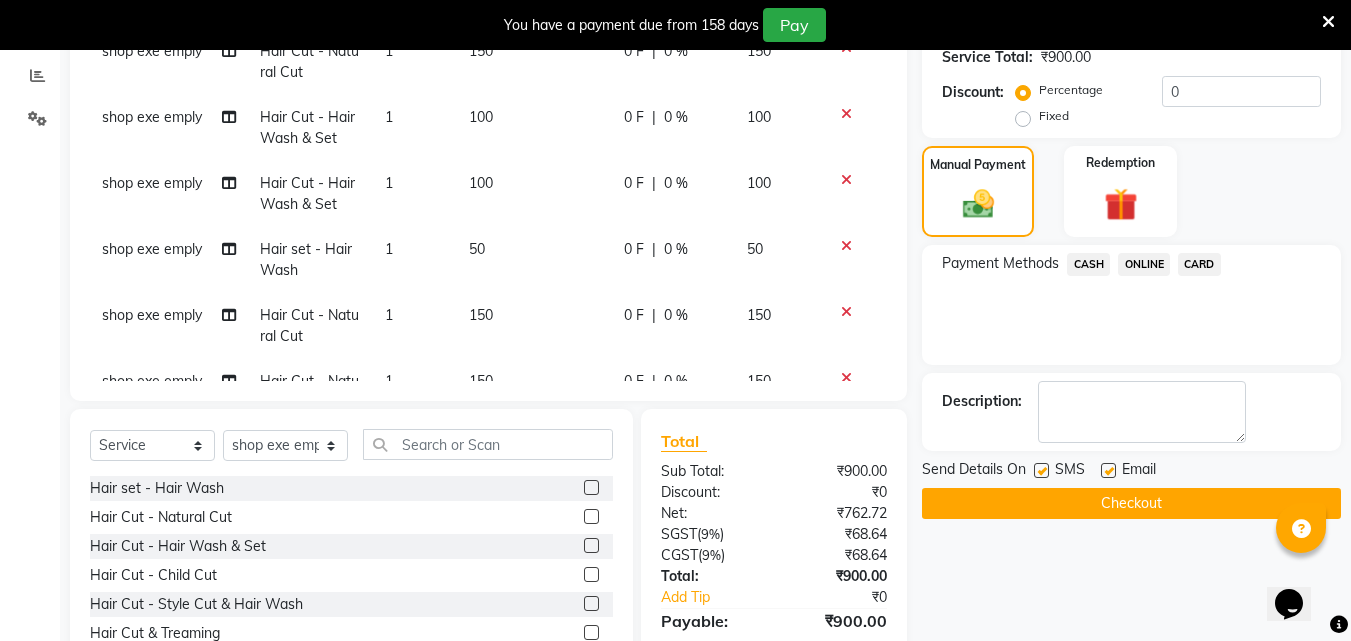 click 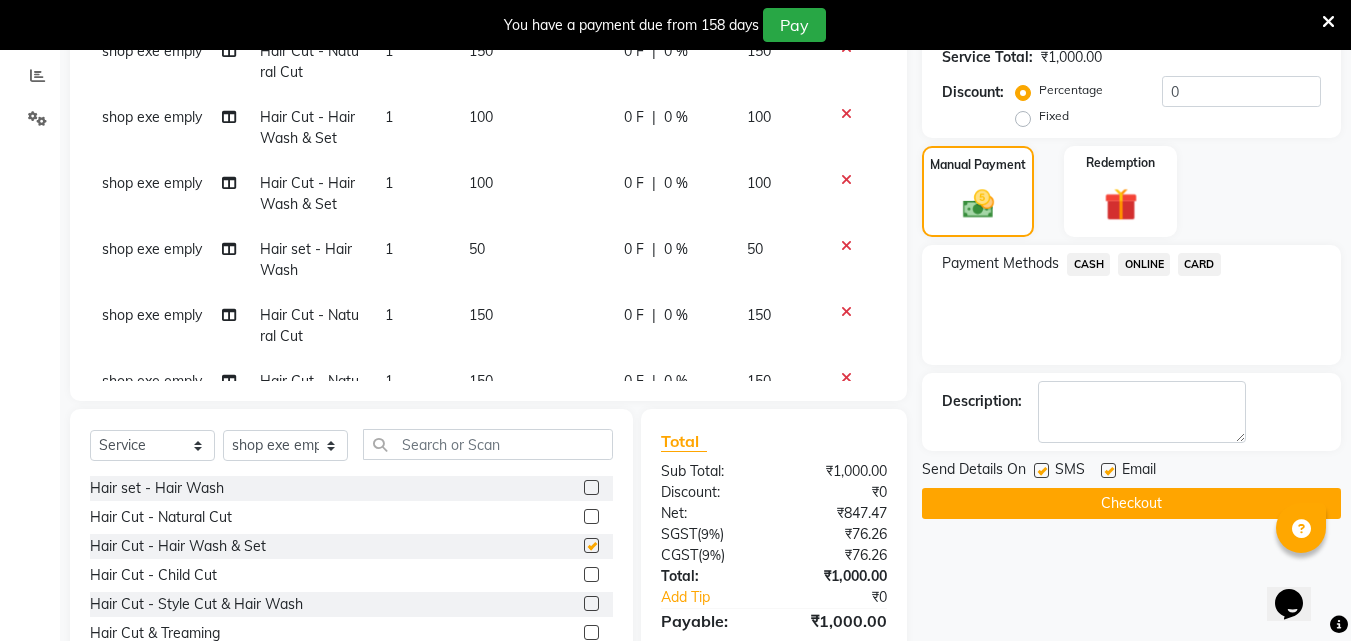 checkbox on "false" 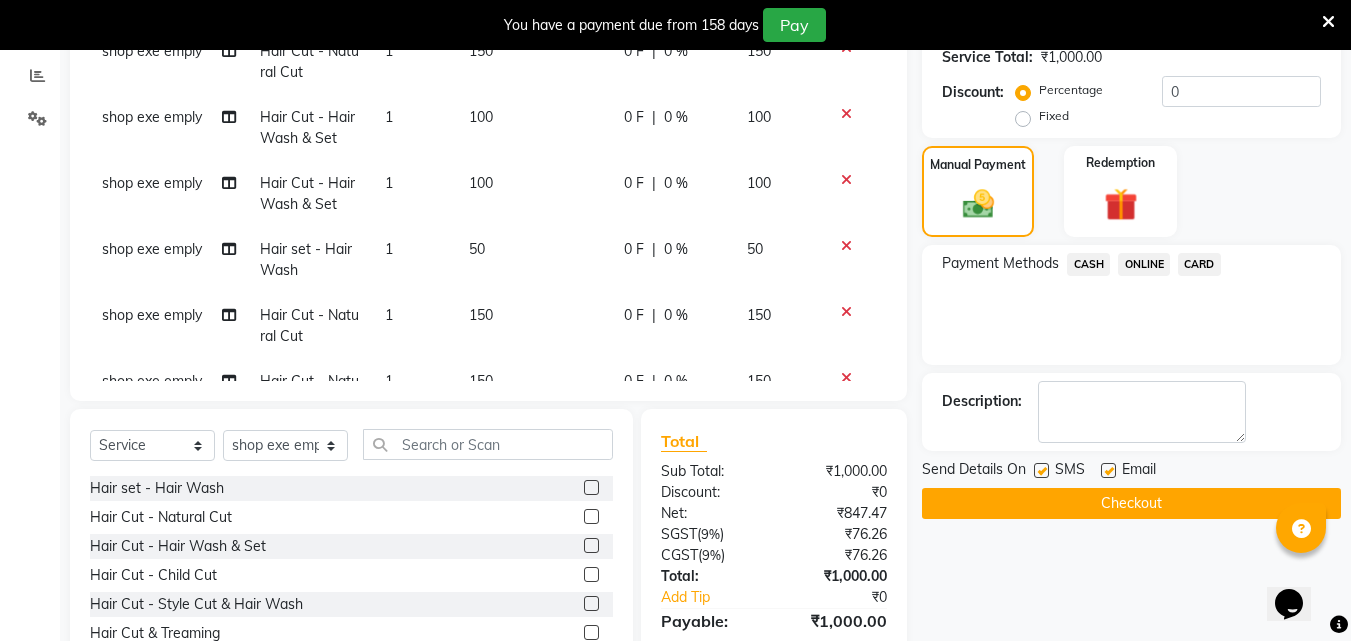 click on "CASH" 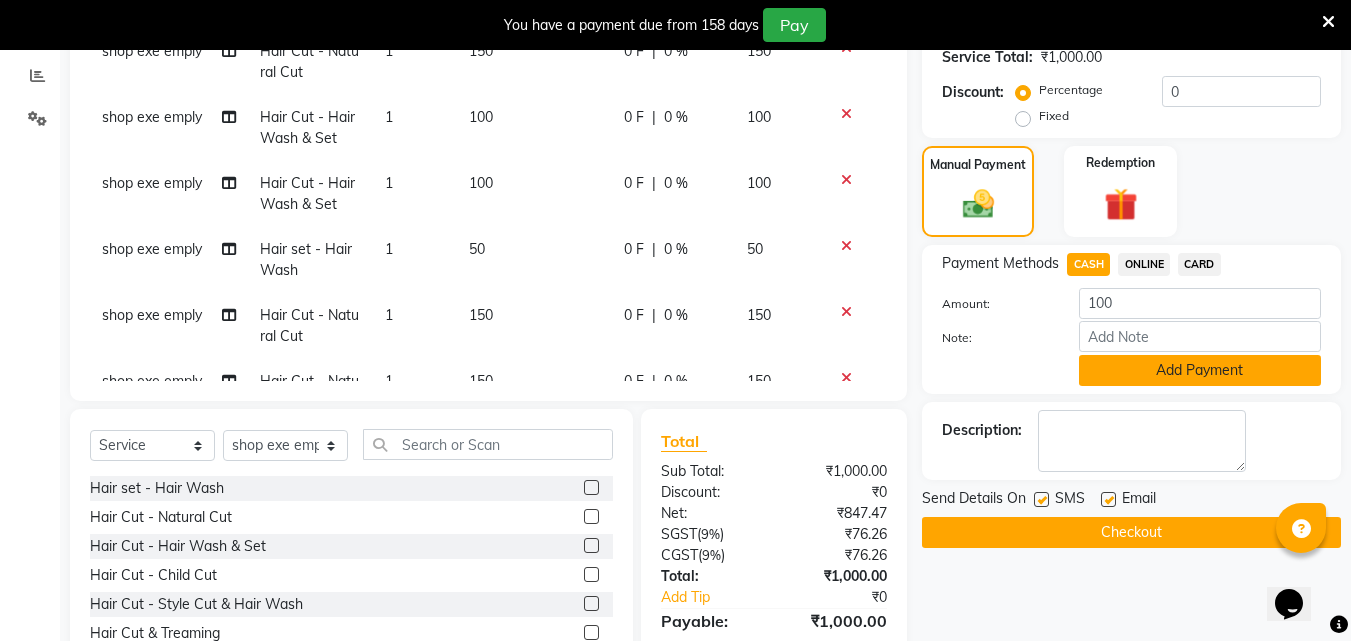 click on "Add Payment" 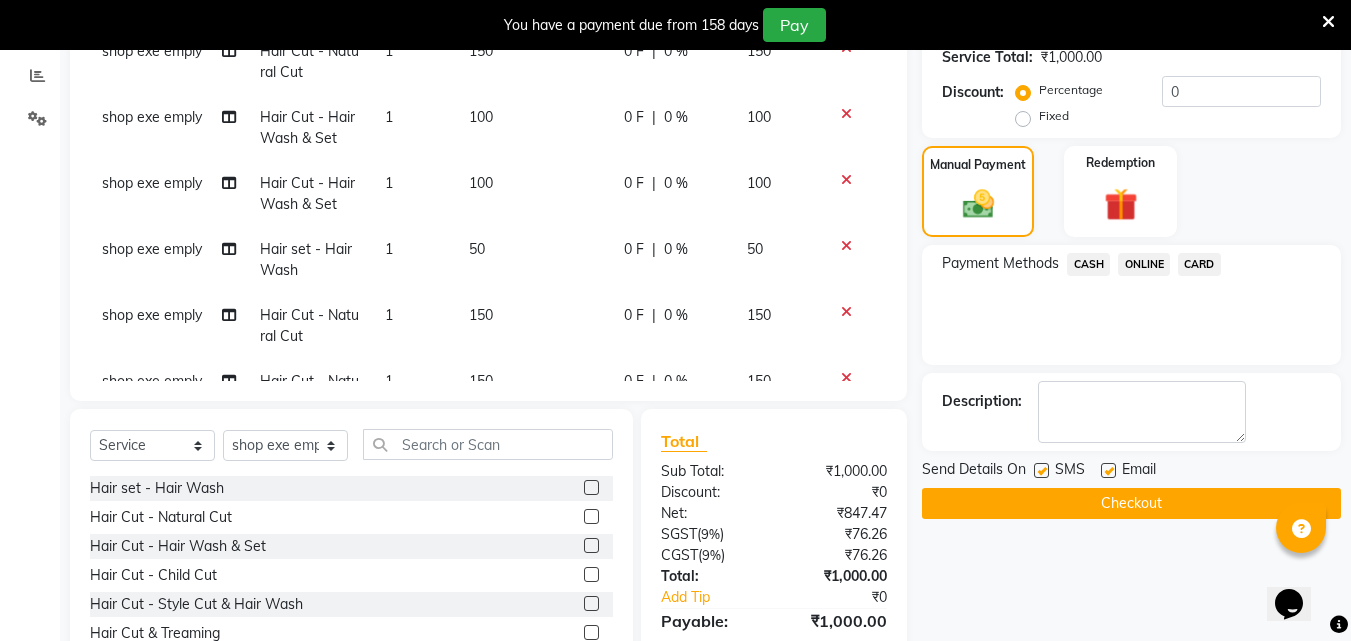 click 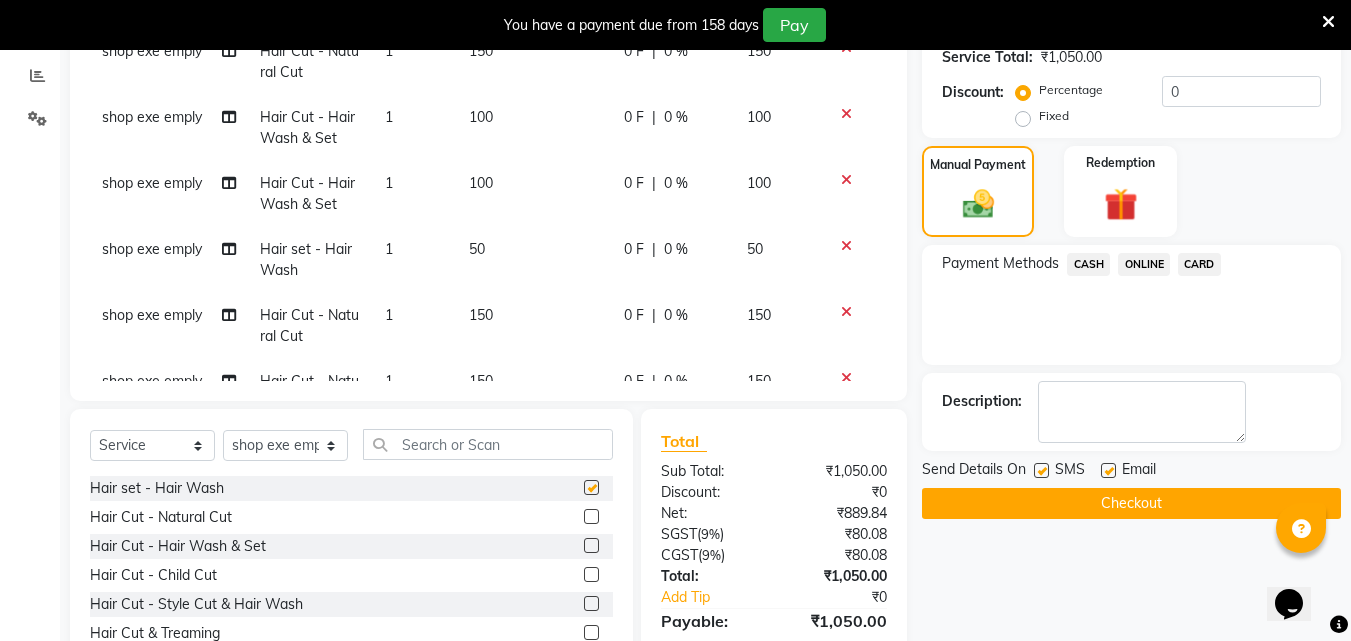 checkbox on "false" 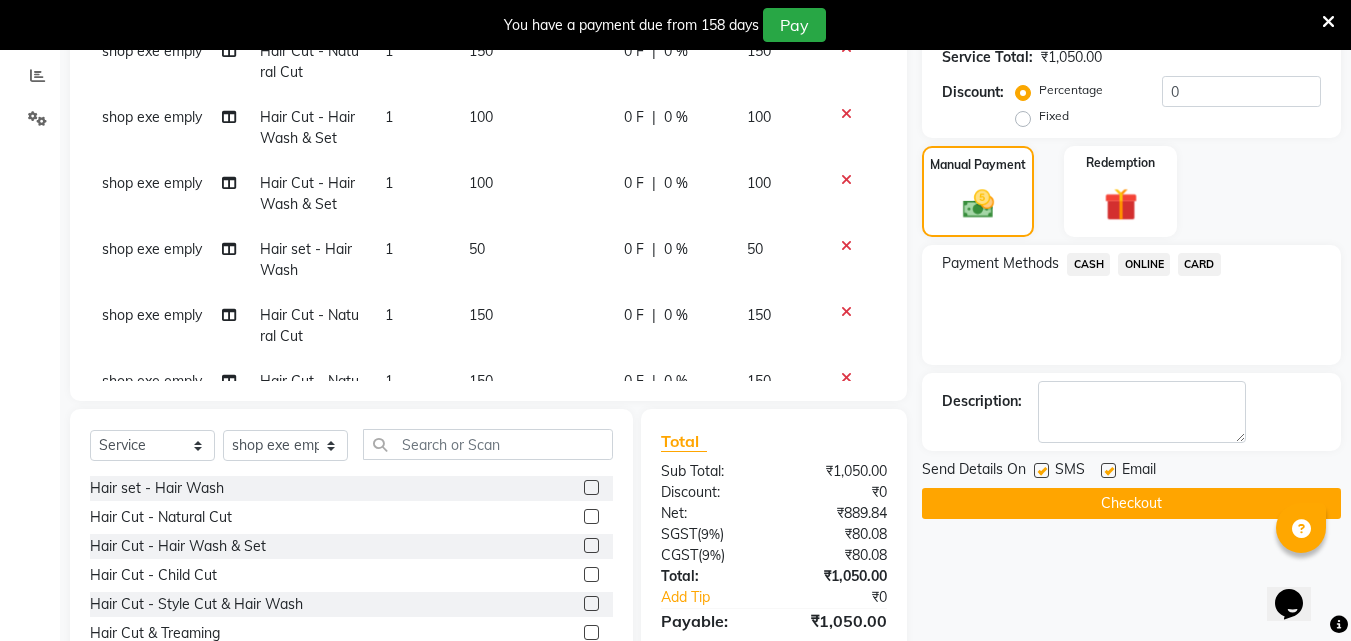click on "ONLINE" 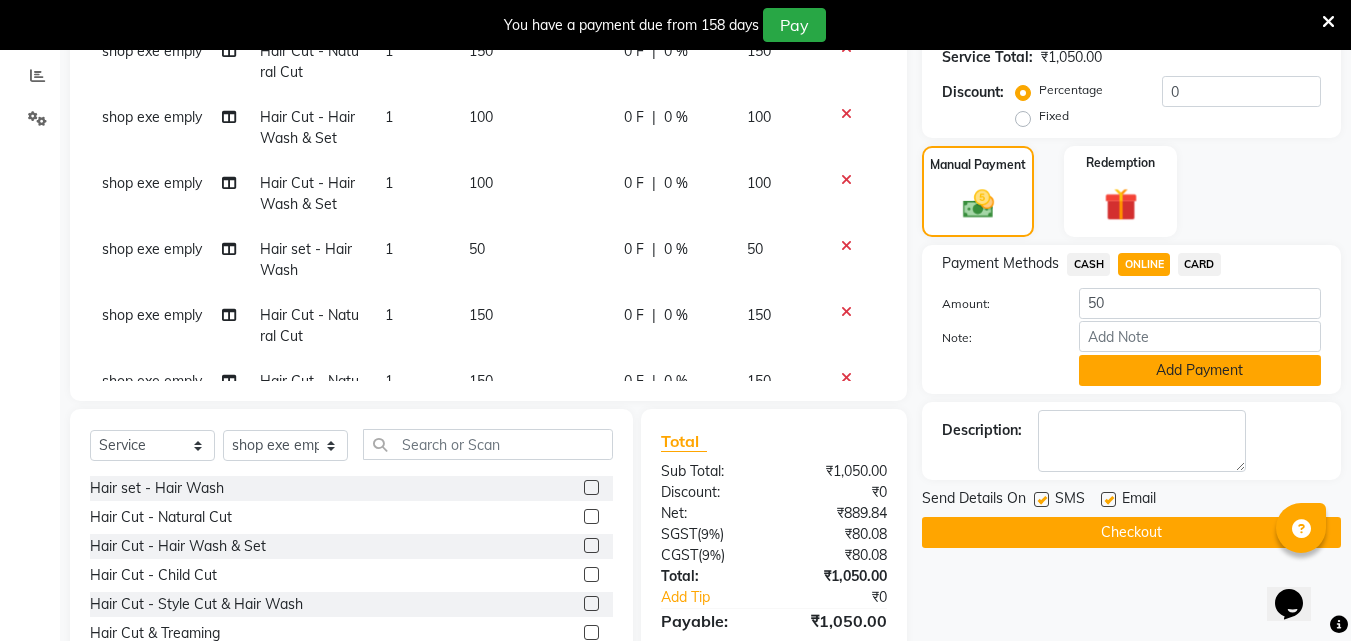 click on "Add Payment" 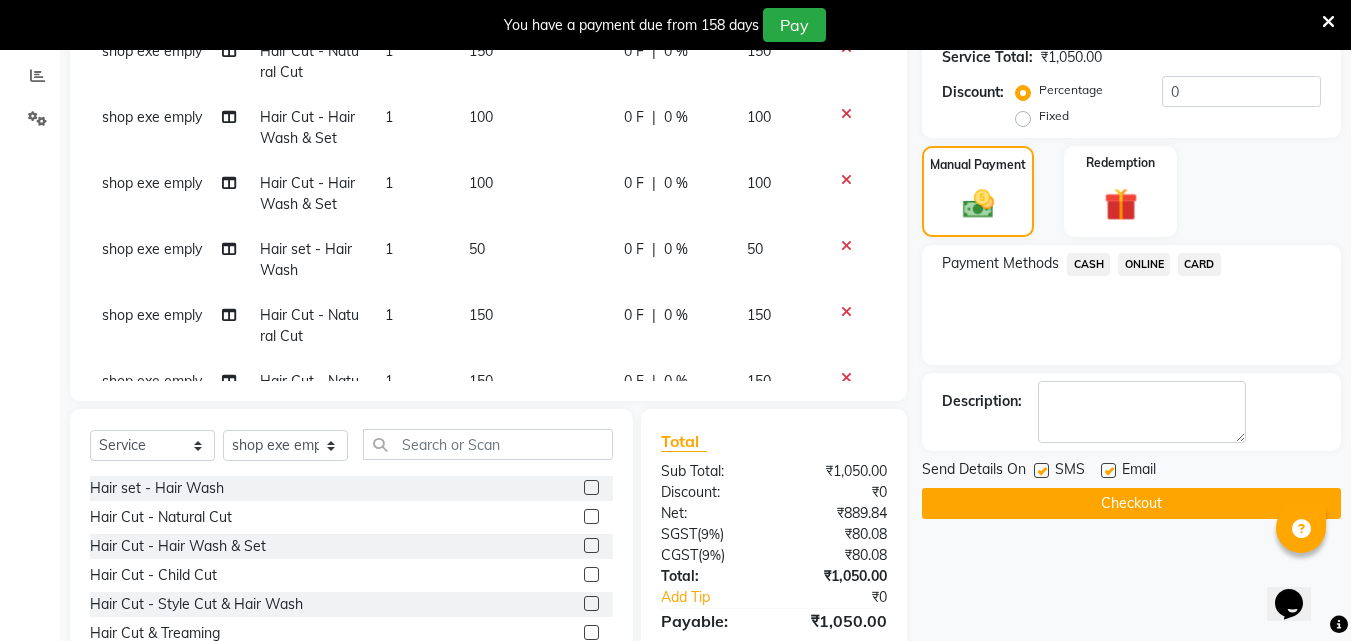 click 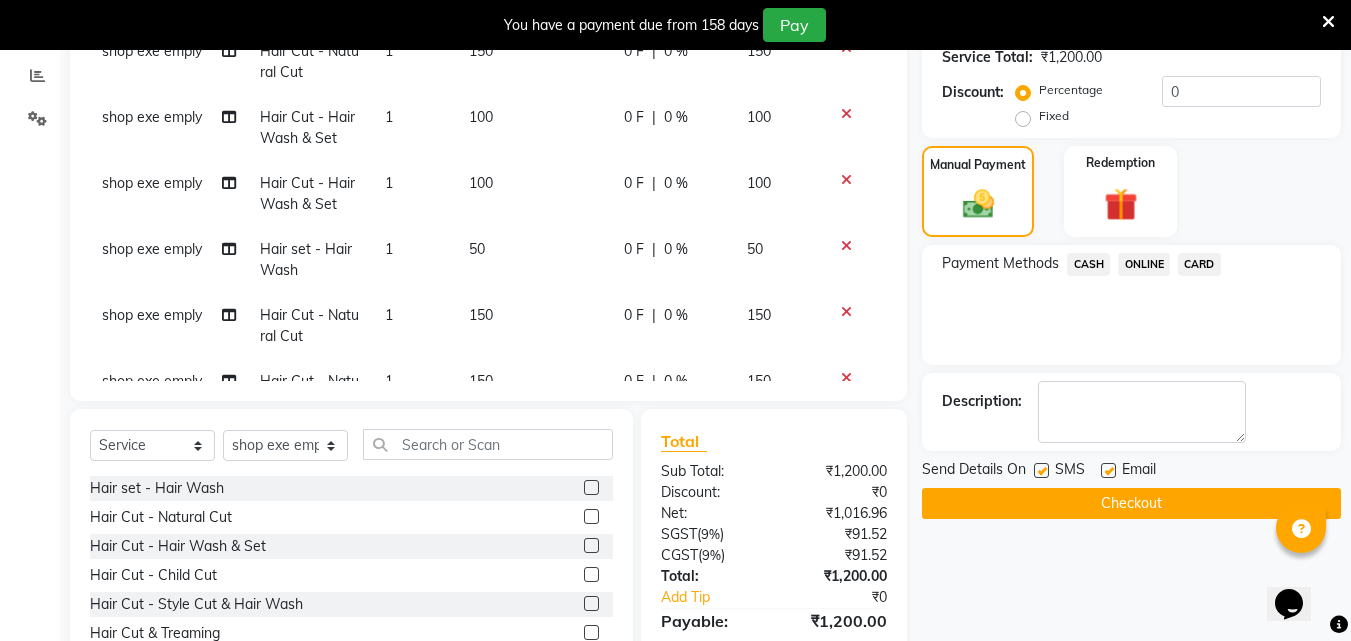click 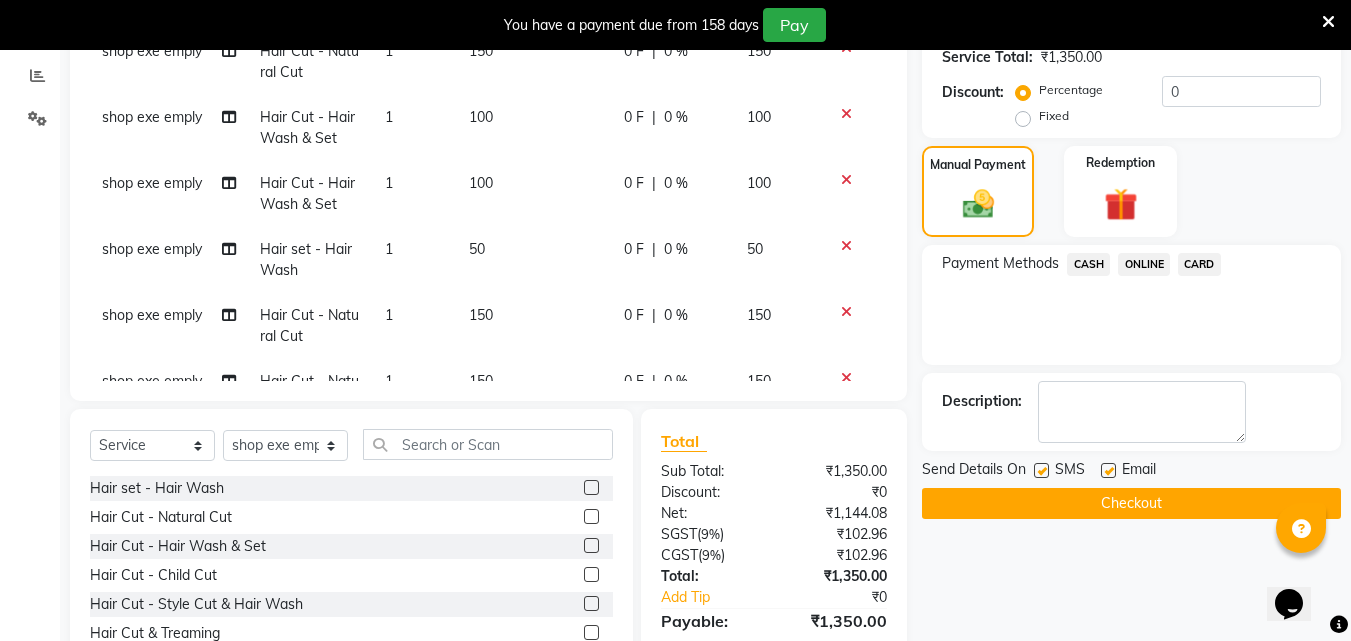 click 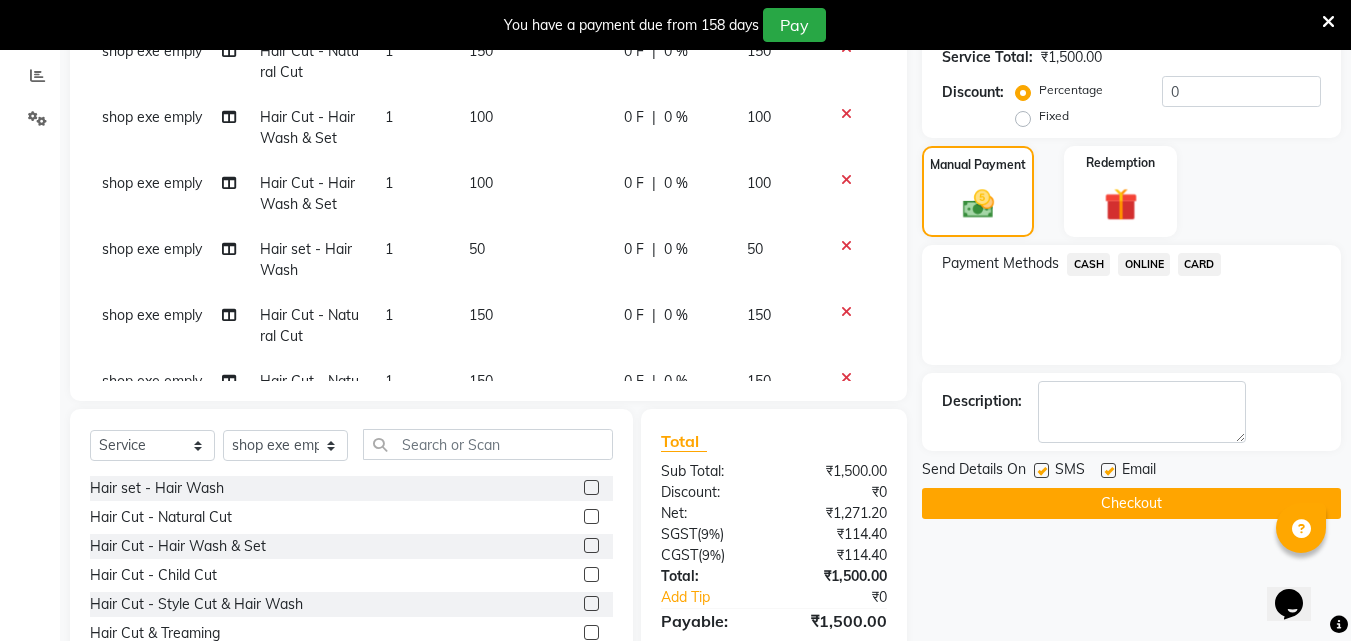 click 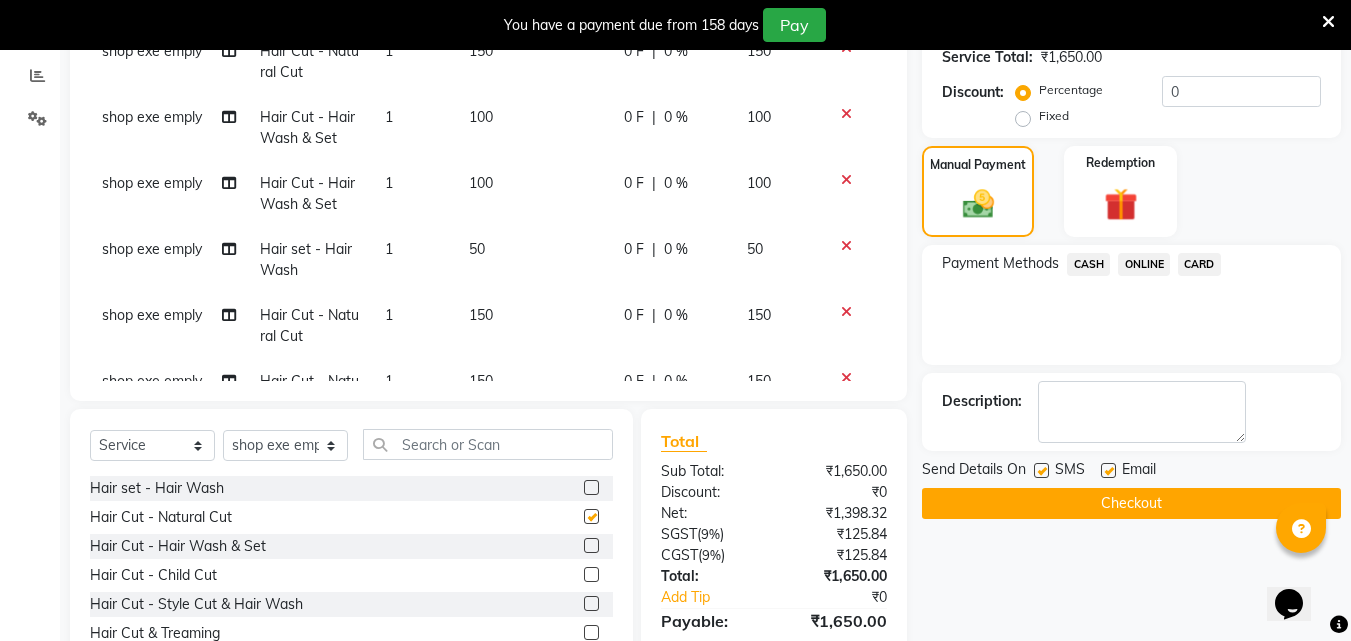 checkbox on "false" 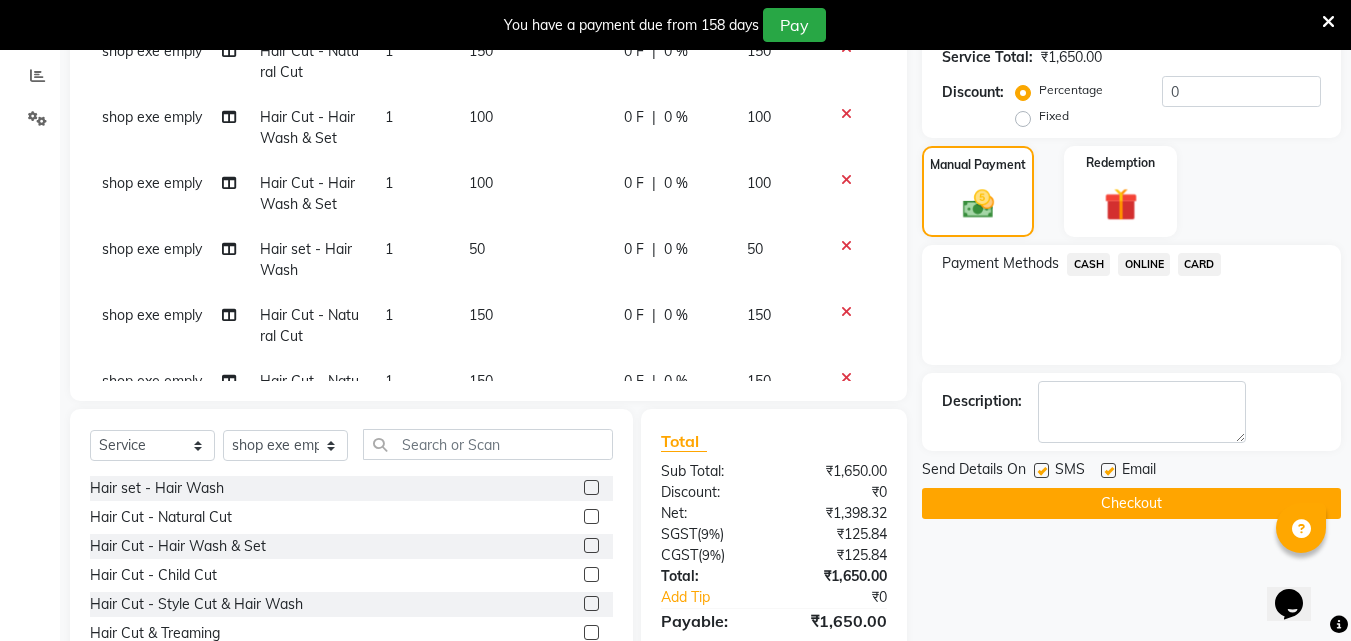 click on "ONLINE" 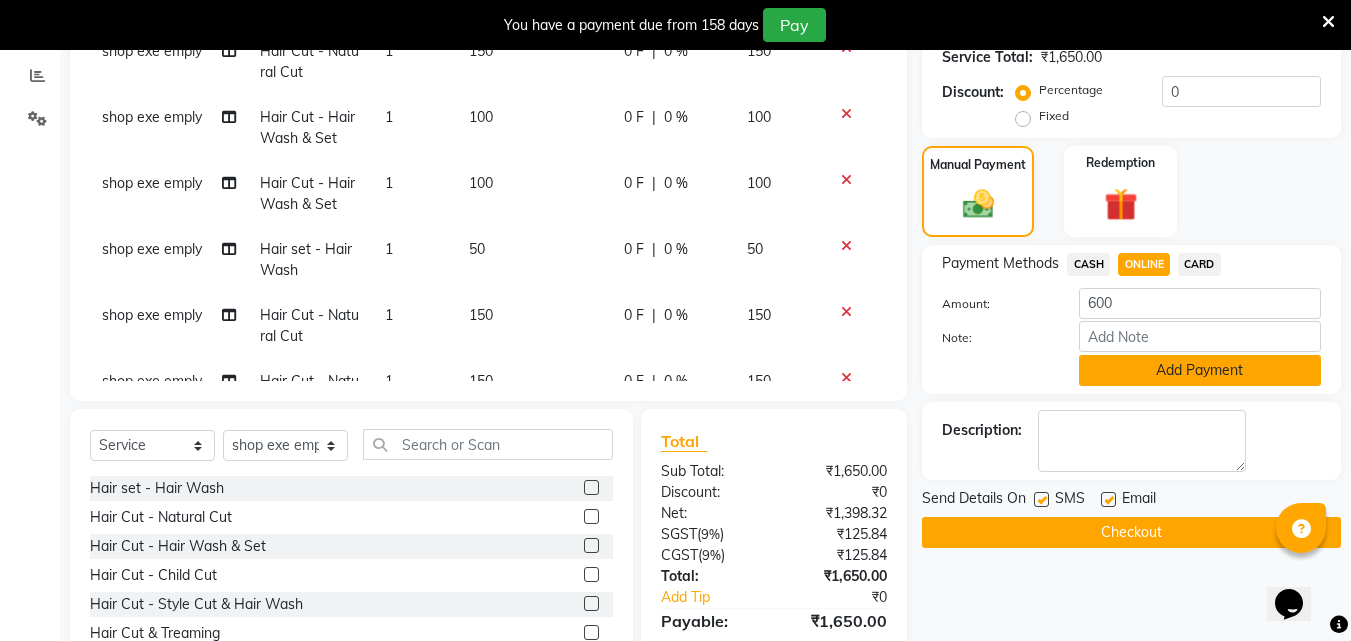 click on "Add Payment" 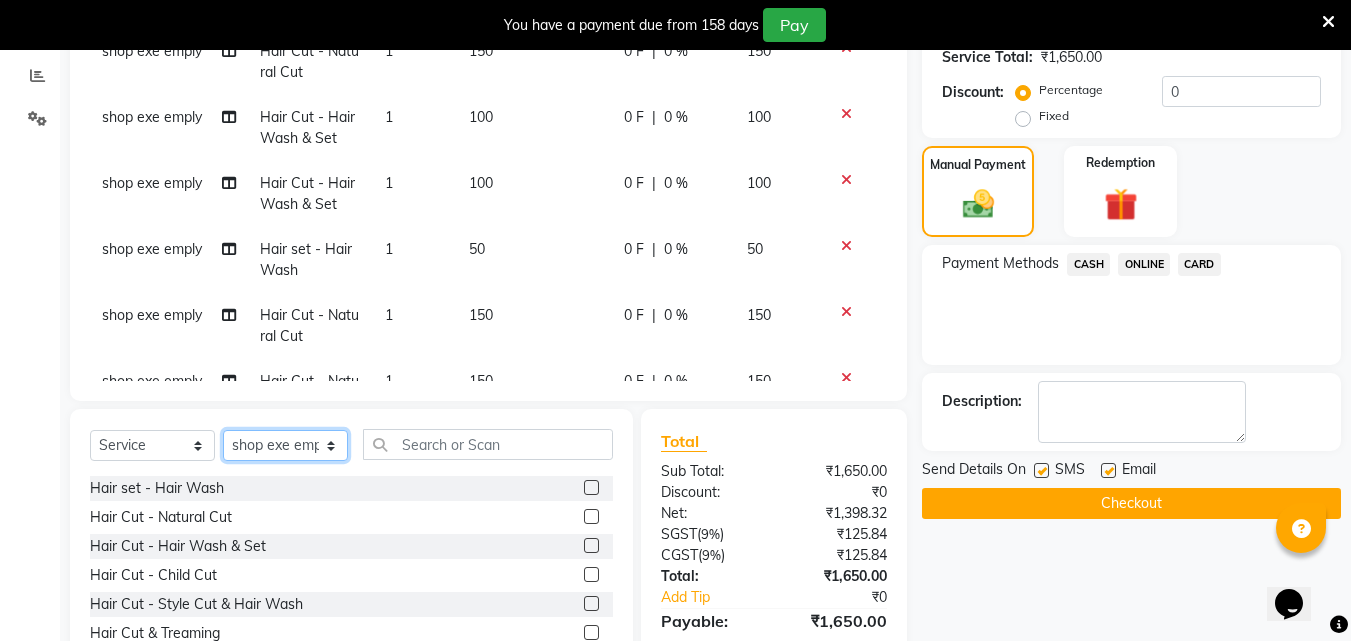 click on "Select Stylist [PERSON_NAME] PMS [PERSON_NAME] shop exe emply" 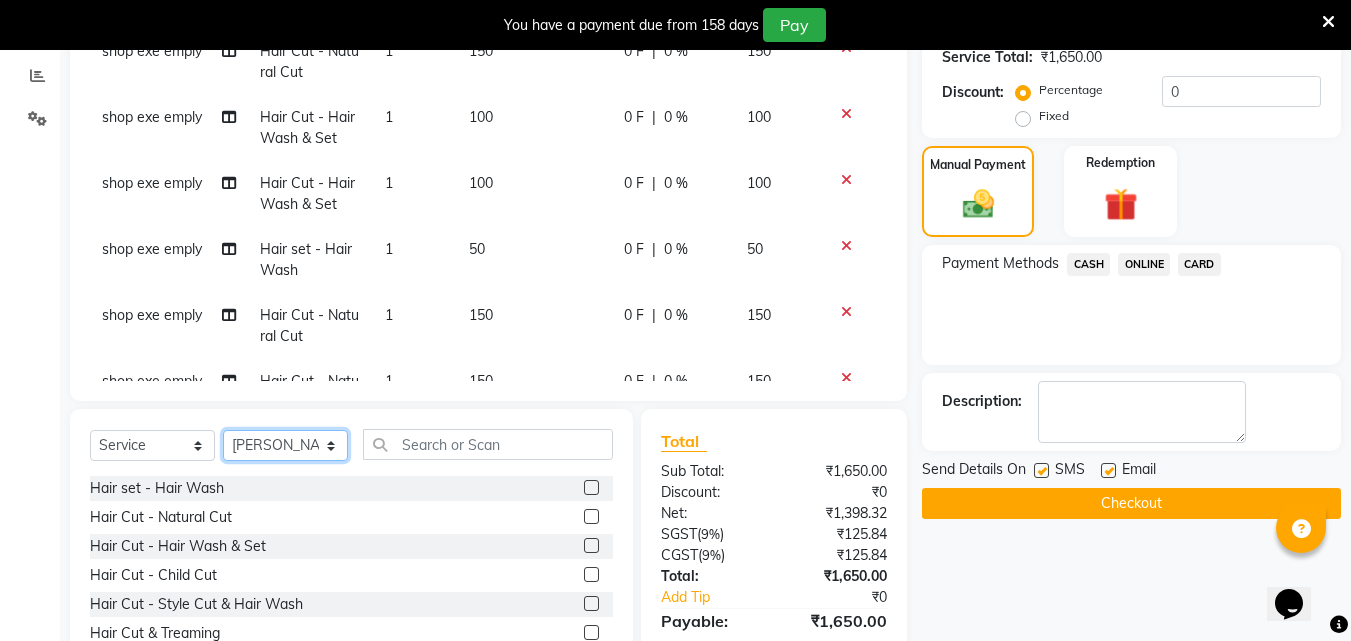 click on "Select Stylist [PERSON_NAME] PMS [PERSON_NAME] shop exe emply" 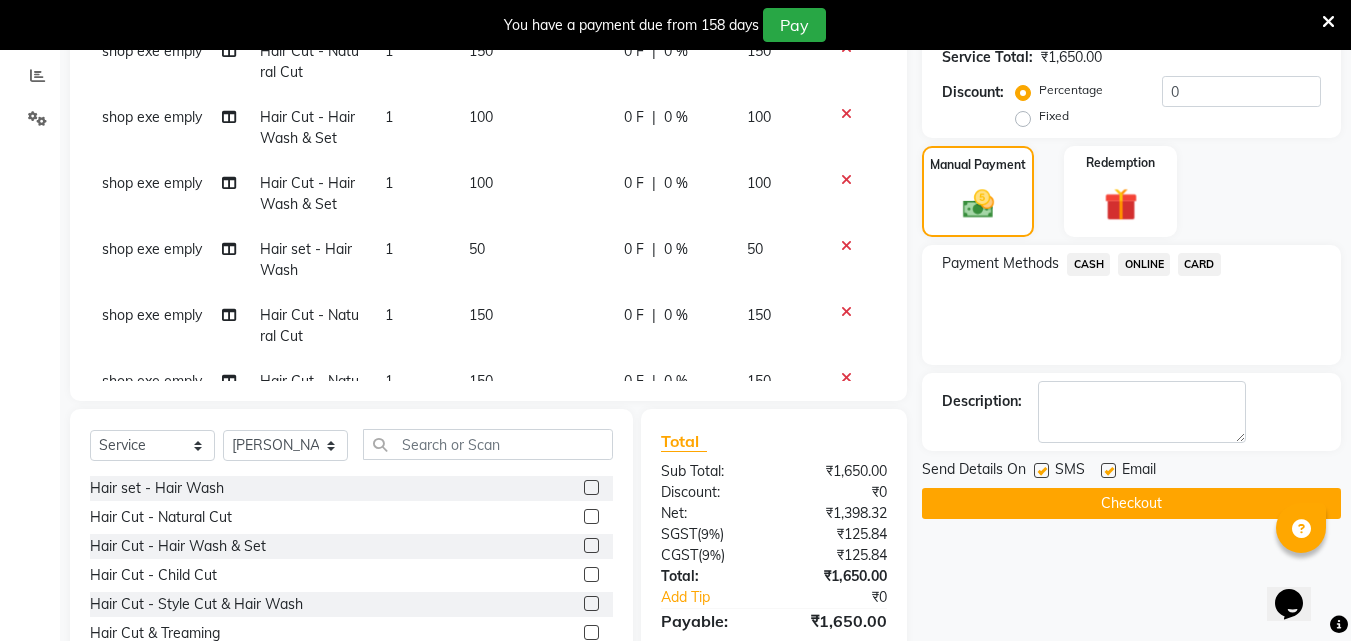 click 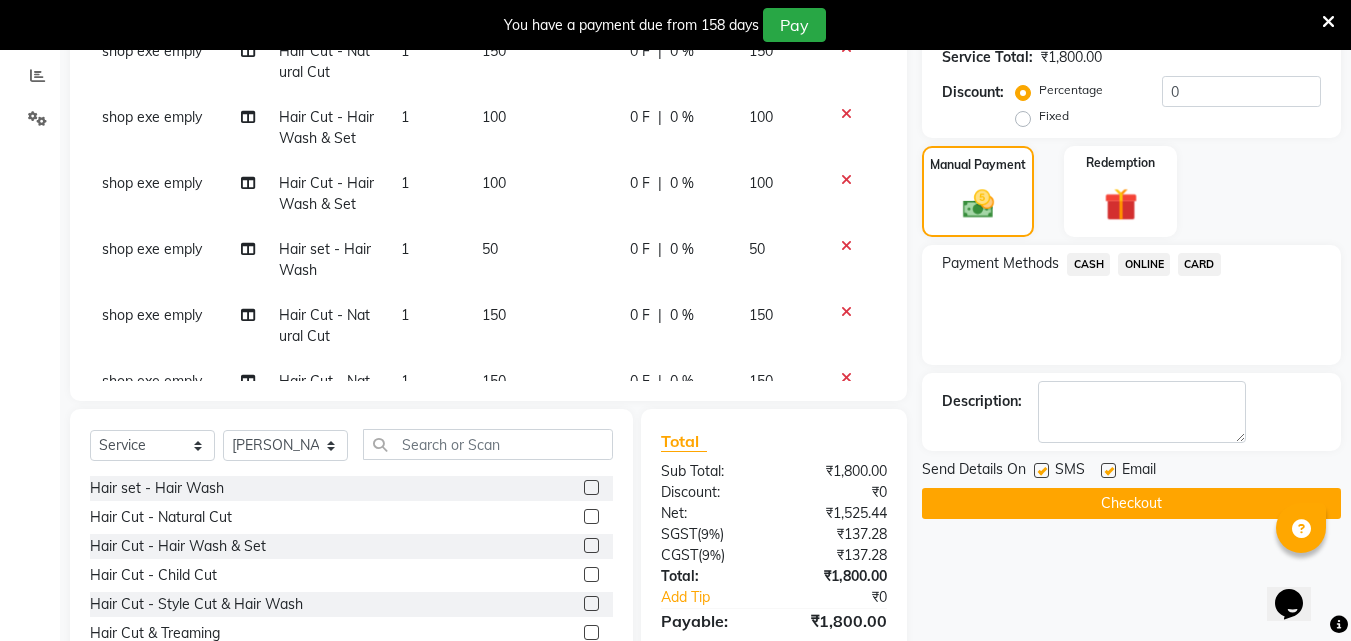 click 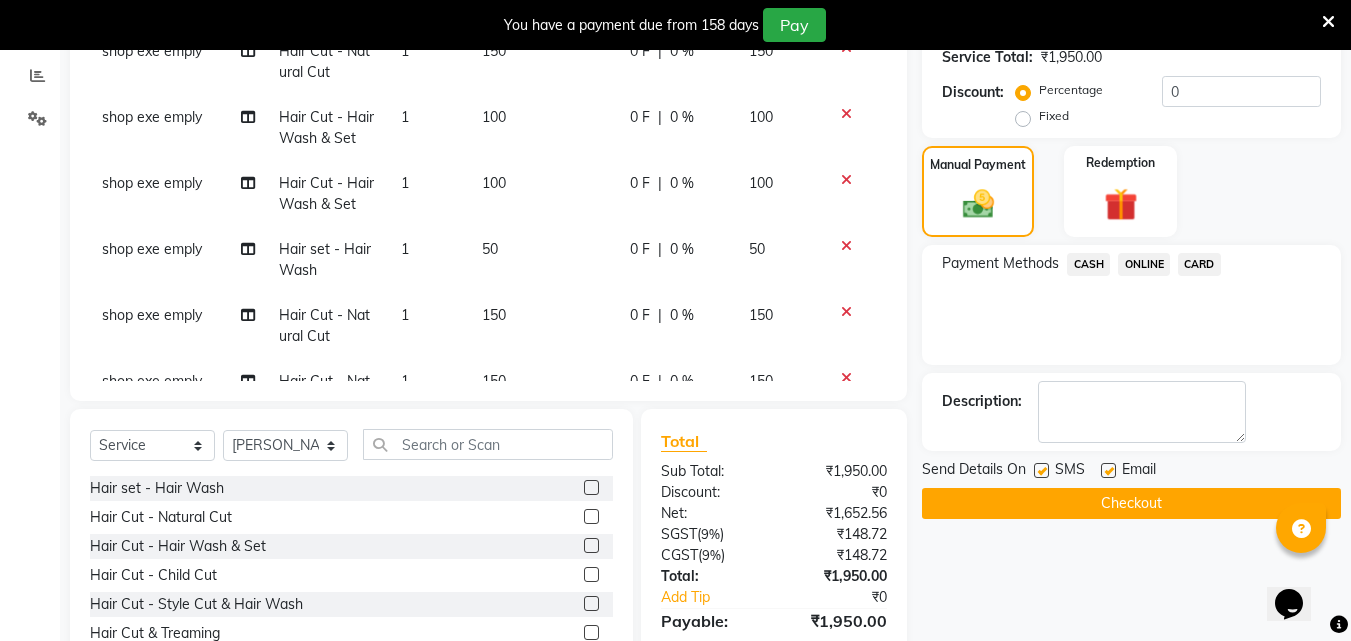 click 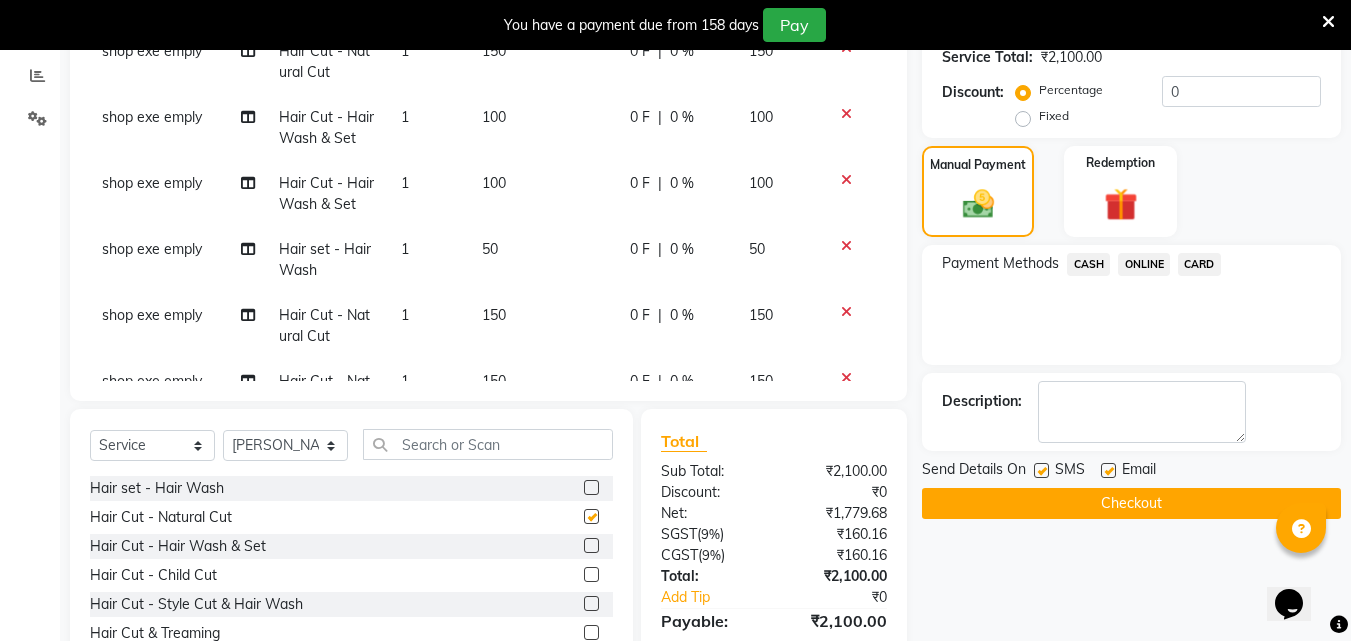 checkbox on "false" 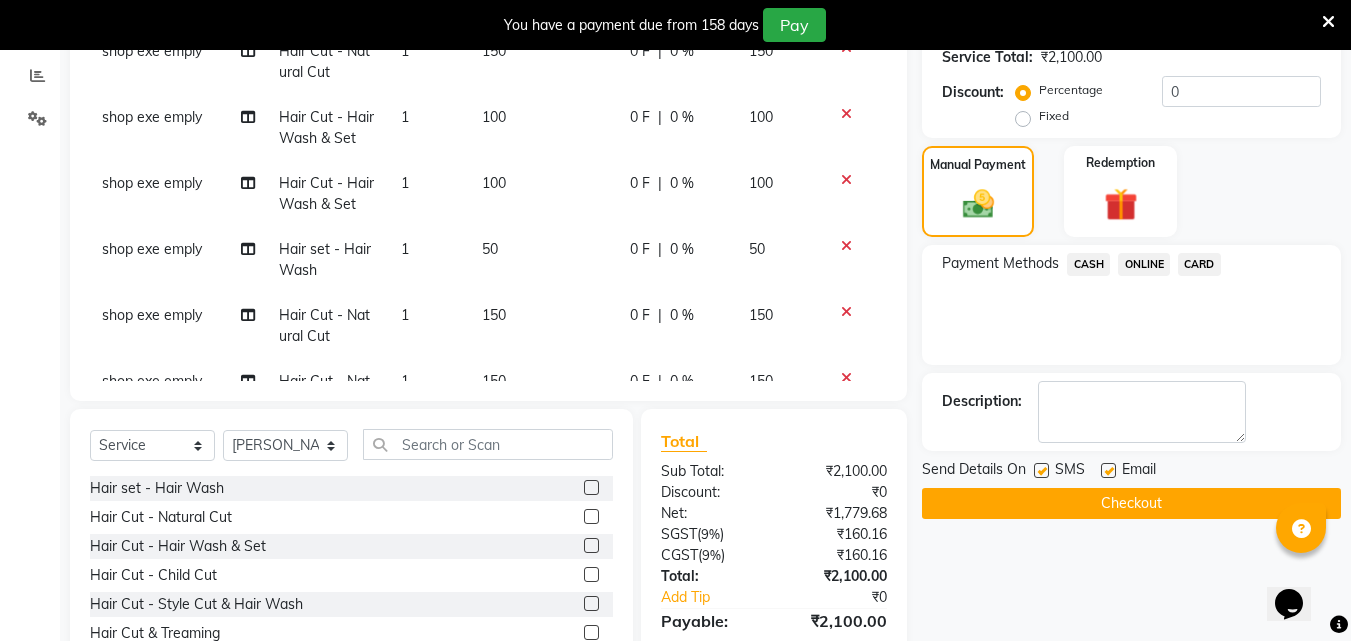 click 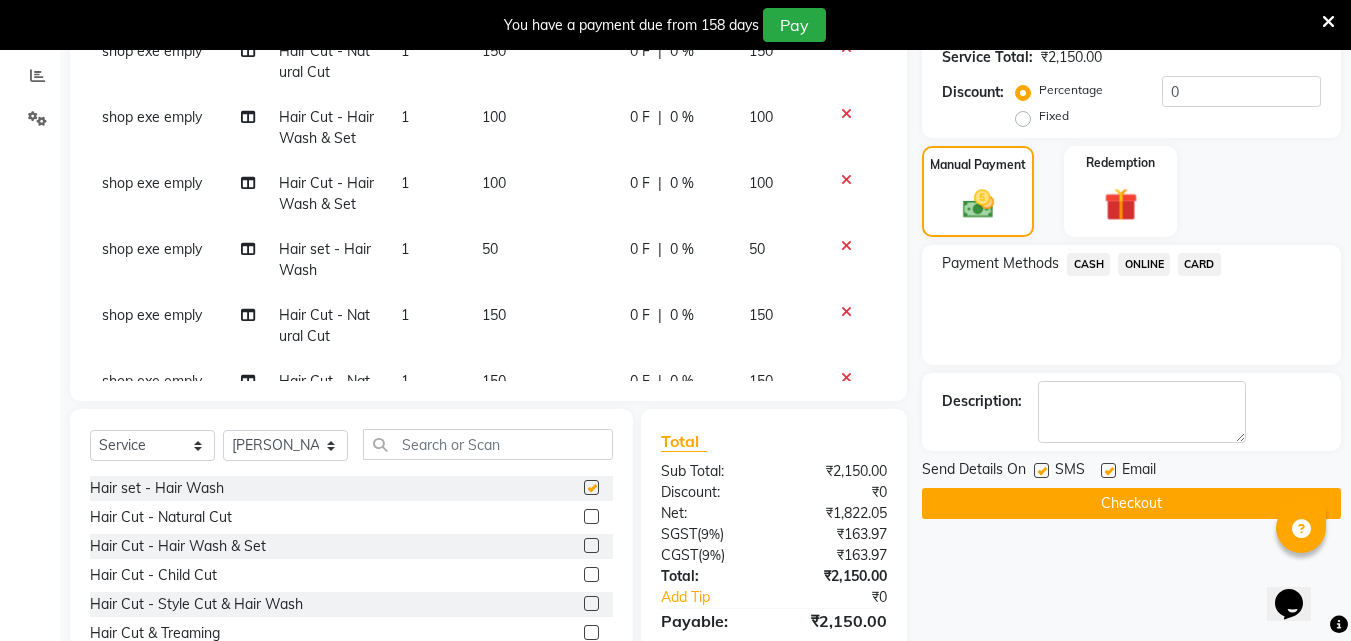 checkbox on "false" 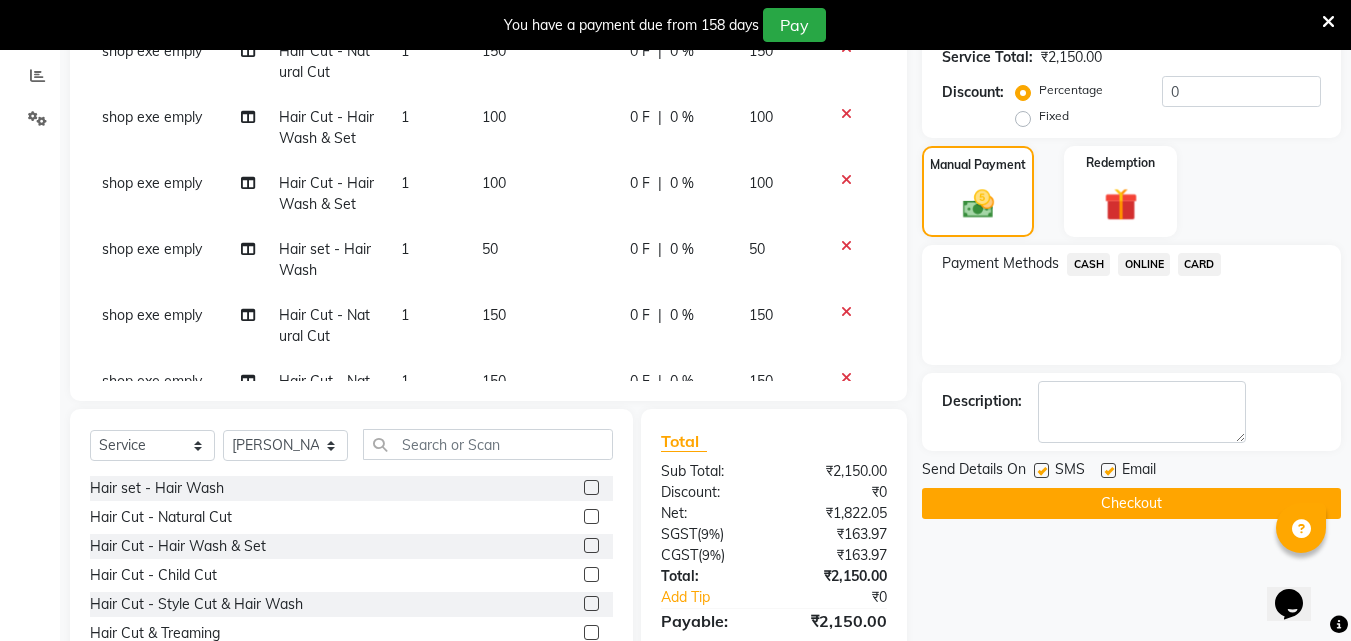 click on "ONLINE" 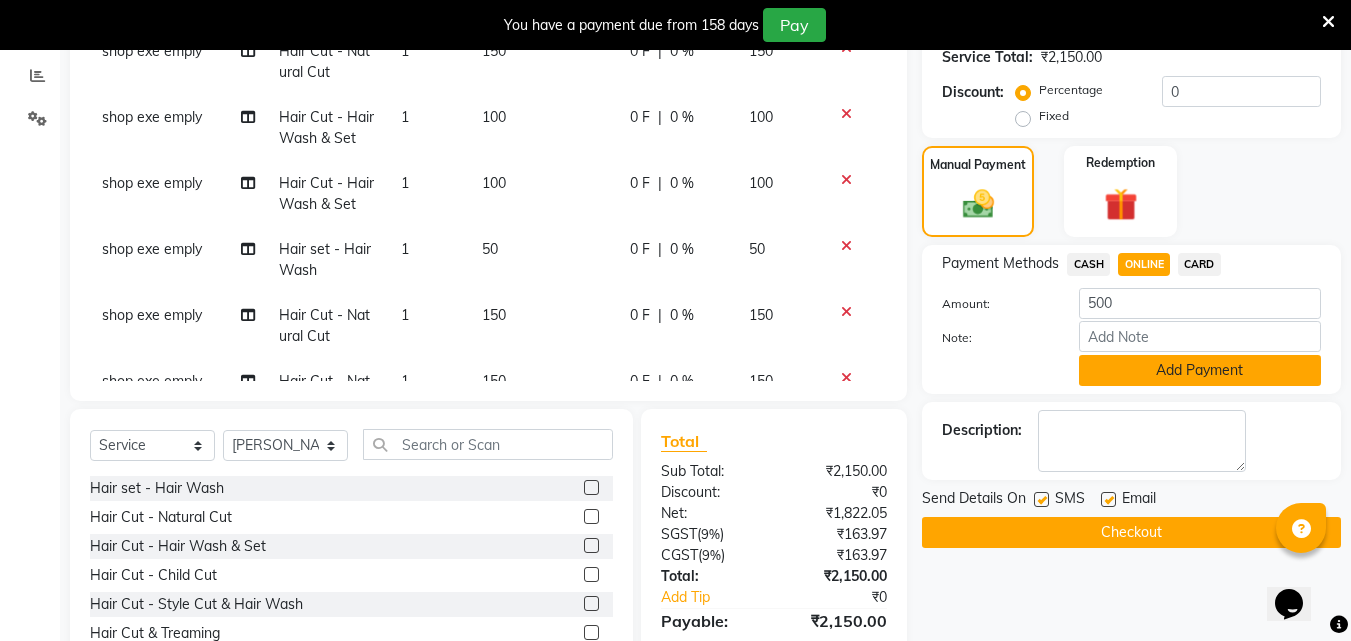 click on "Add Payment" 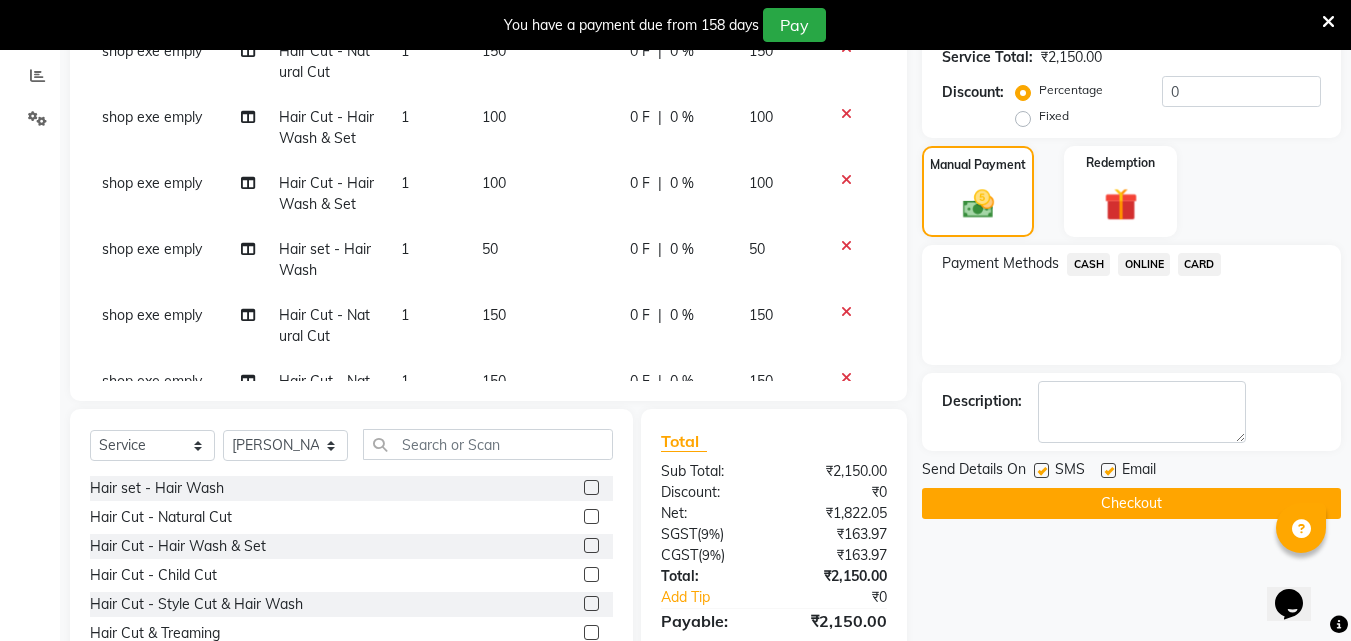 click 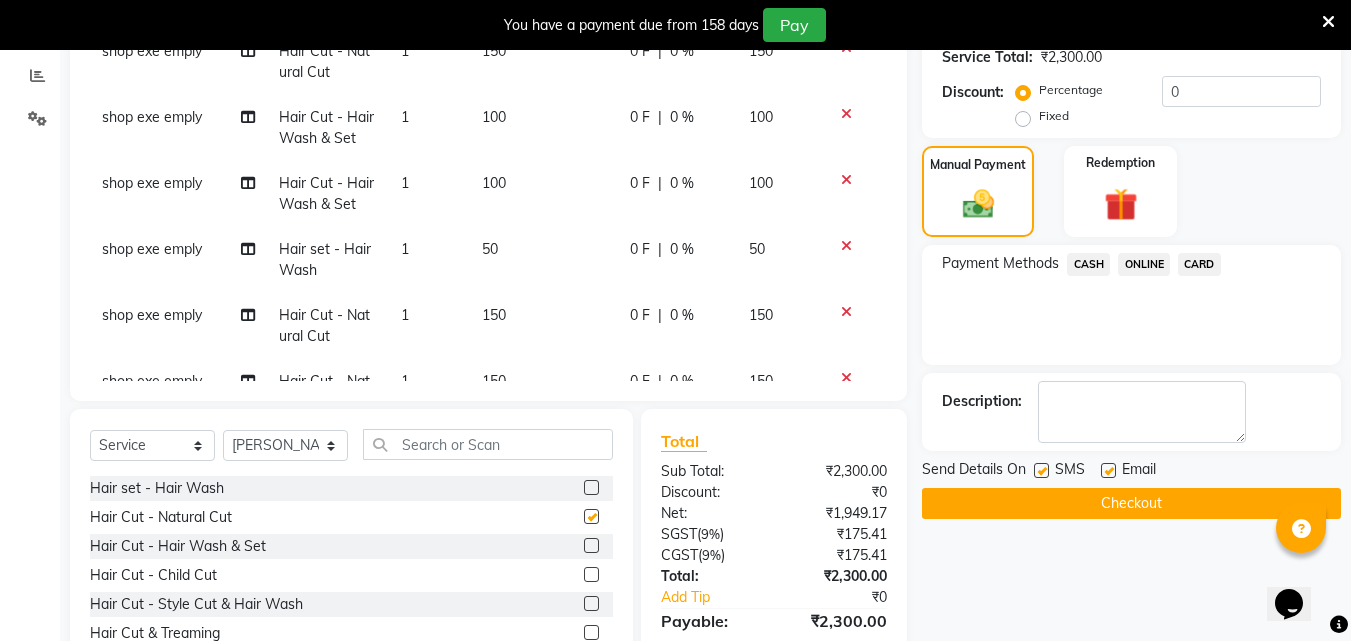 checkbox on "false" 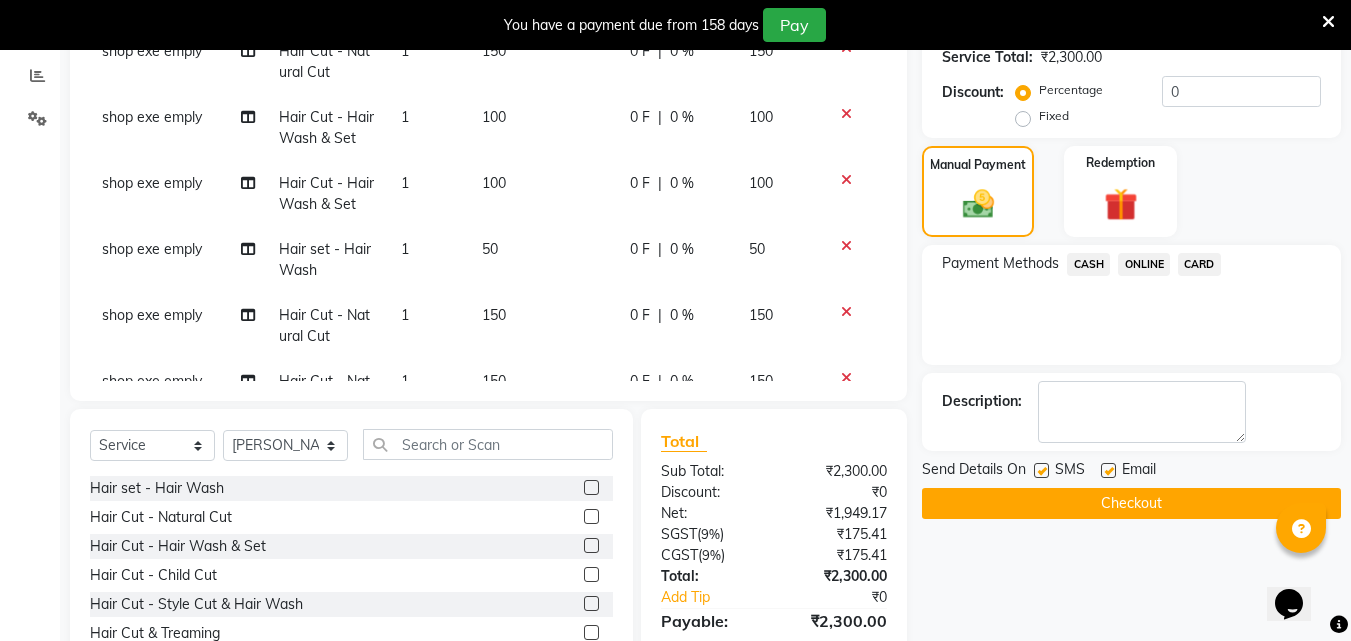 click 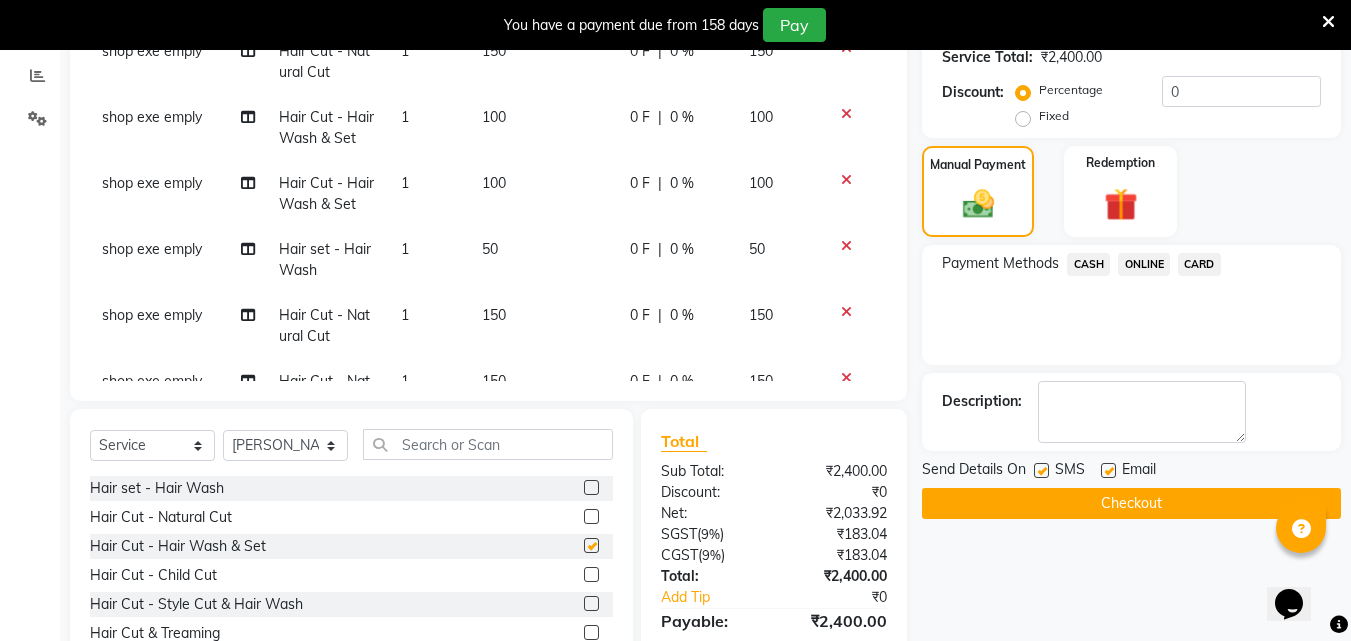 checkbox on "false" 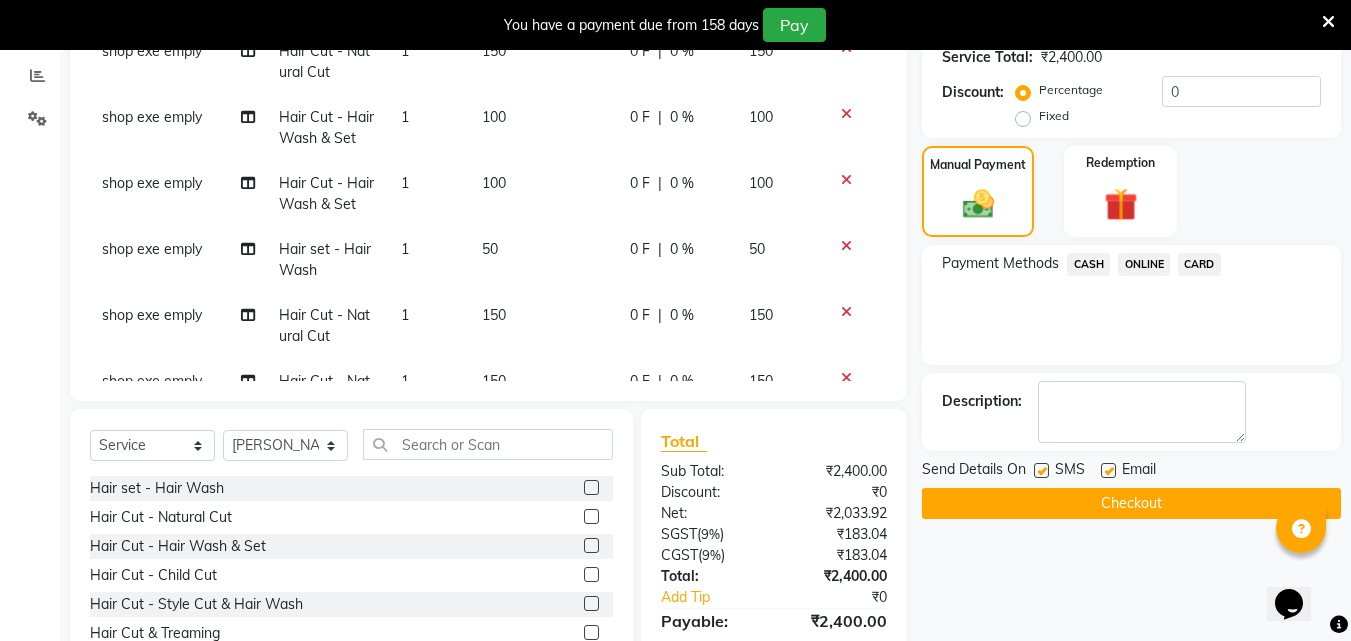 click on "CASH" 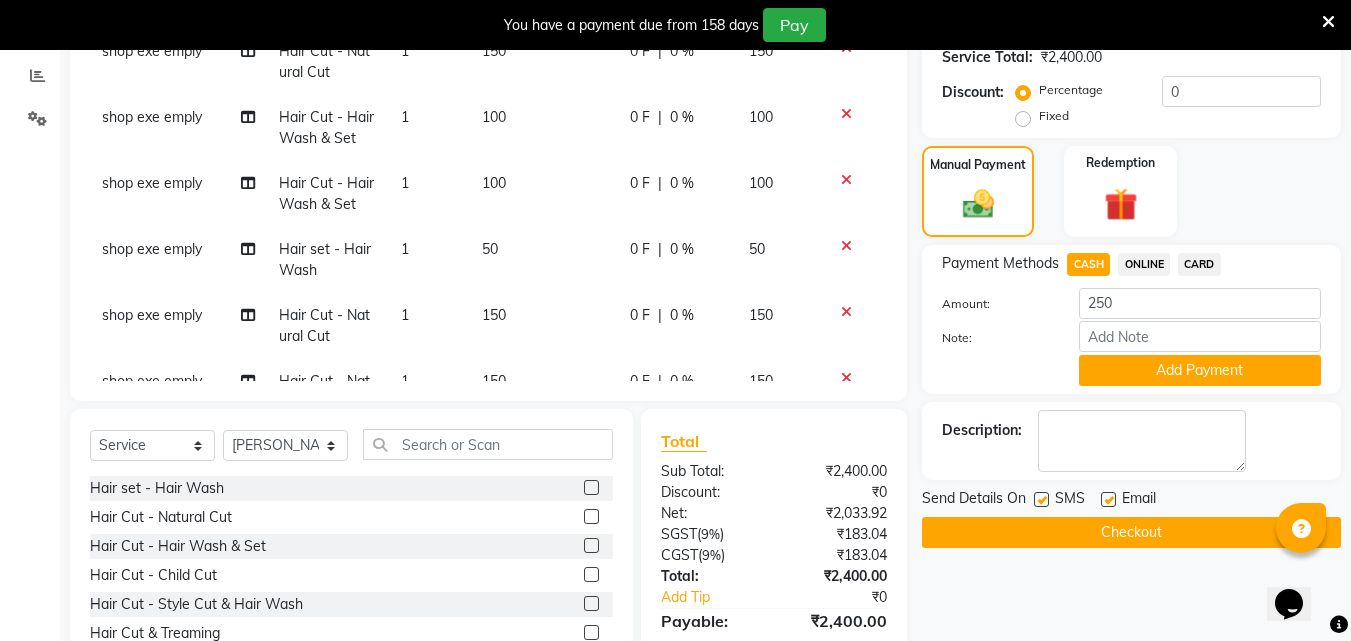 click 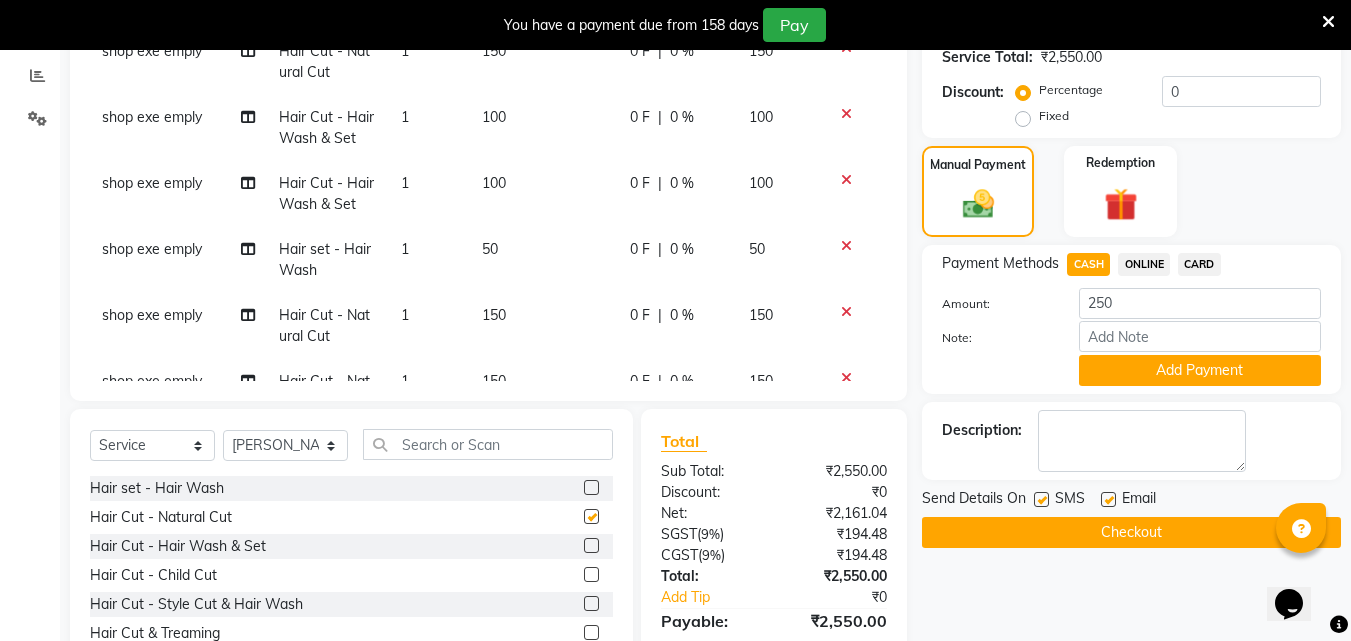 checkbox on "false" 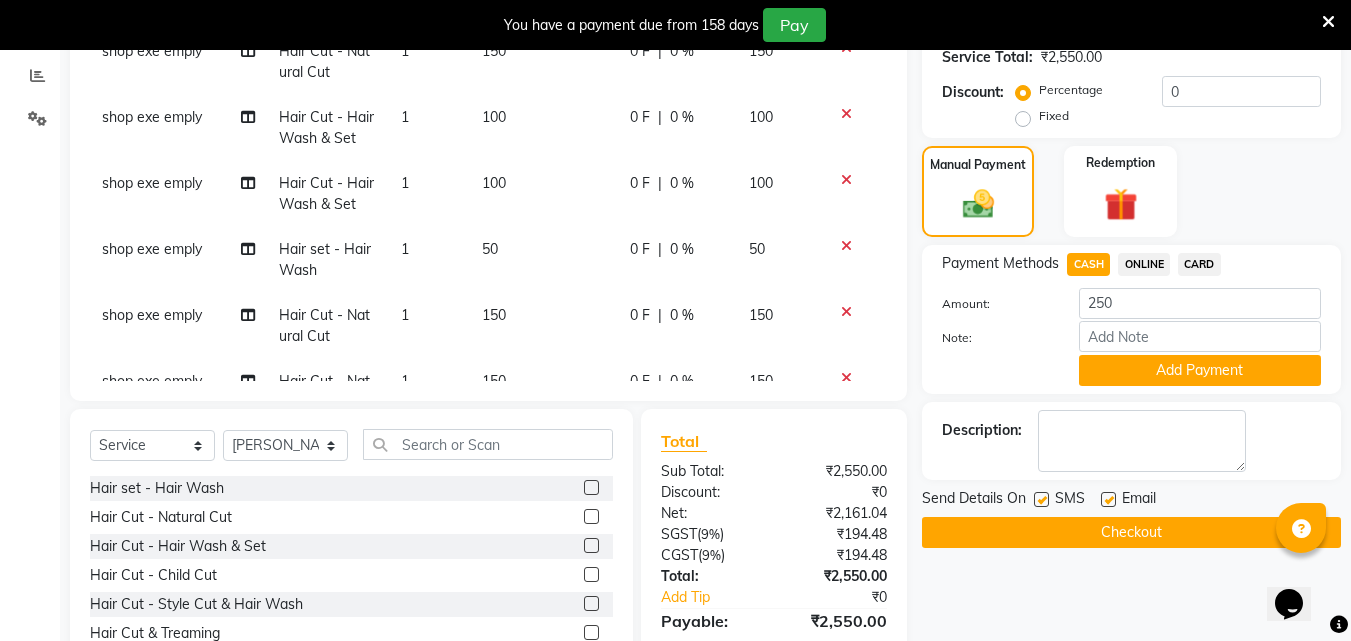 click on "CASH" 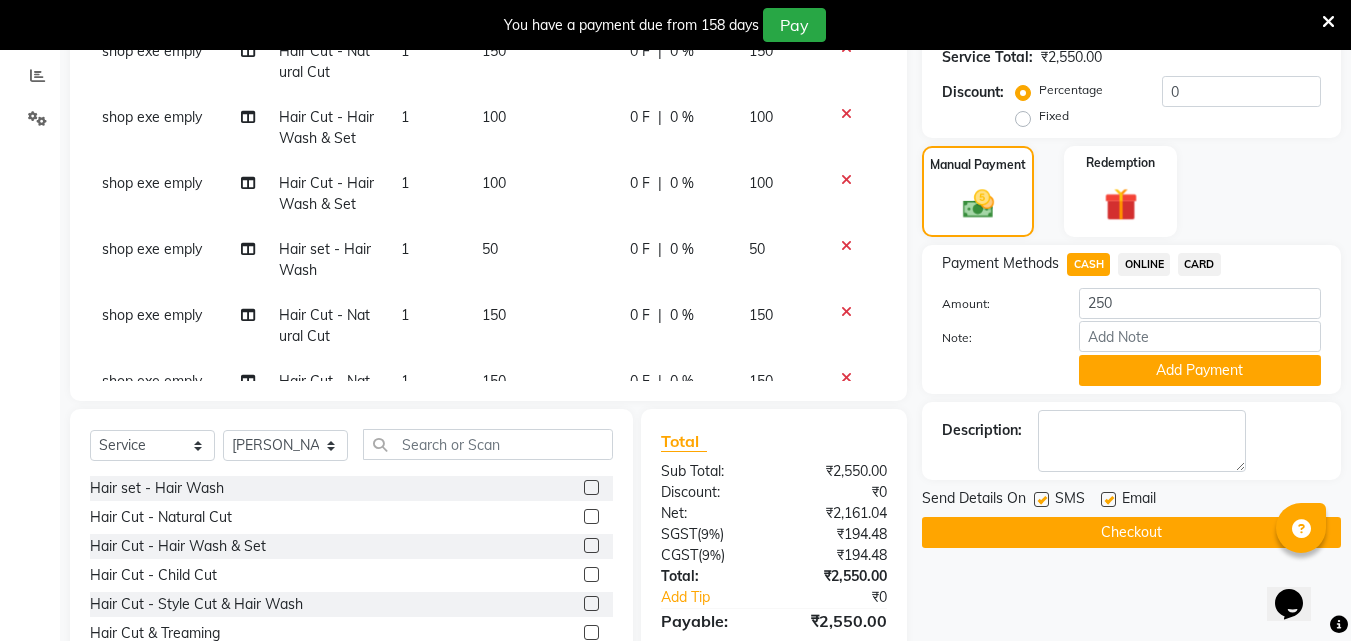 type on "400" 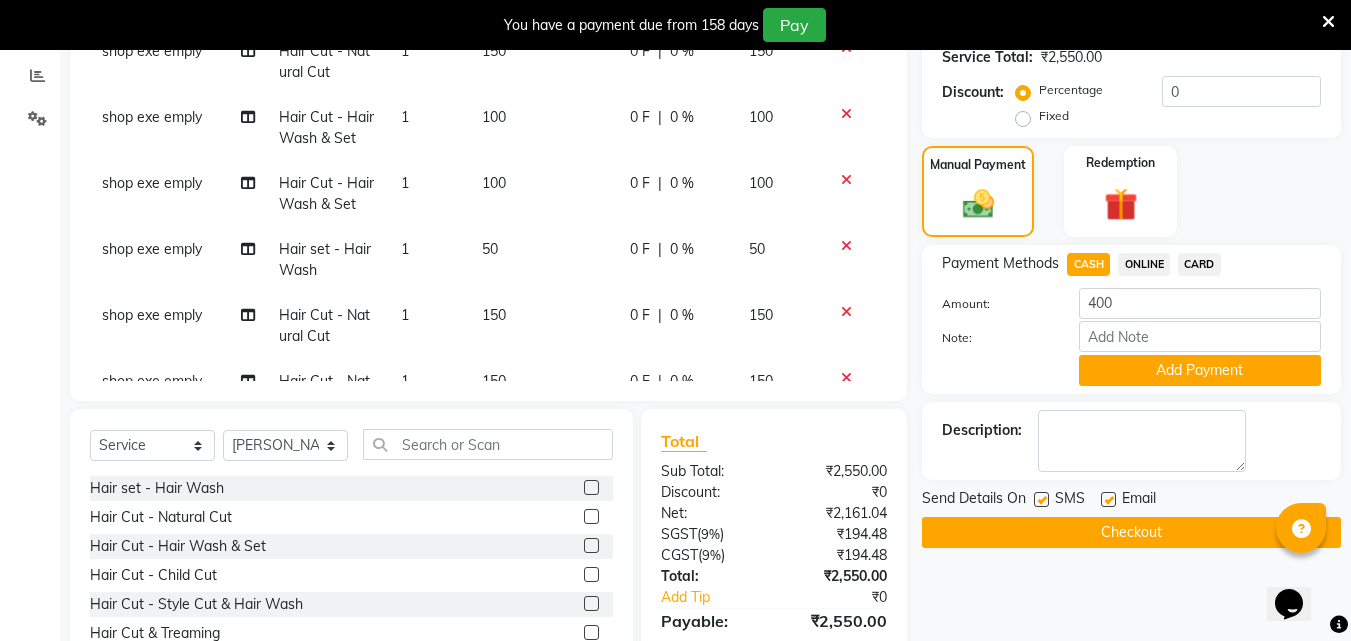 click 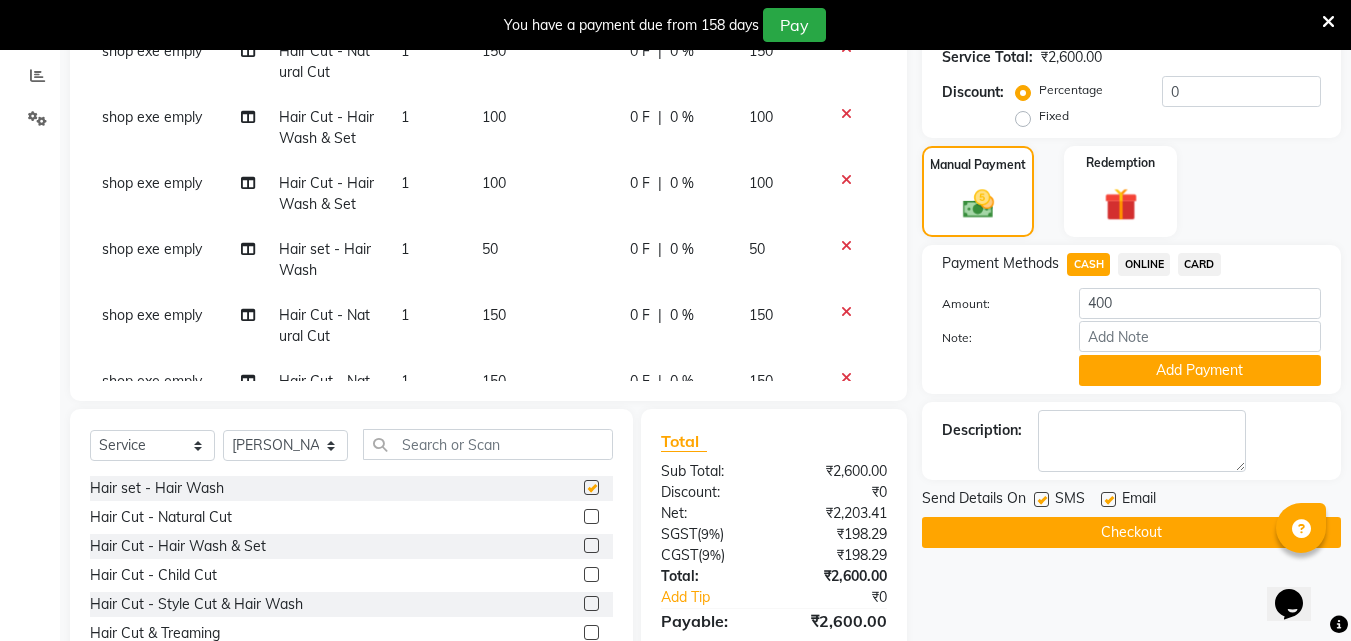 checkbox on "false" 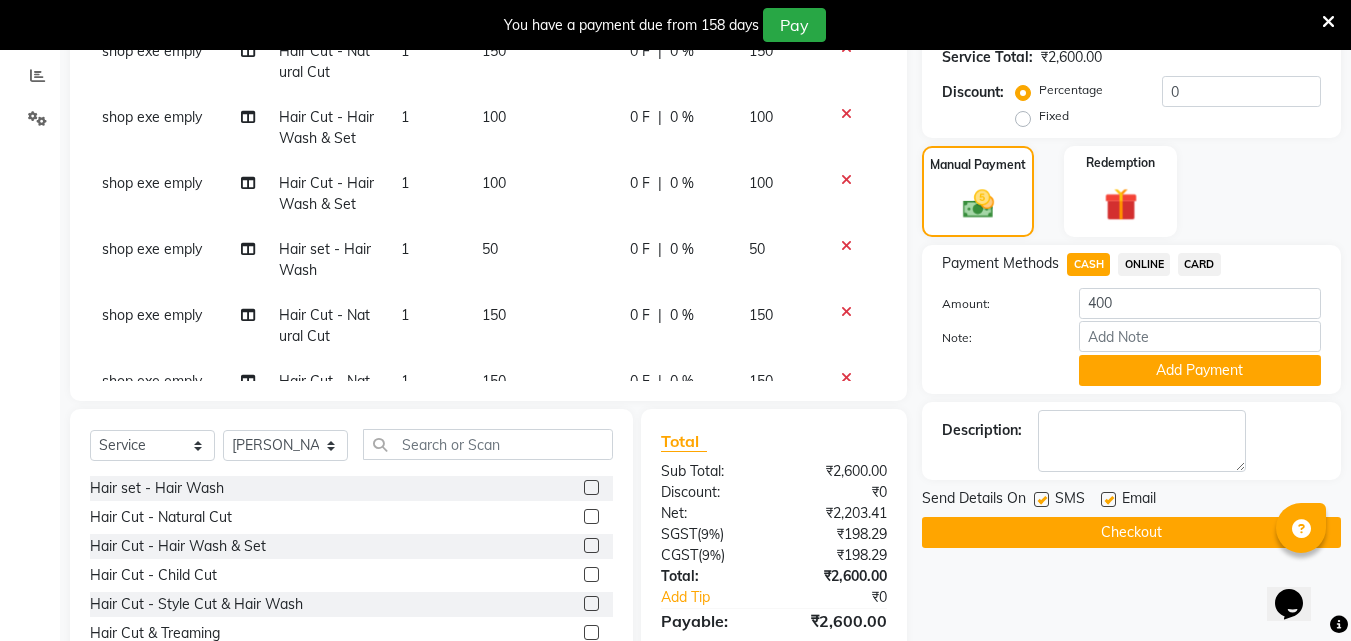 click on "CASH" 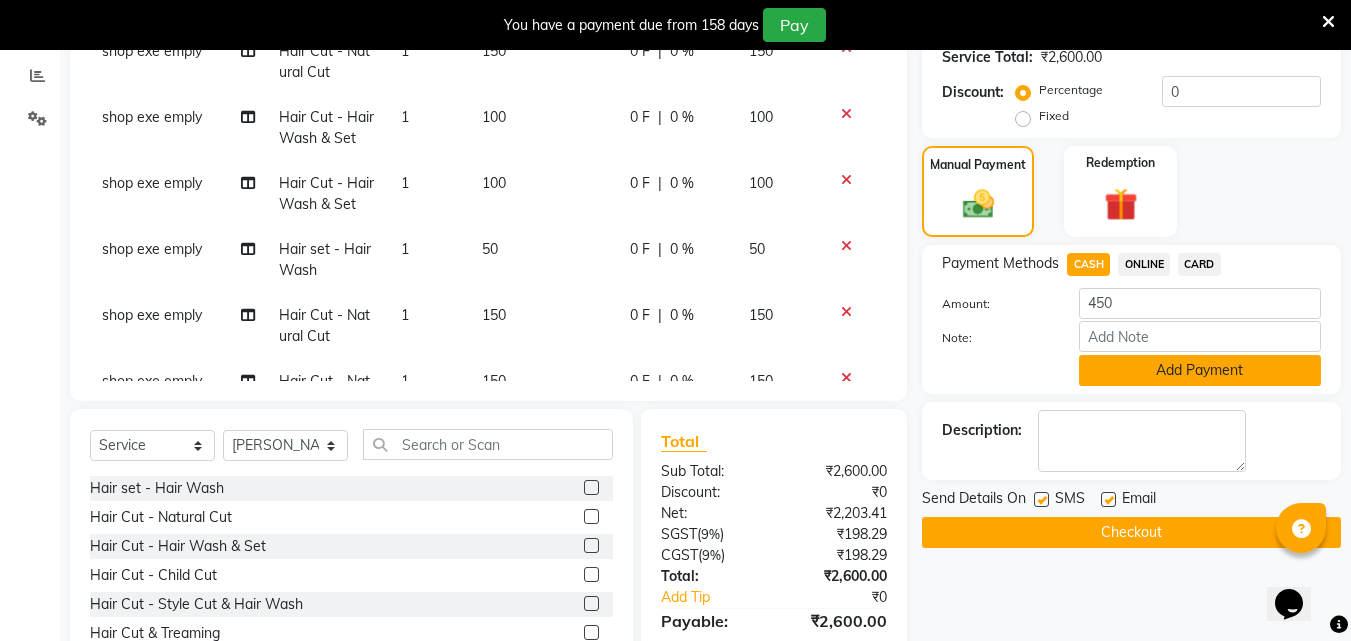 click on "Add Payment" 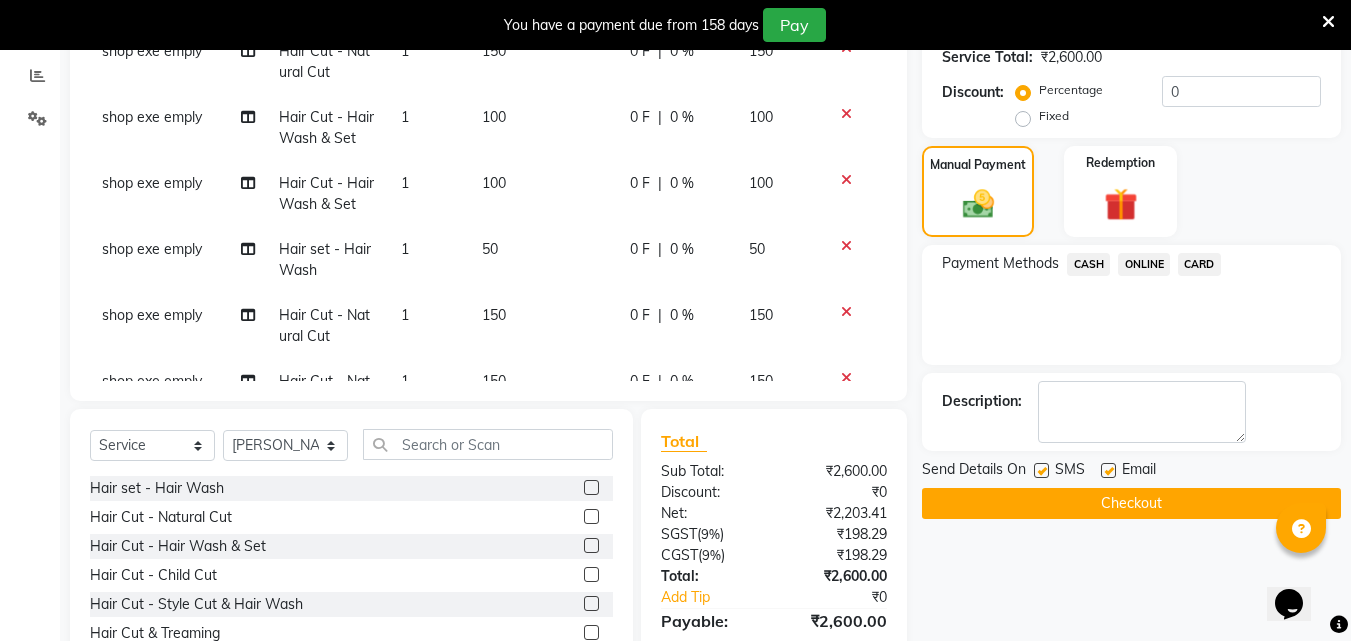 click 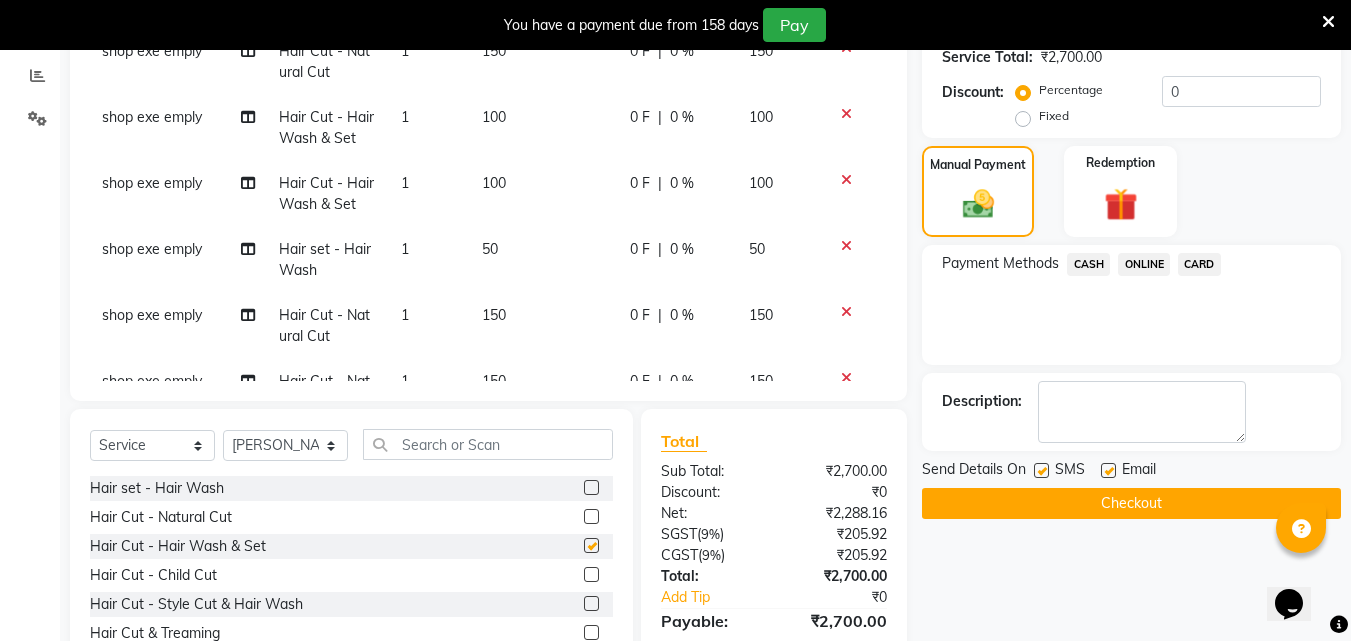 checkbox on "false" 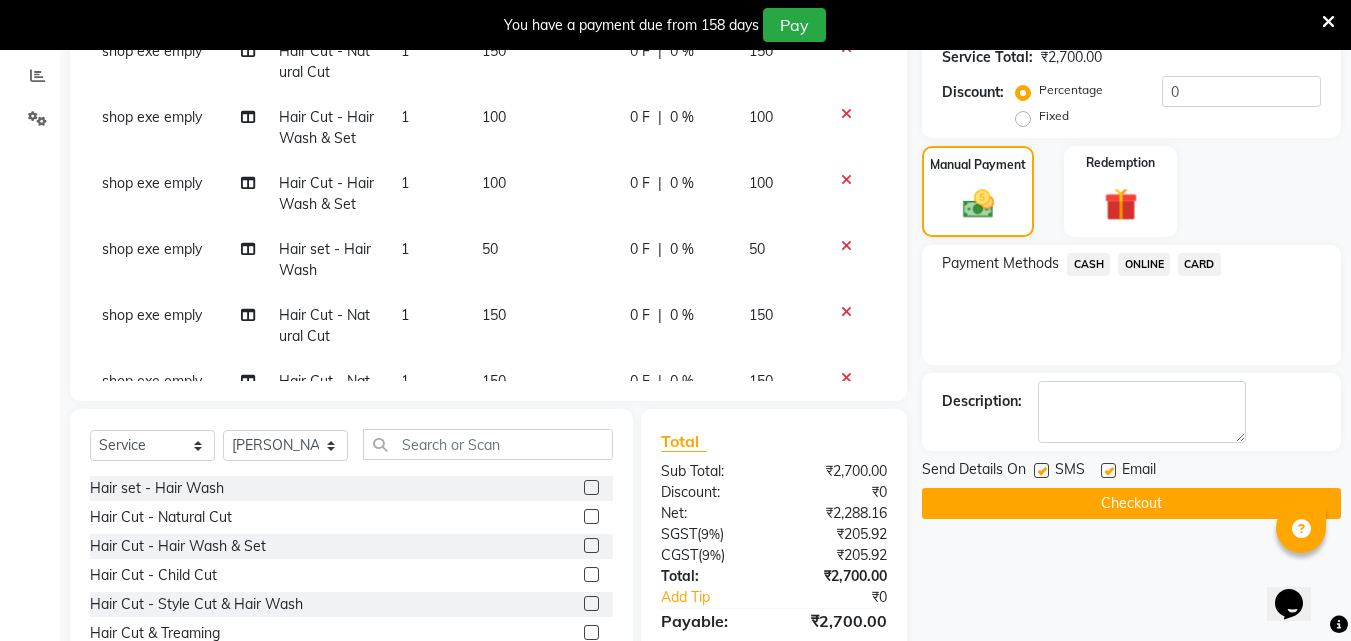click on "ONLINE" 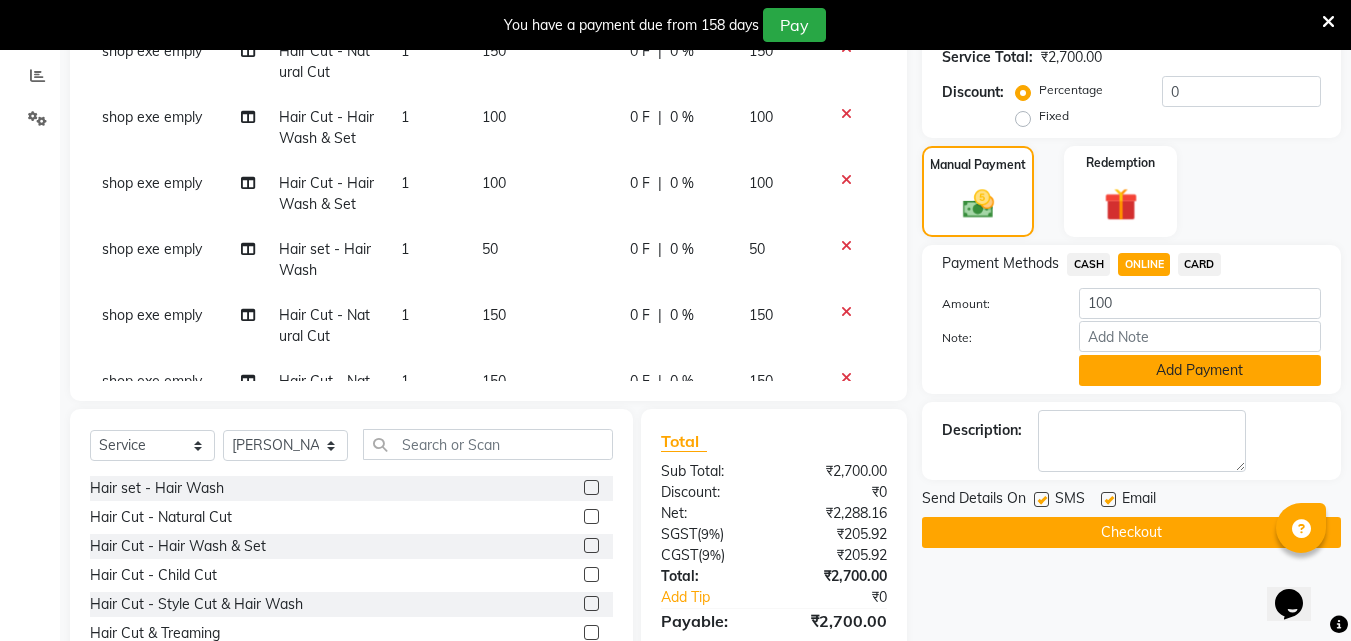 click on "Add Payment" 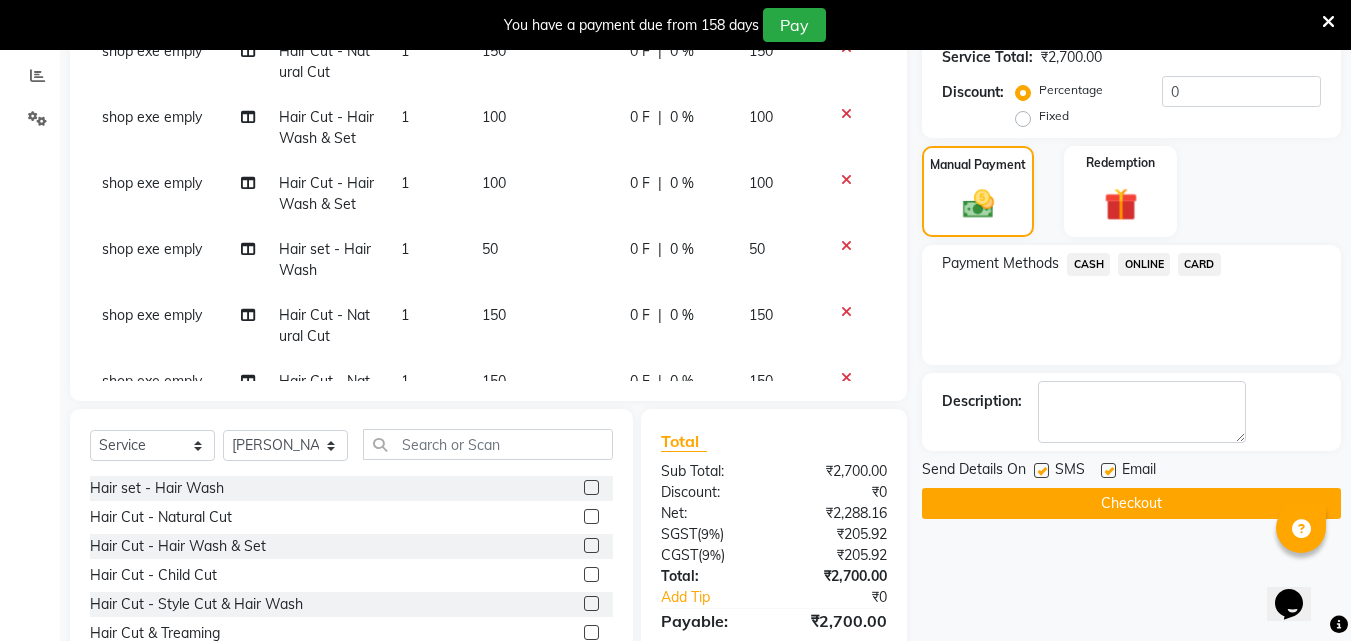click 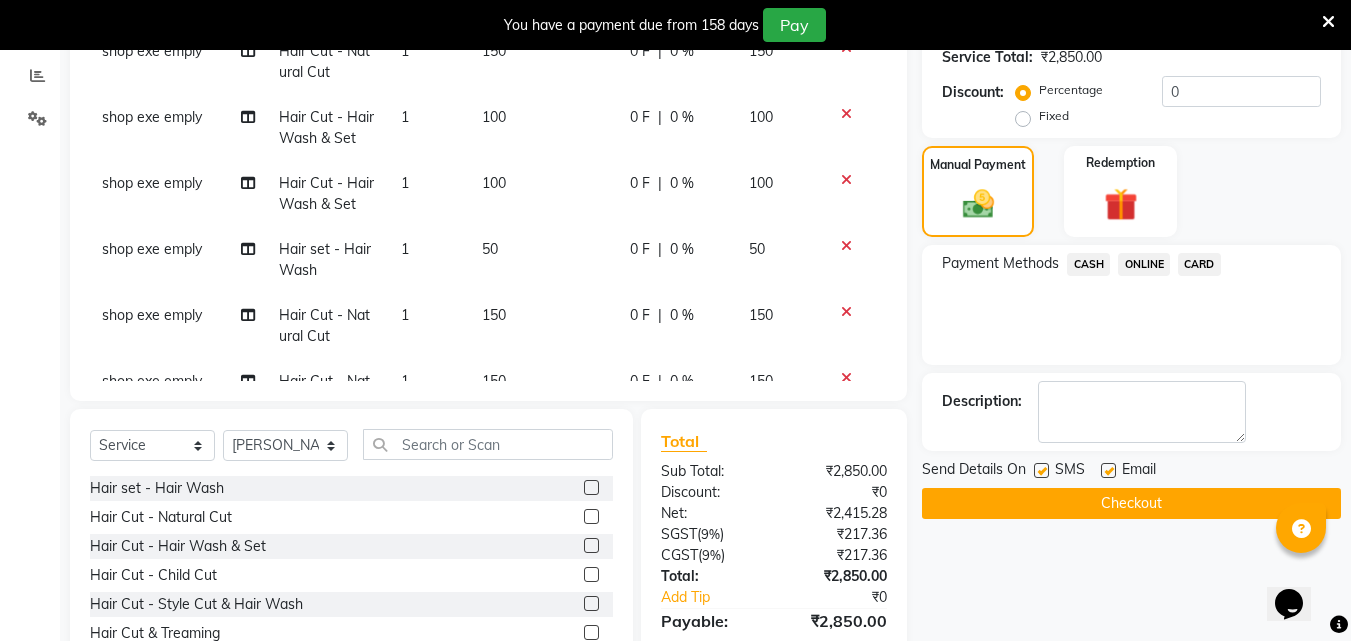 click 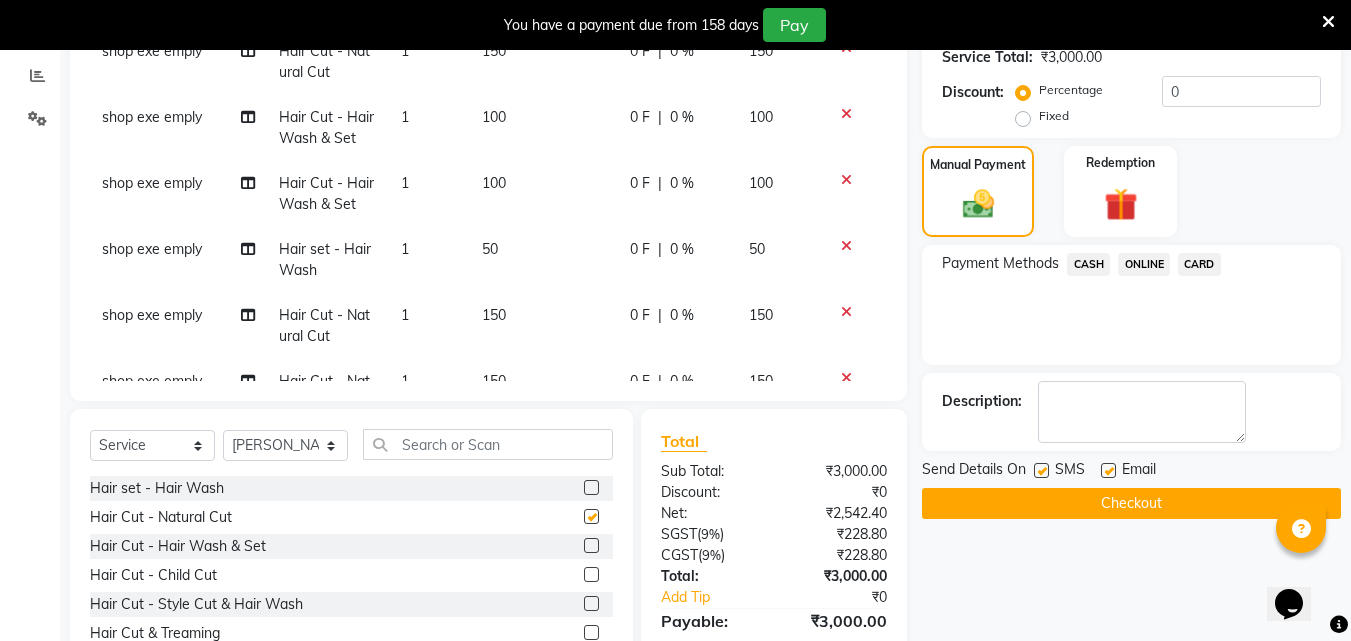 checkbox on "false" 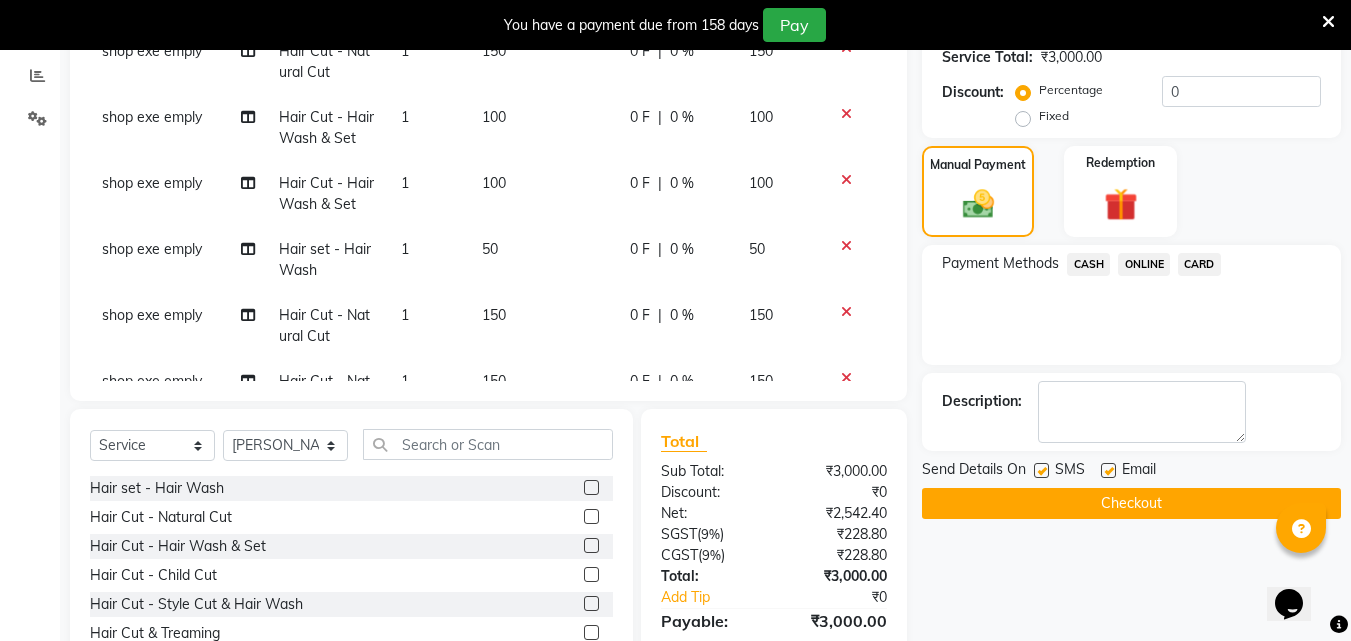 click on "CASH" 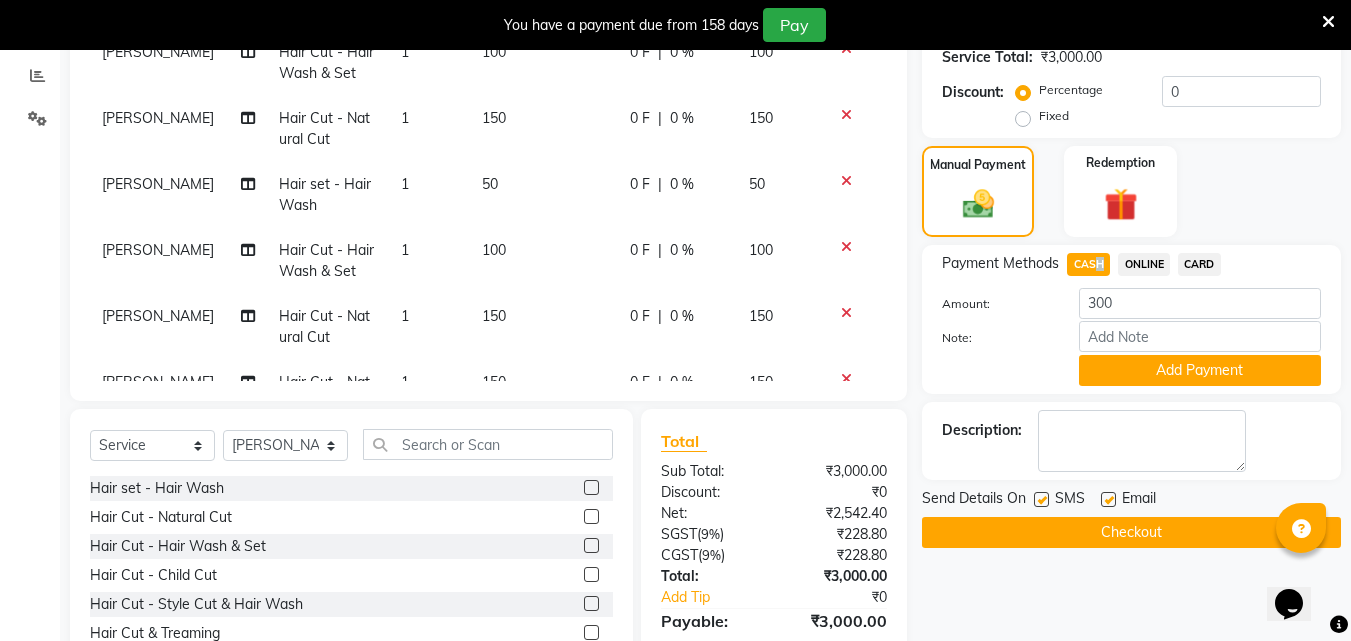 scroll, scrollTop: 1263, scrollLeft: 0, axis: vertical 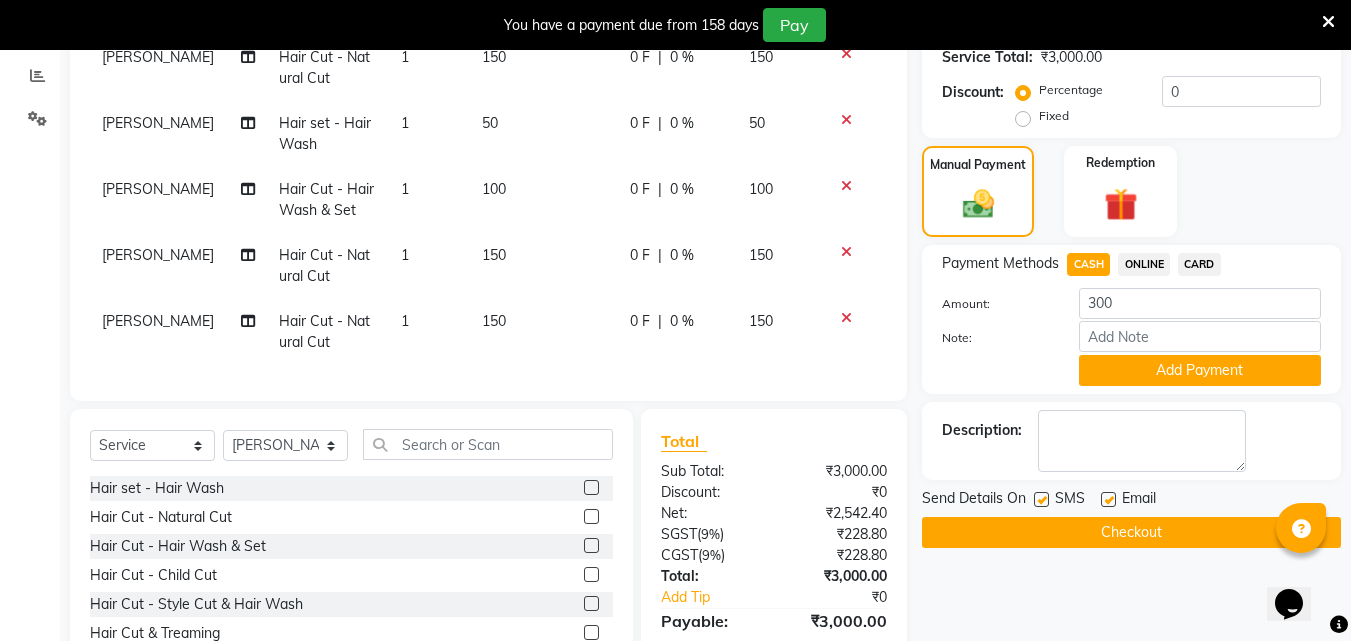 click 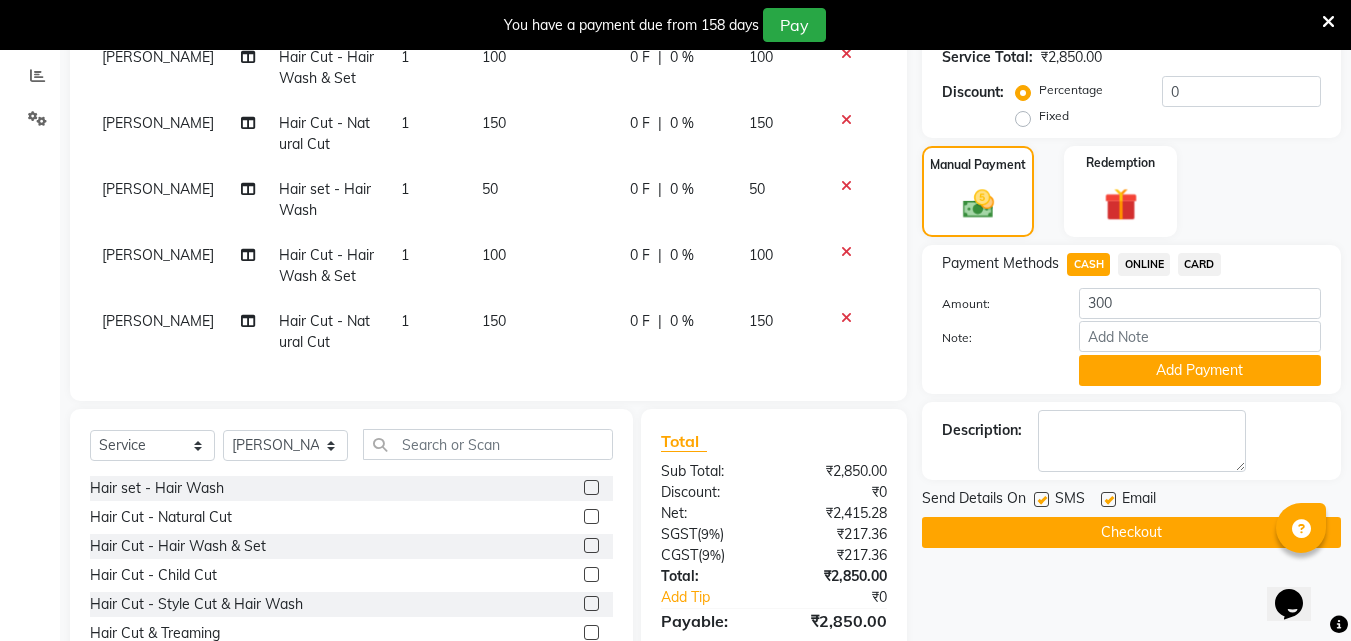 scroll, scrollTop: 1197, scrollLeft: 0, axis: vertical 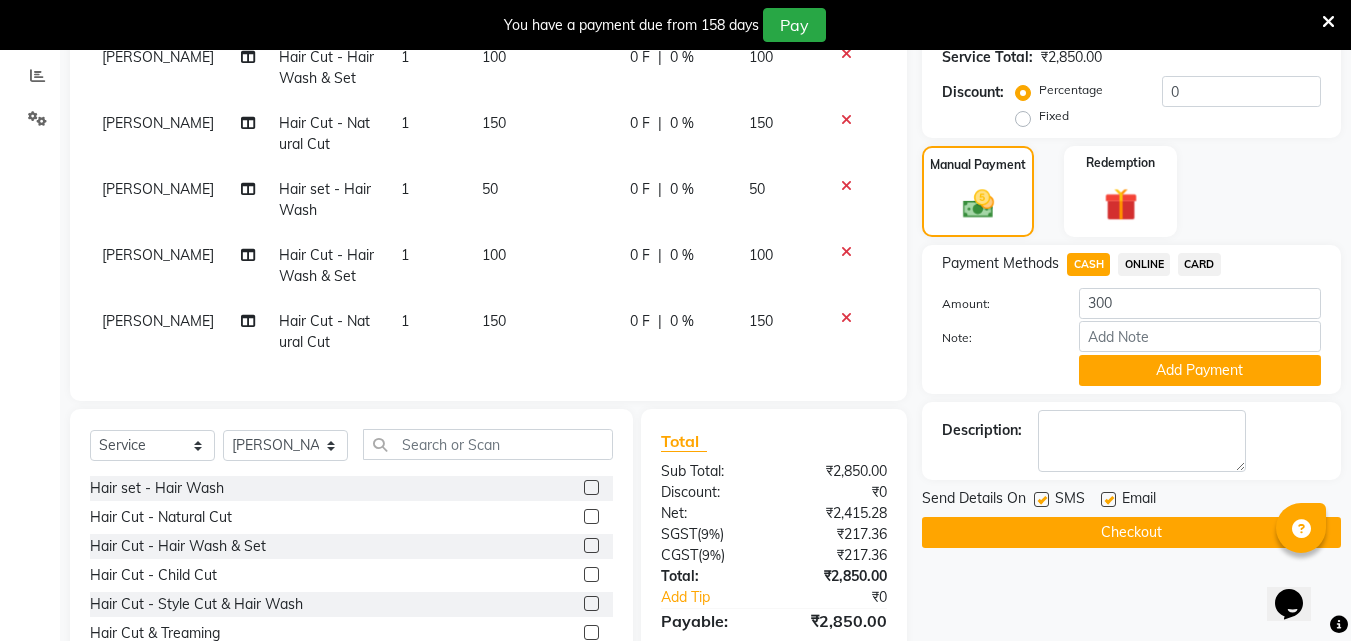 click on "CASH" 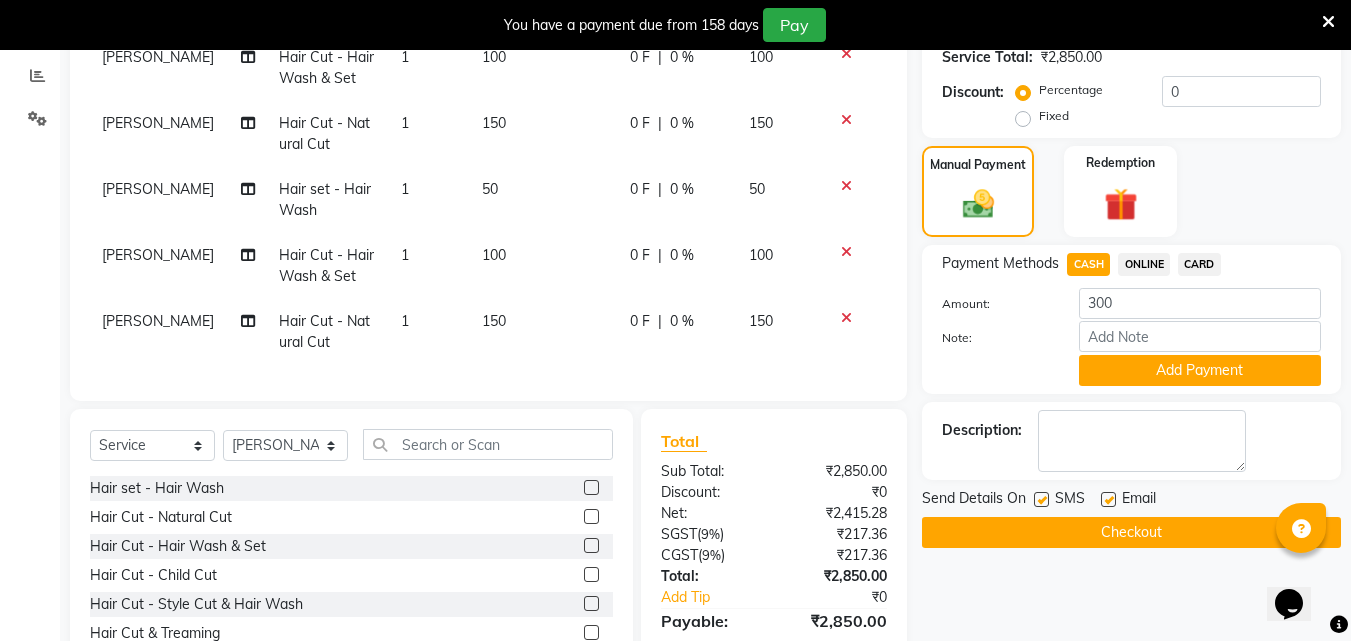 type on "150" 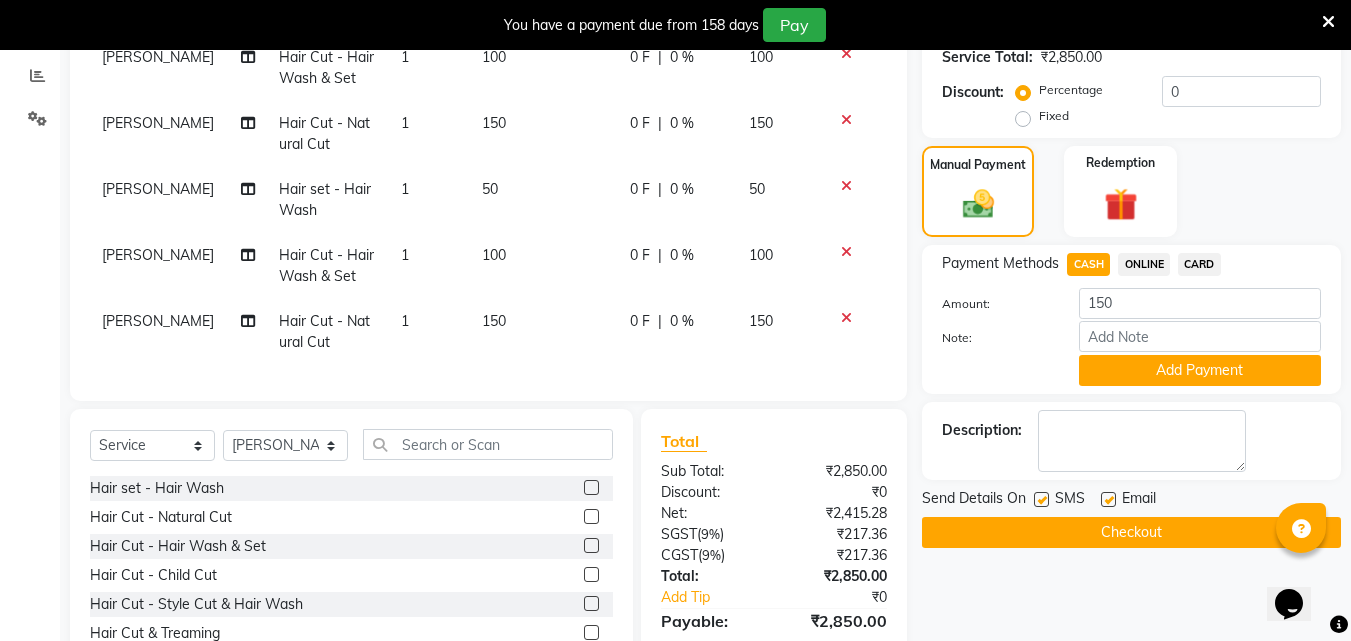 click 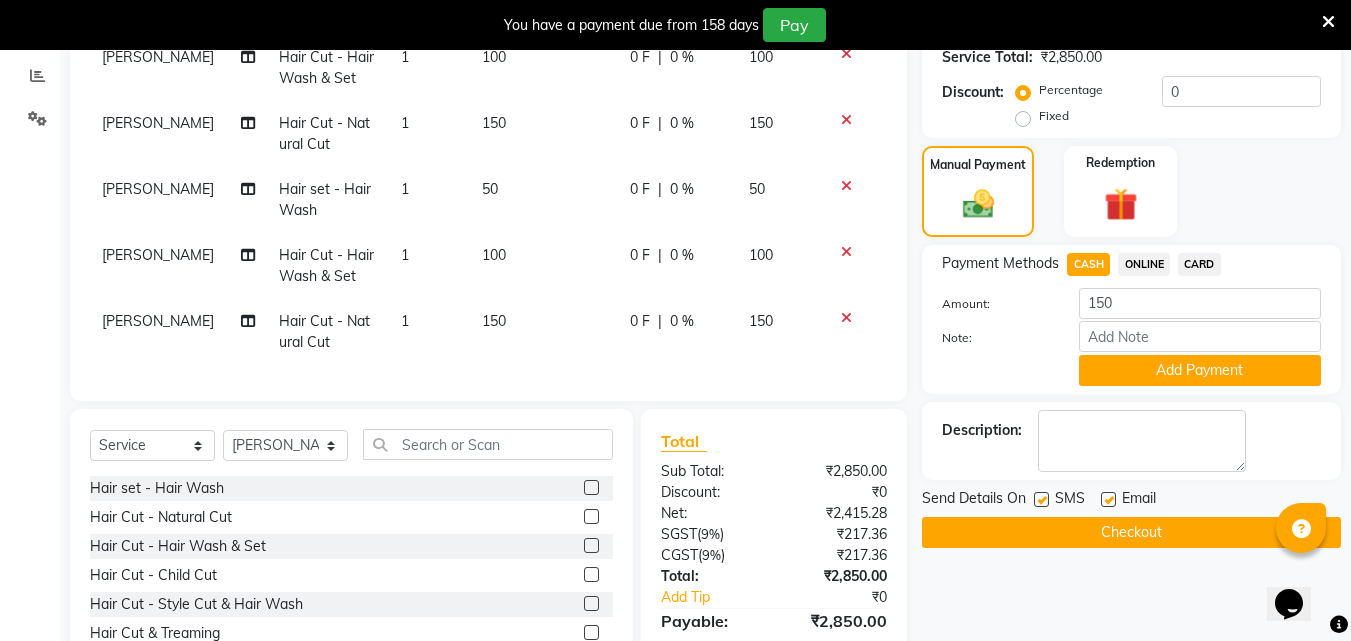 click at bounding box center (590, 546) 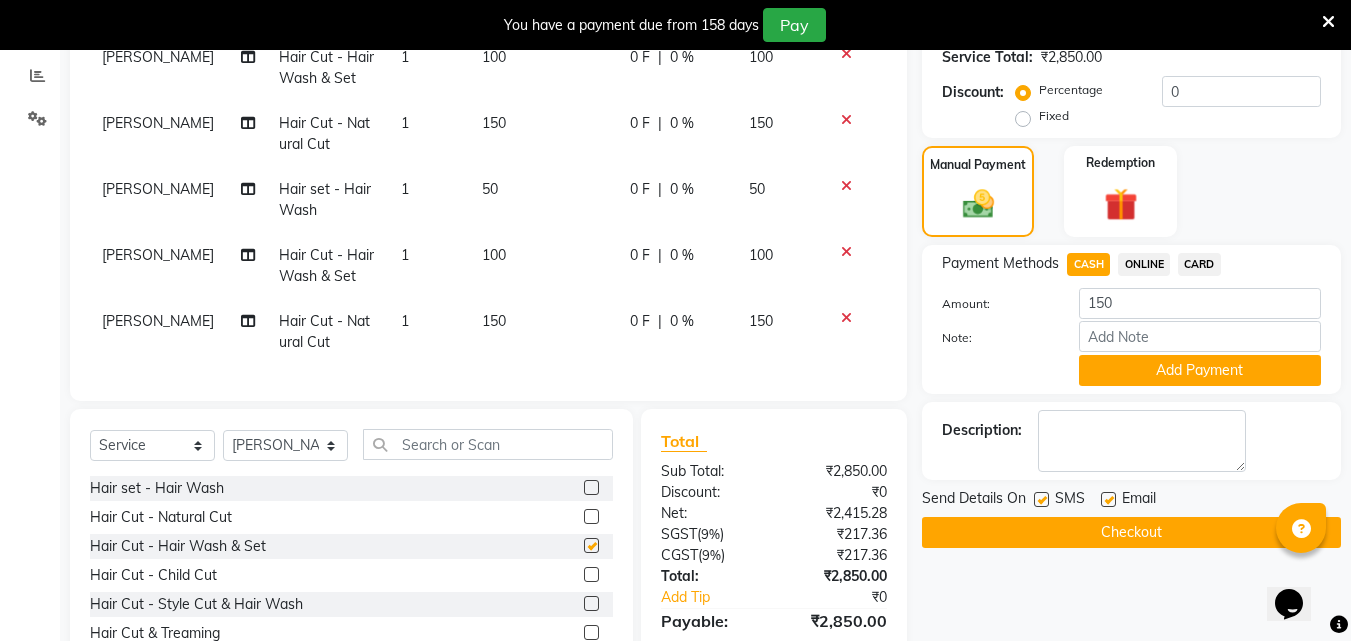 scroll, scrollTop: 1263, scrollLeft: 0, axis: vertical 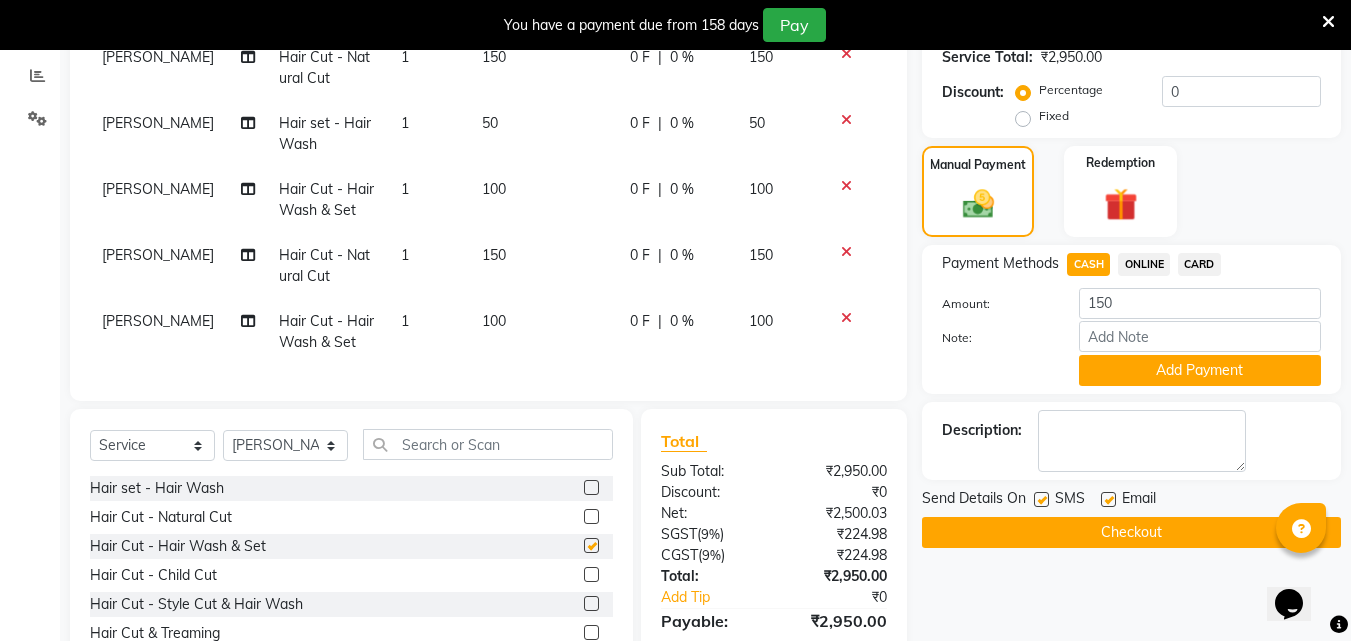 checkbox on "false" 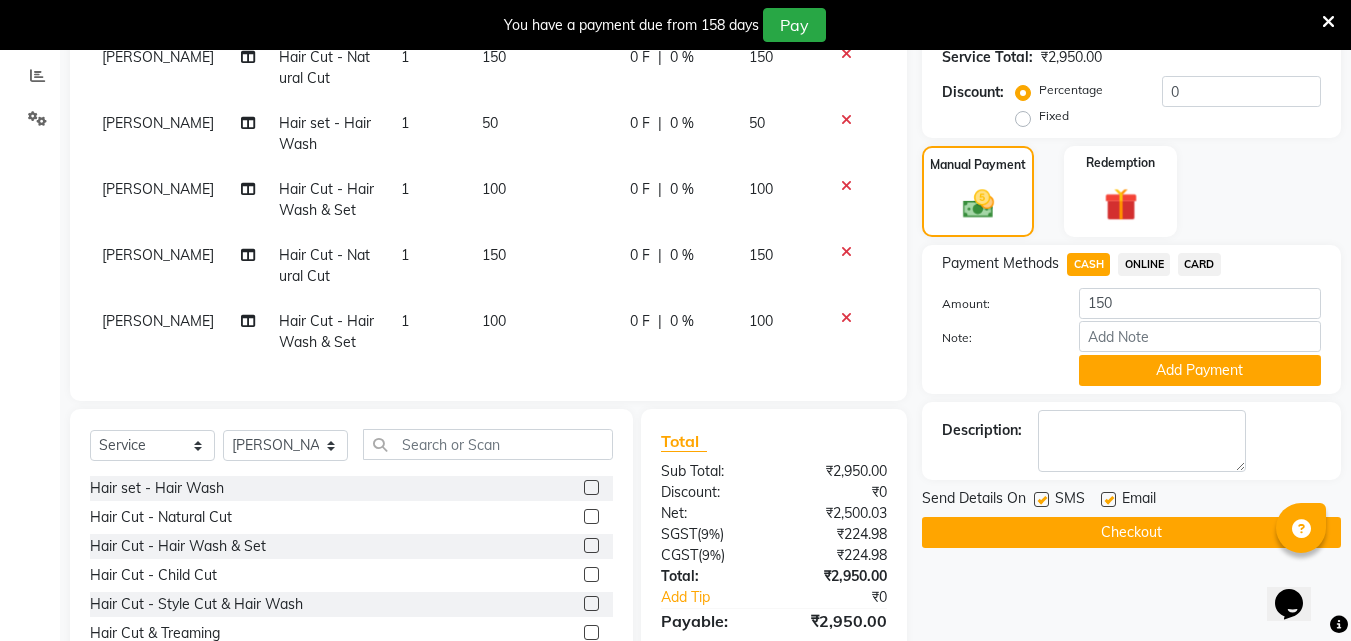 click on "CASH" 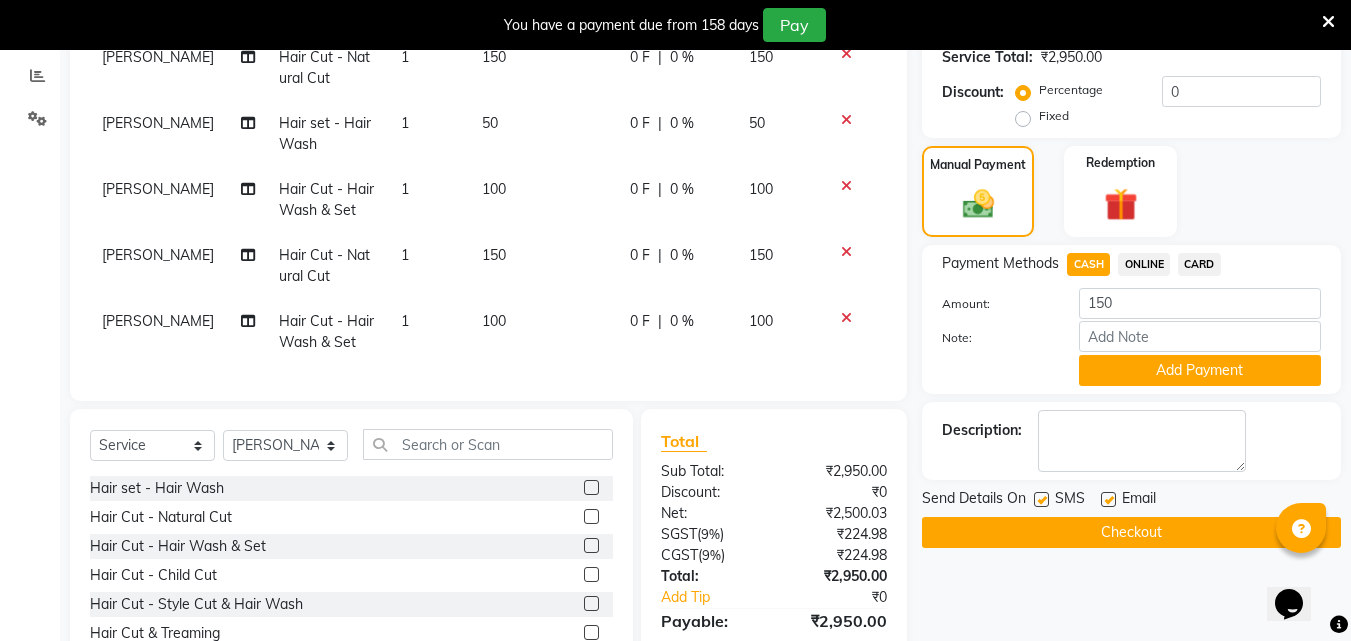 type on "250" 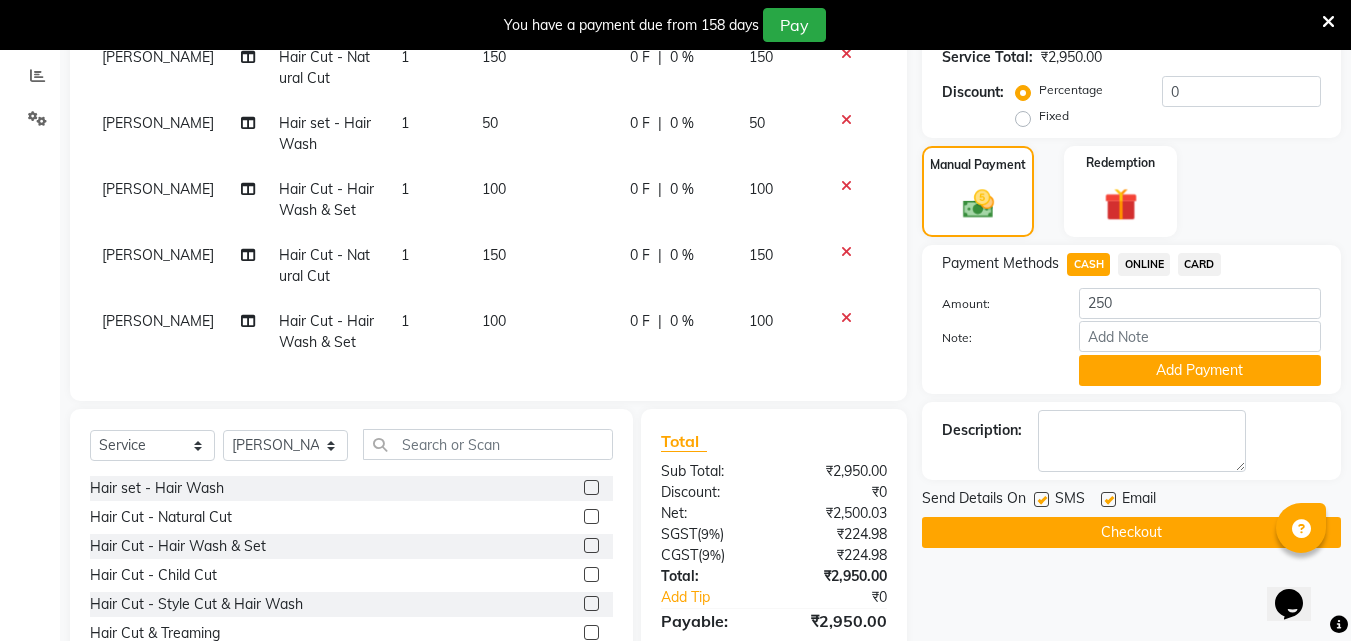 click 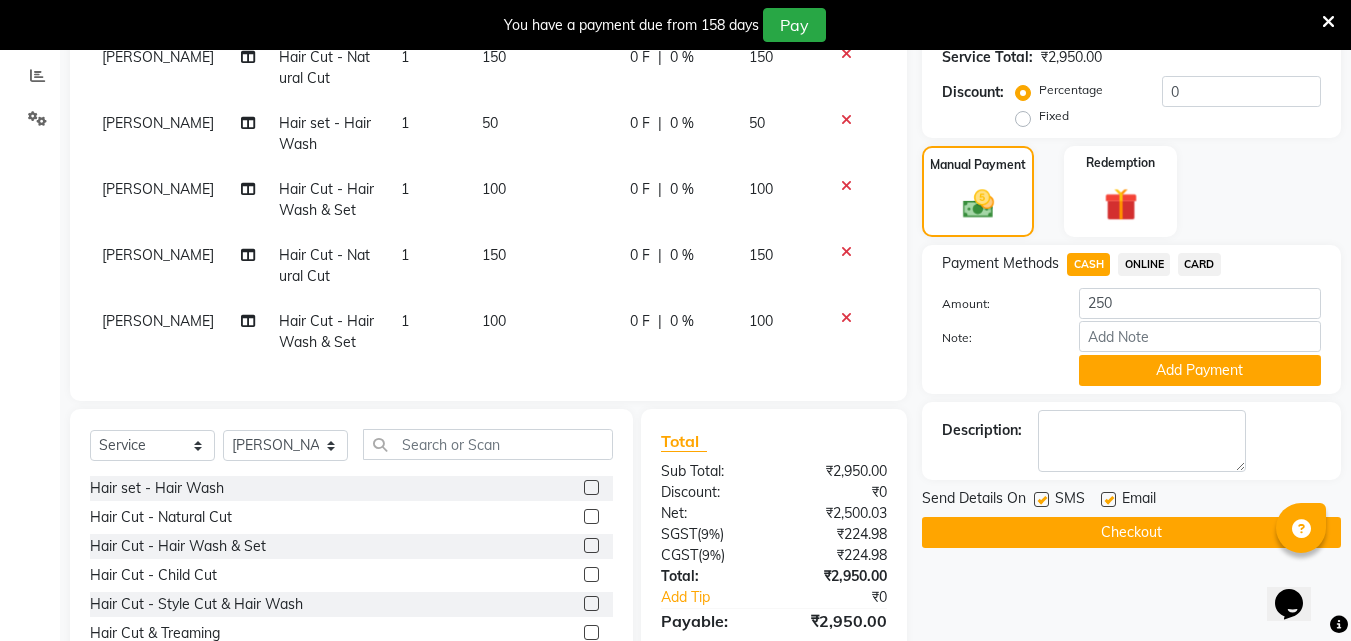 click at bounding box center (590, 546) 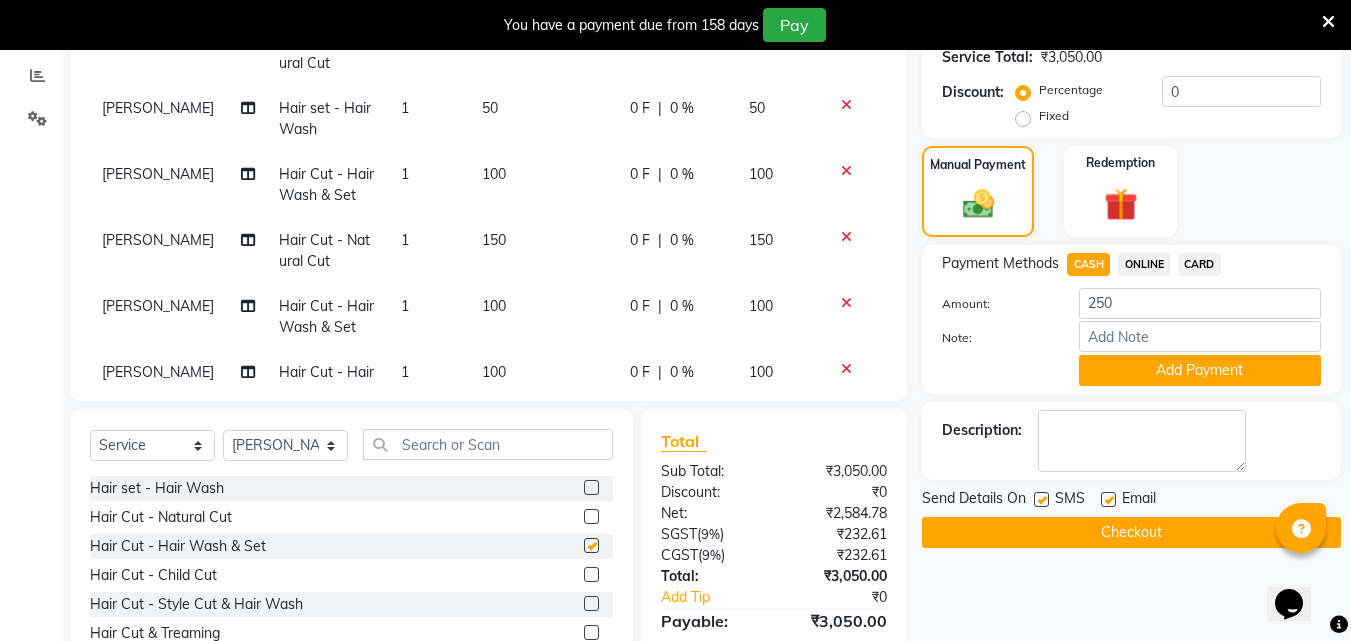 checkbox on "false" 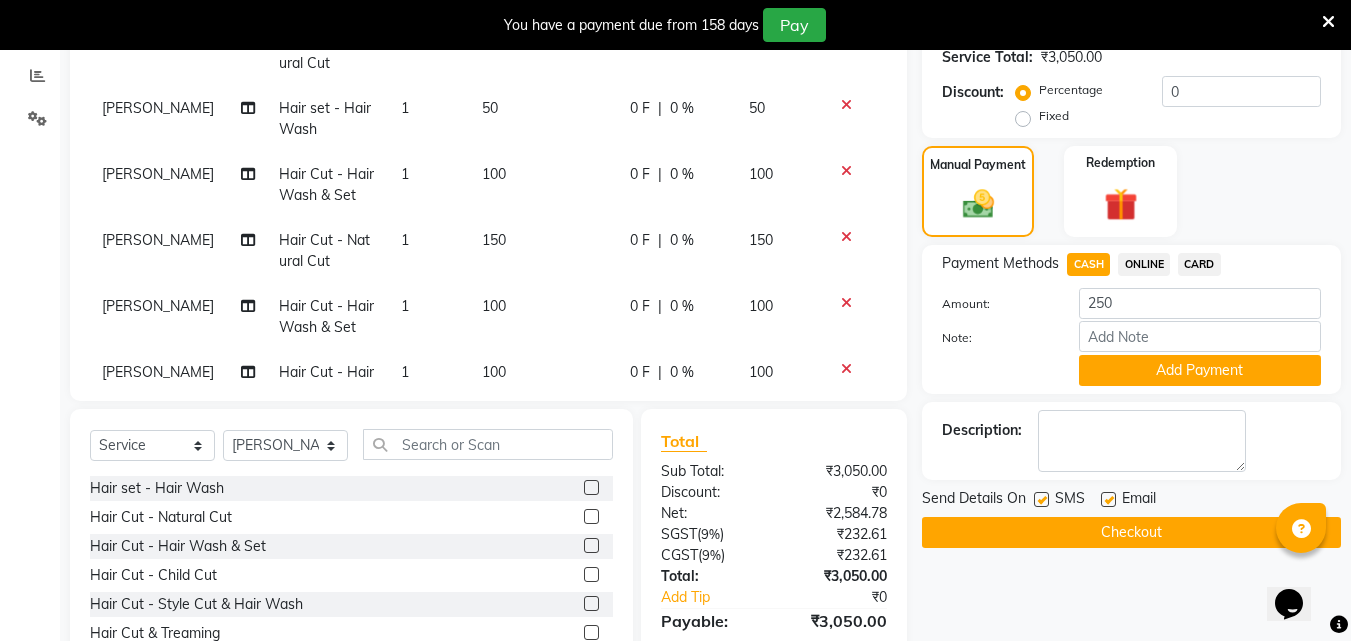 click on "CASH" 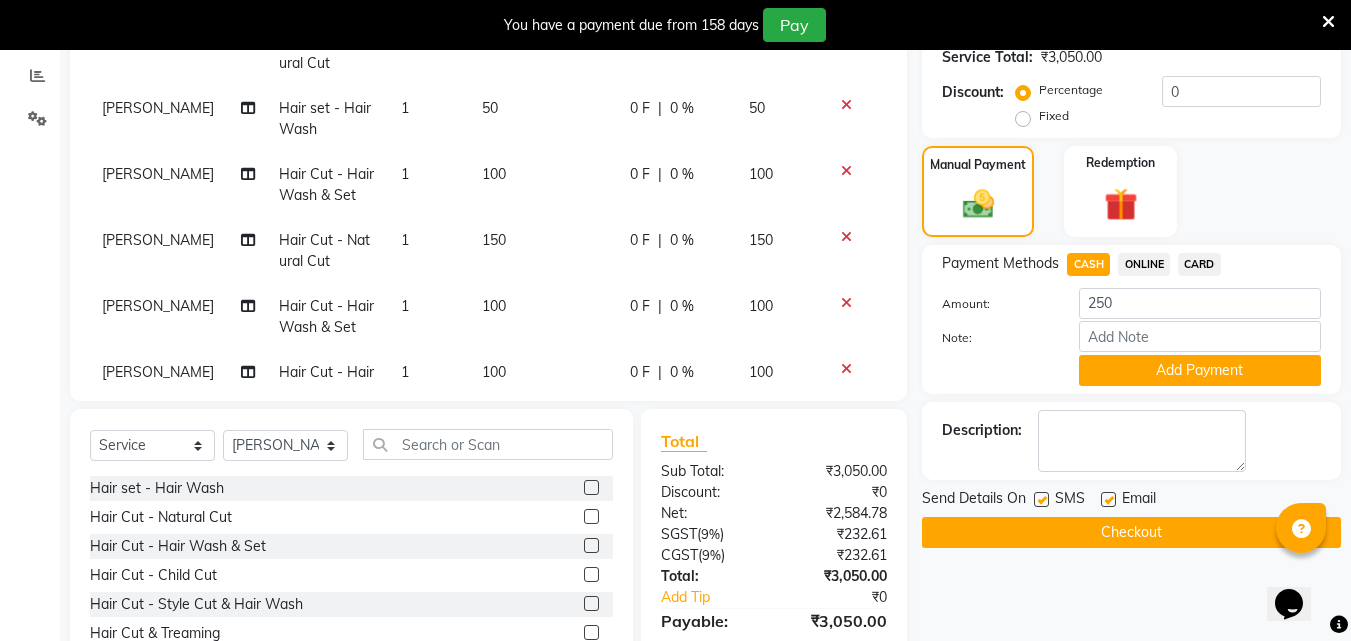 type on "350" 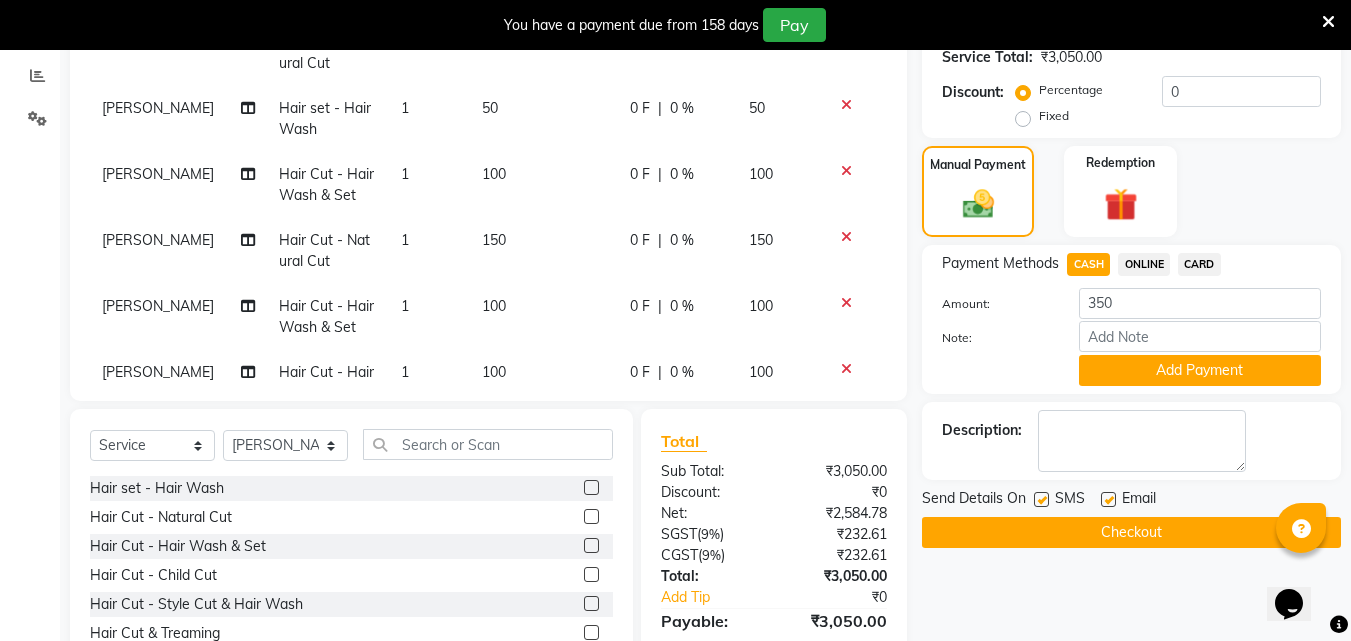 click 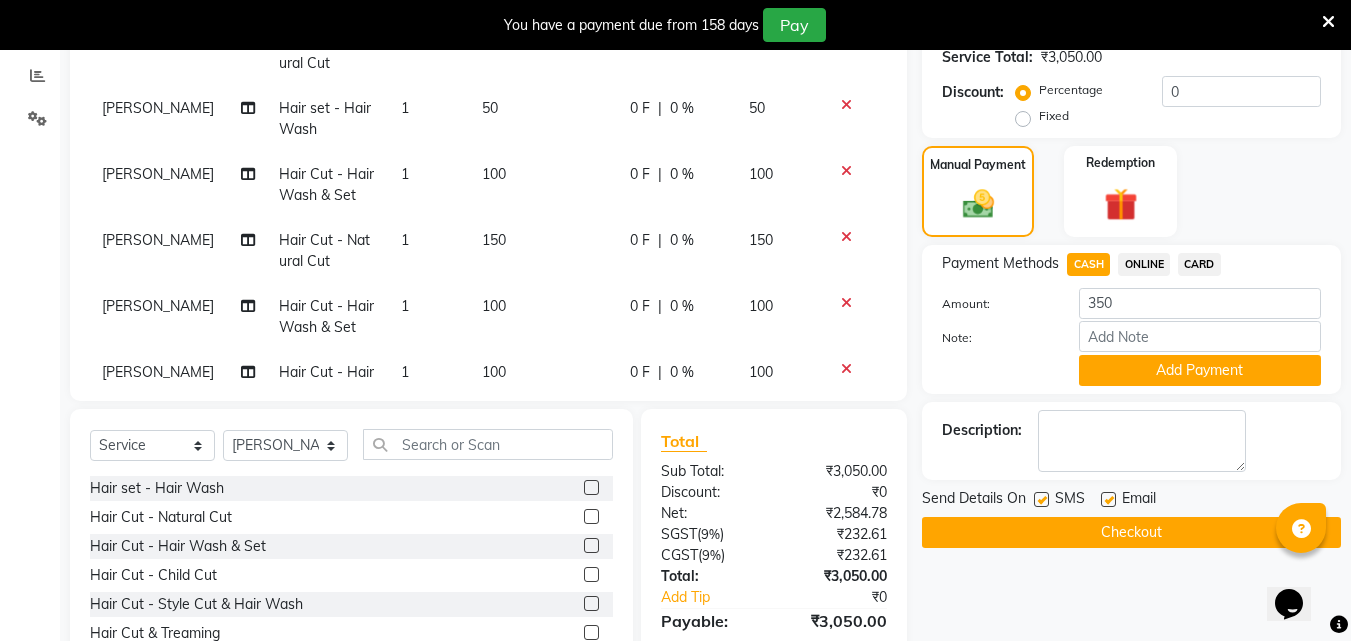 click at bounding box center (590, 546) 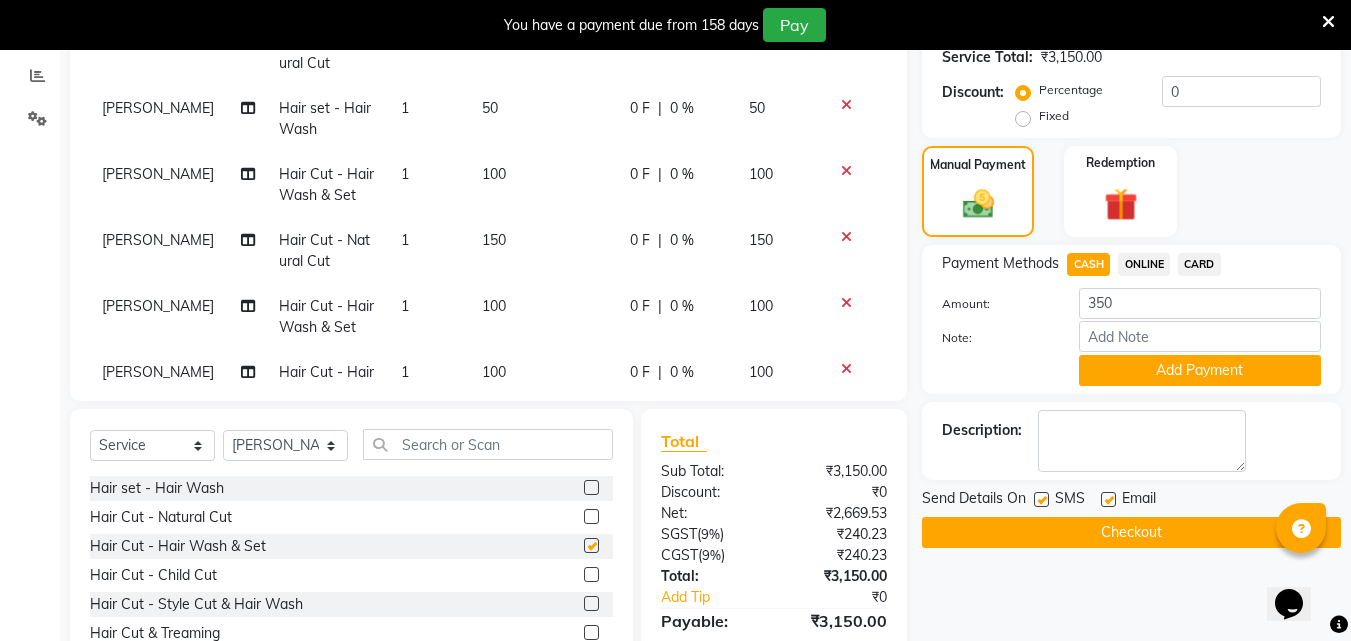 checkbox on "false" 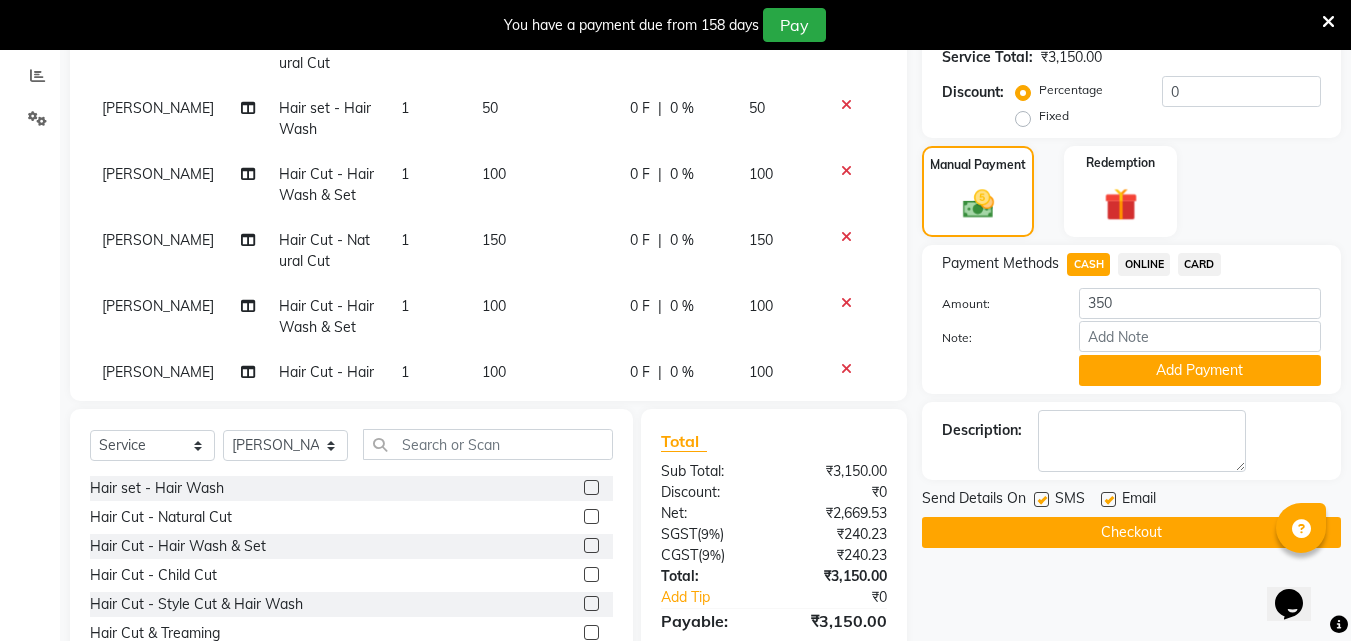 click on "CASH" 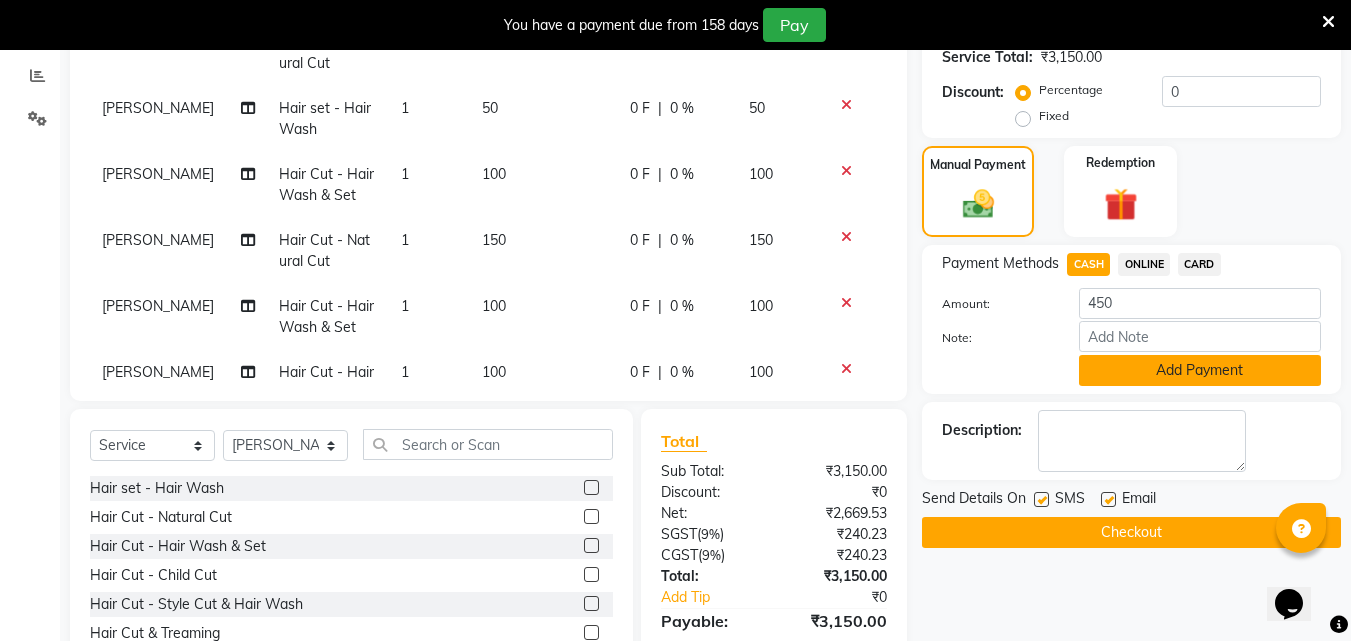 click on "Add Payment" 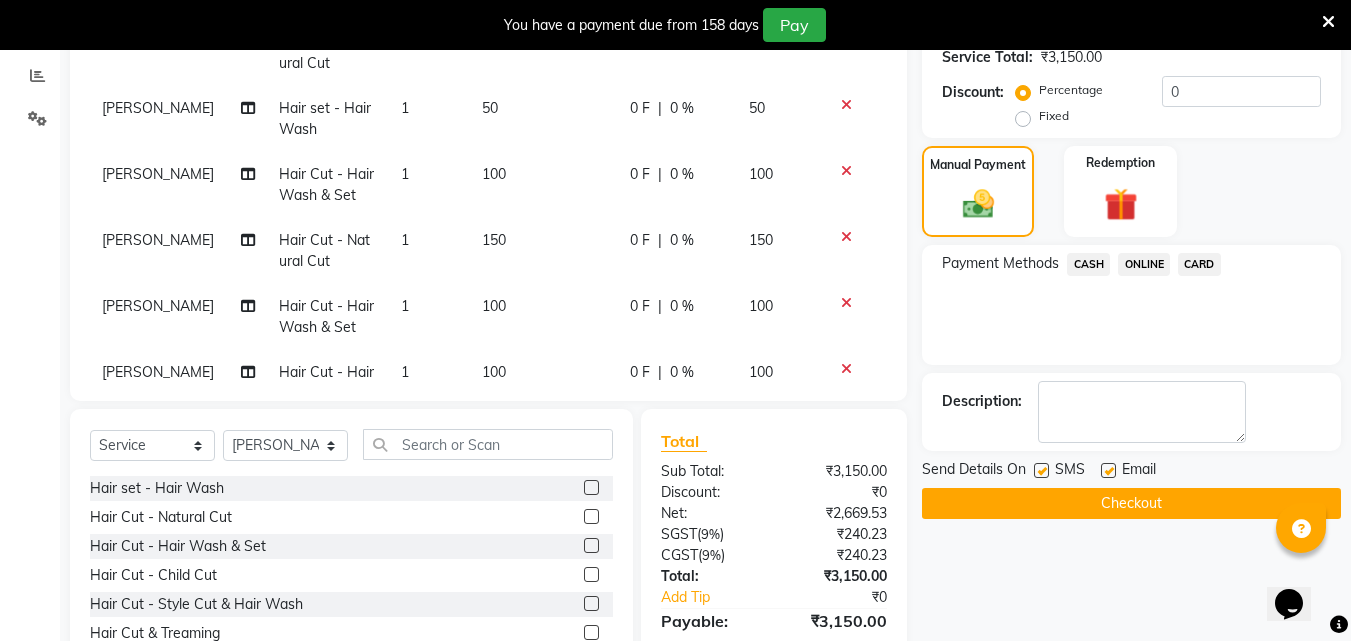 click 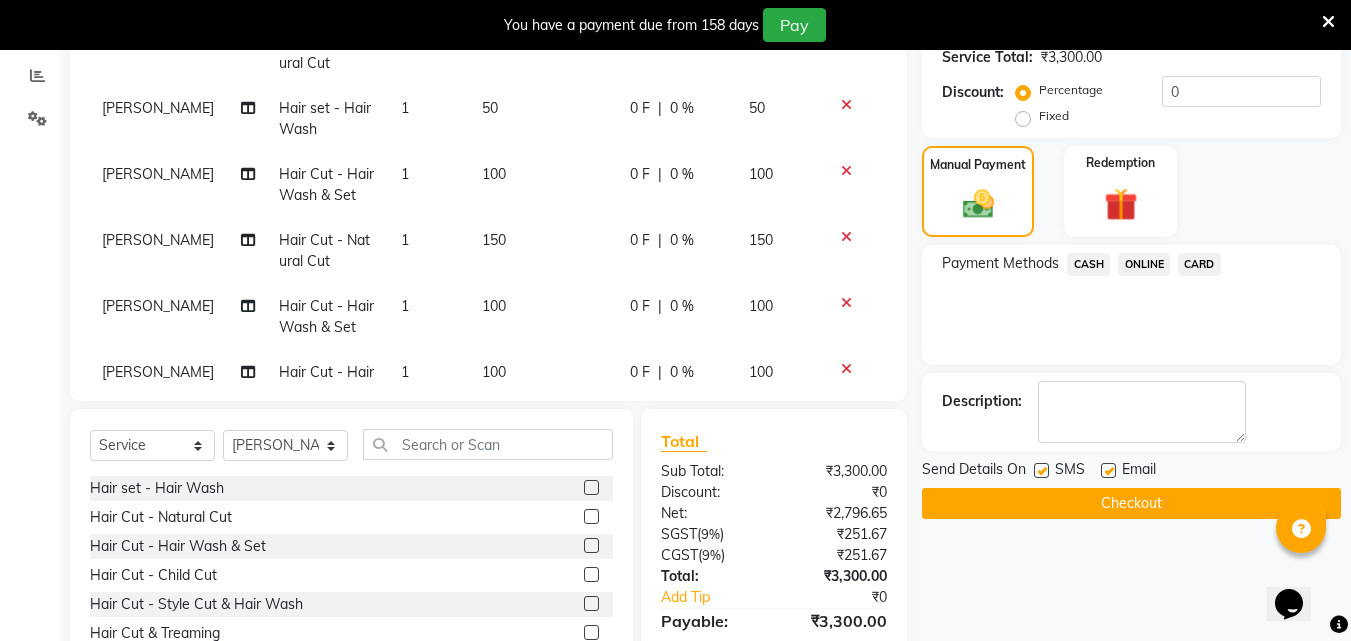 click 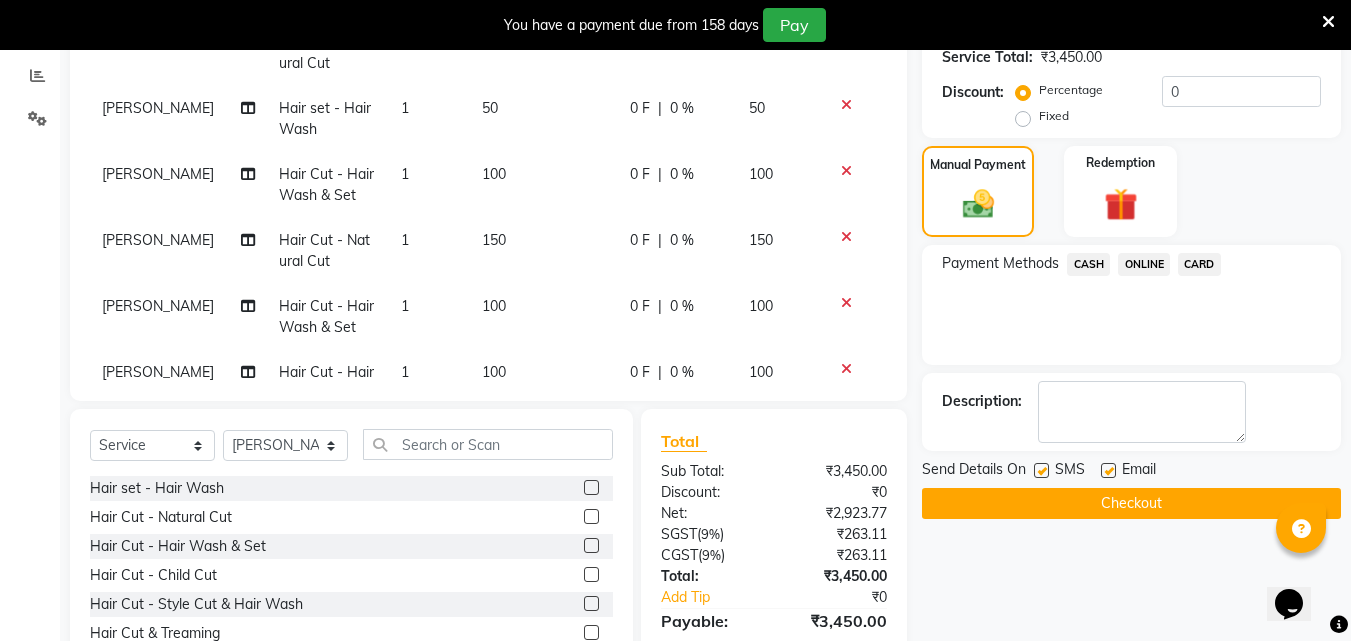 click 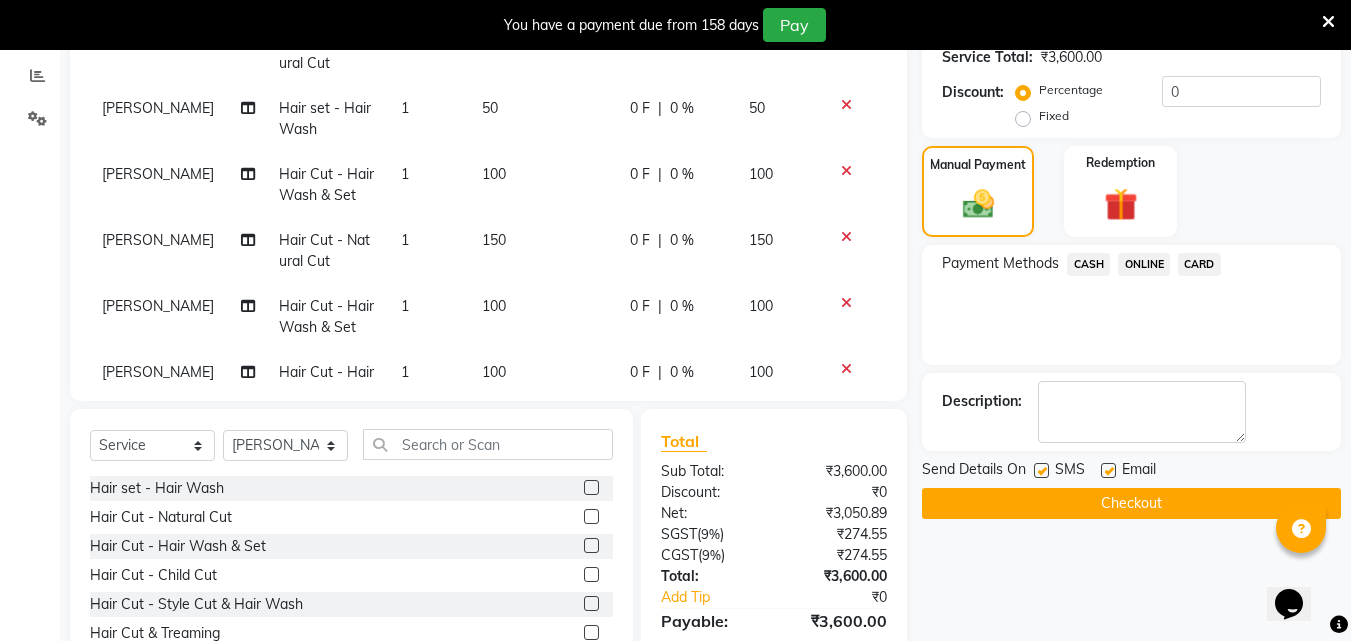 click 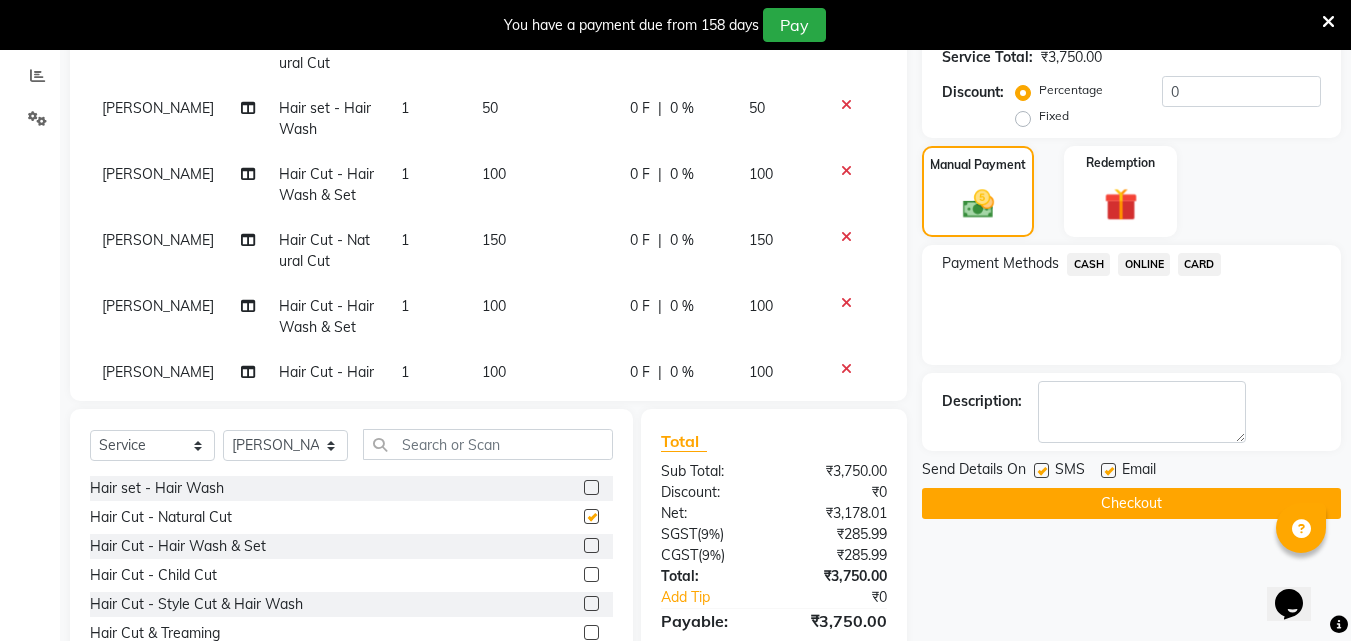 checkbox on "false" 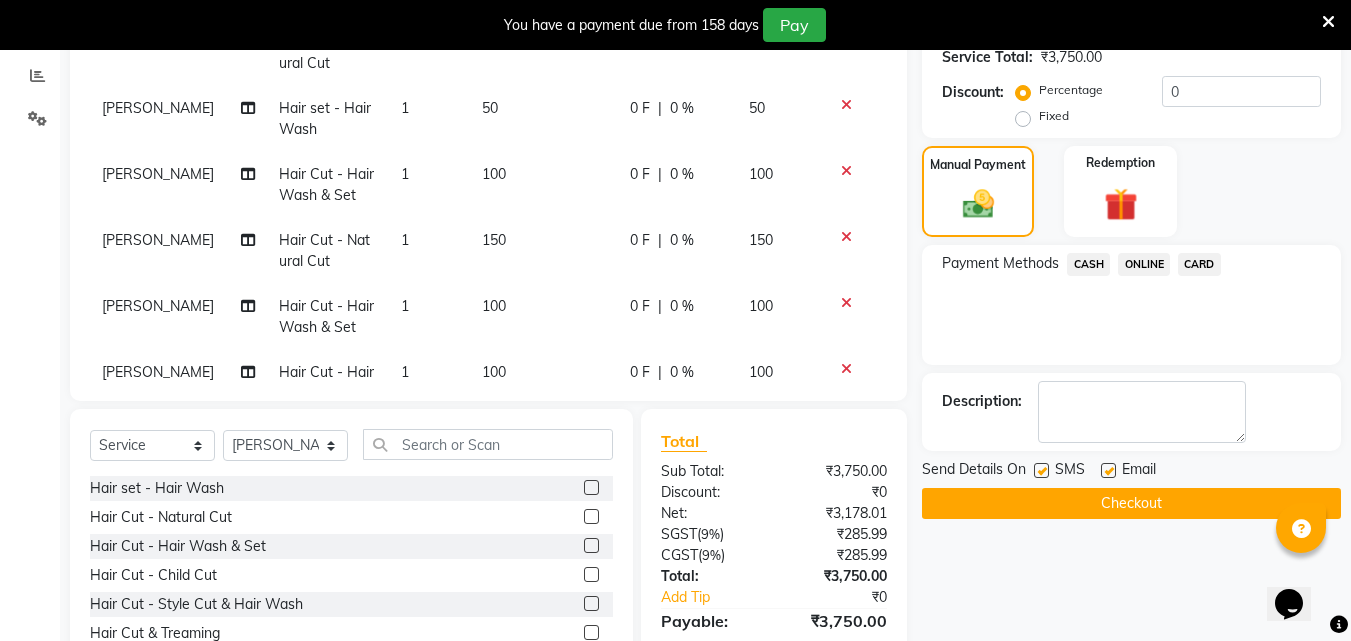 click on "ONLINE" 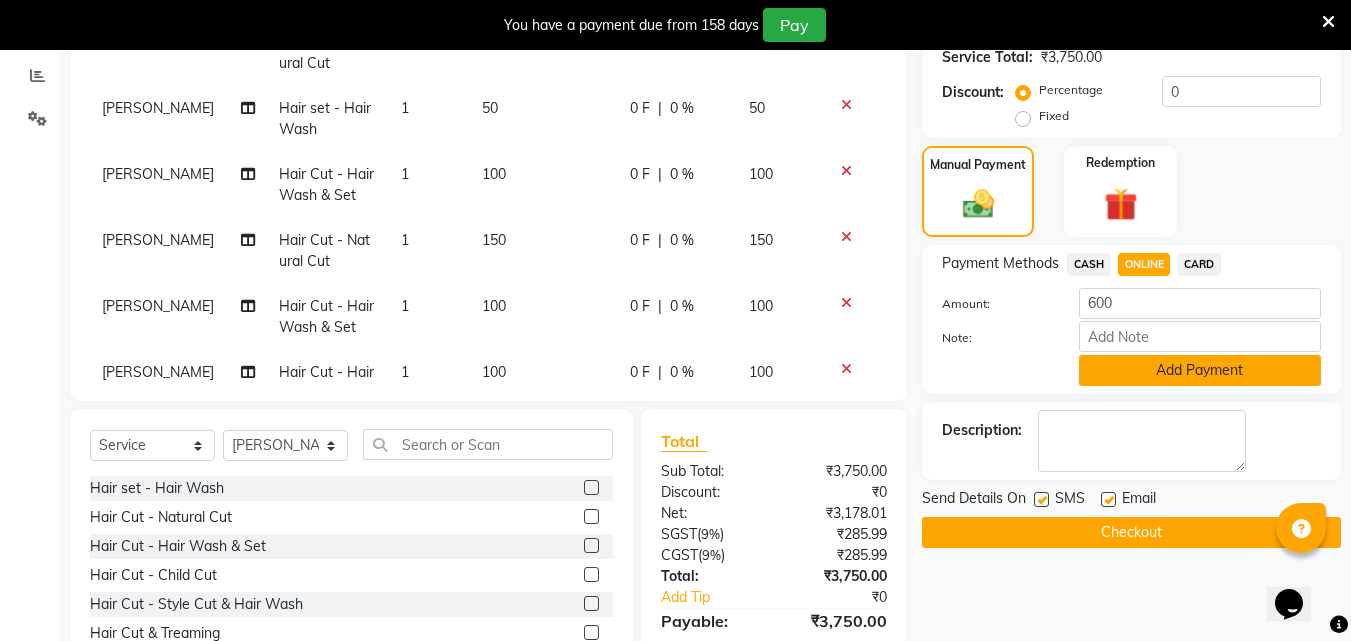 click on "Add Payment" 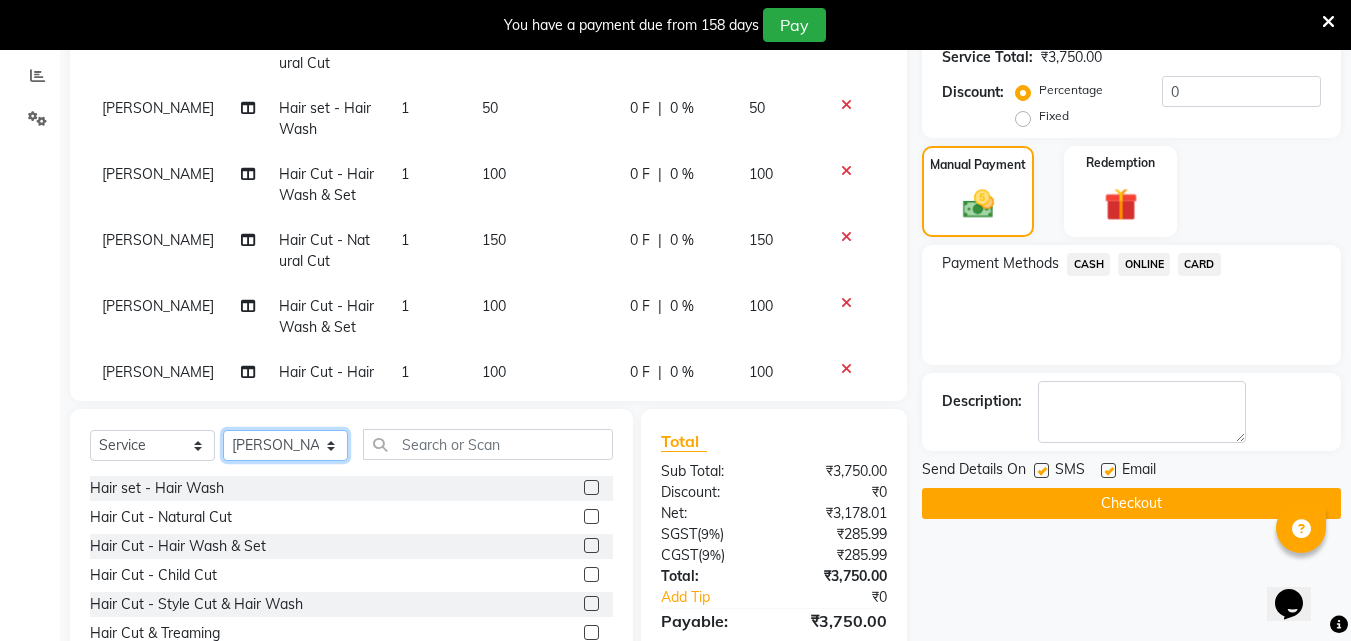 click on "Select Stylist [PERSON_NAME] PMS [PERSON_NAME] shop exe emply" 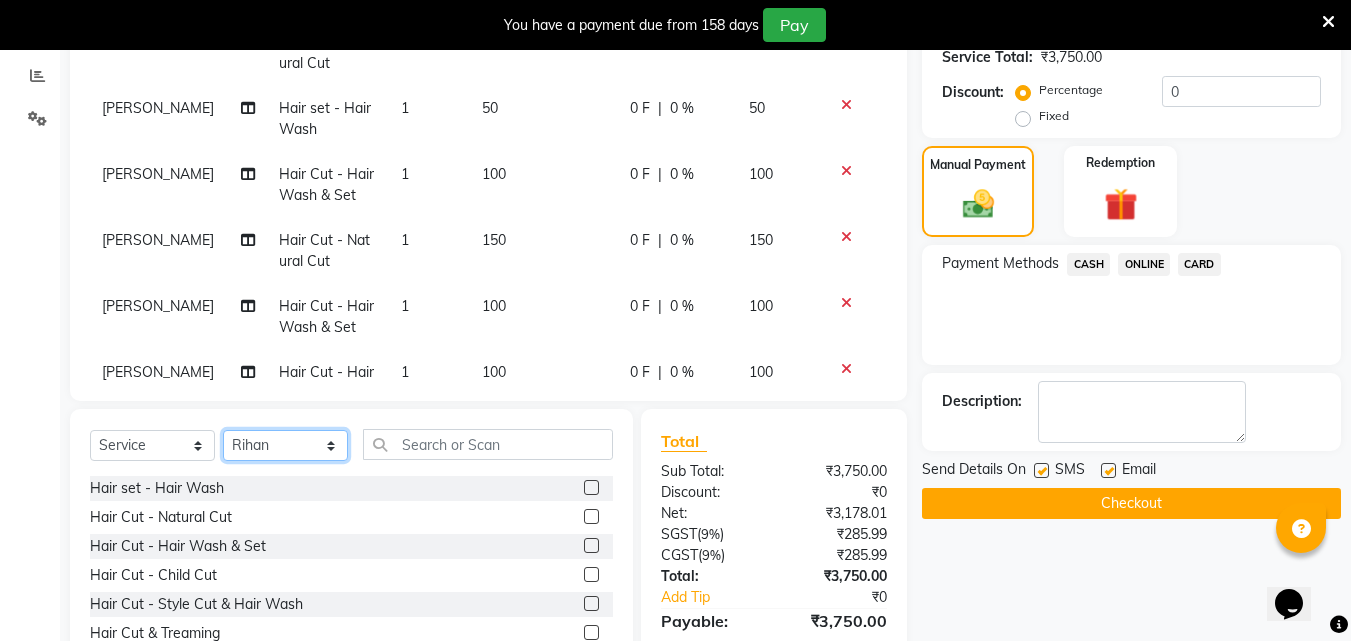 click on "Select Stylist [PERSON_NAME] PMS [PERSON_NAME] shop exe emply" 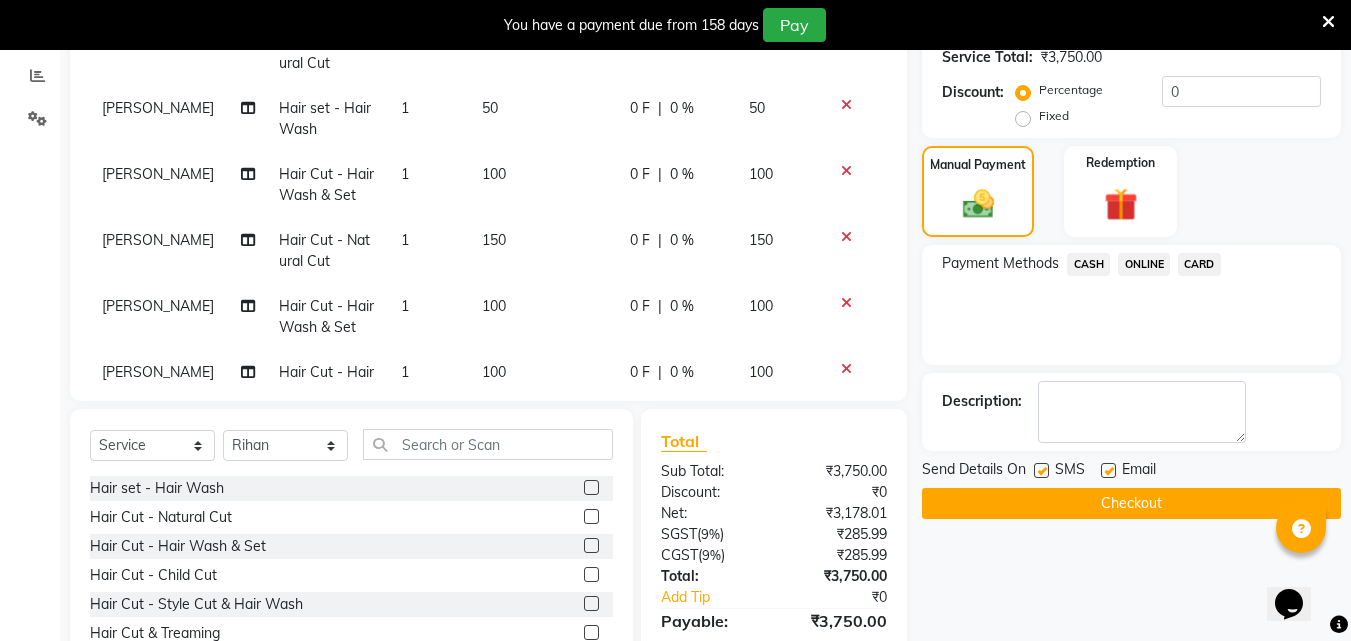 click 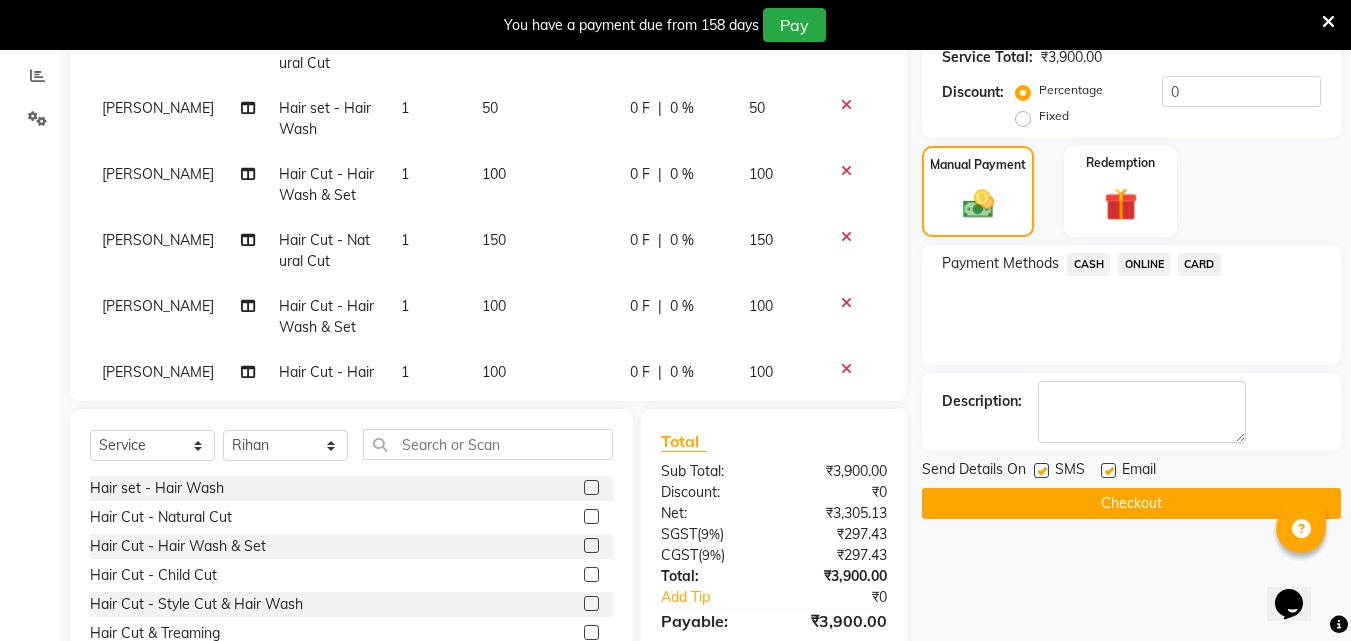 click 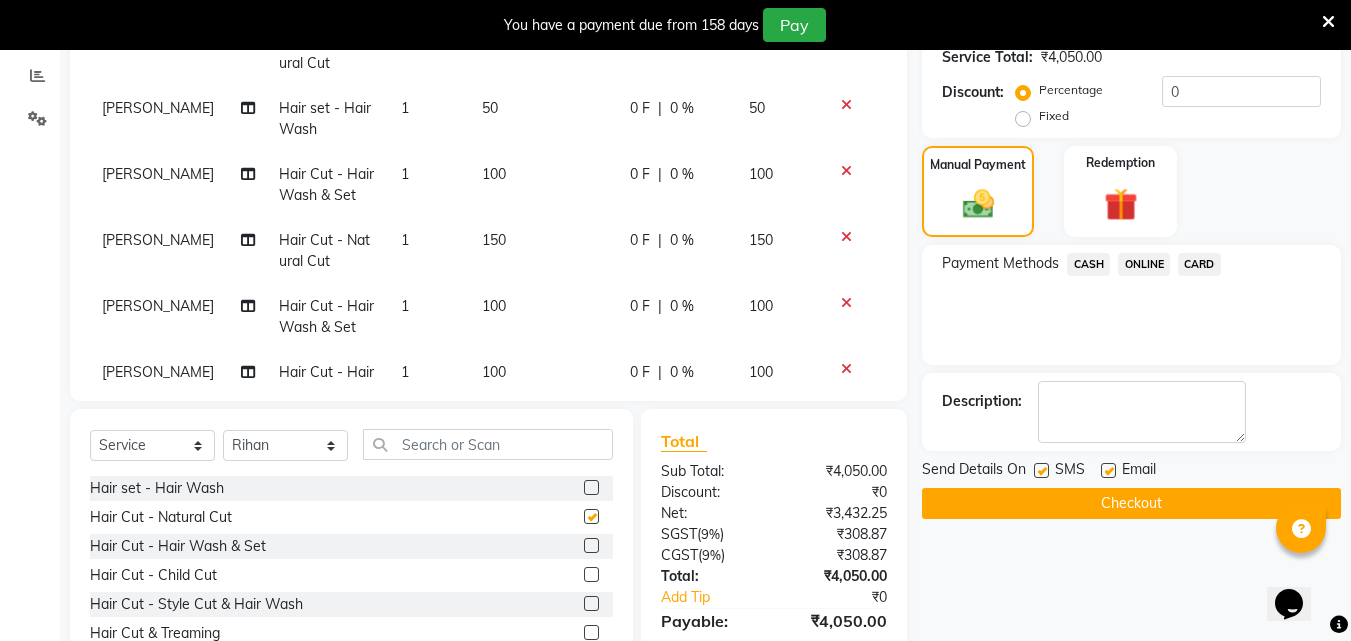 checkbox on "false" 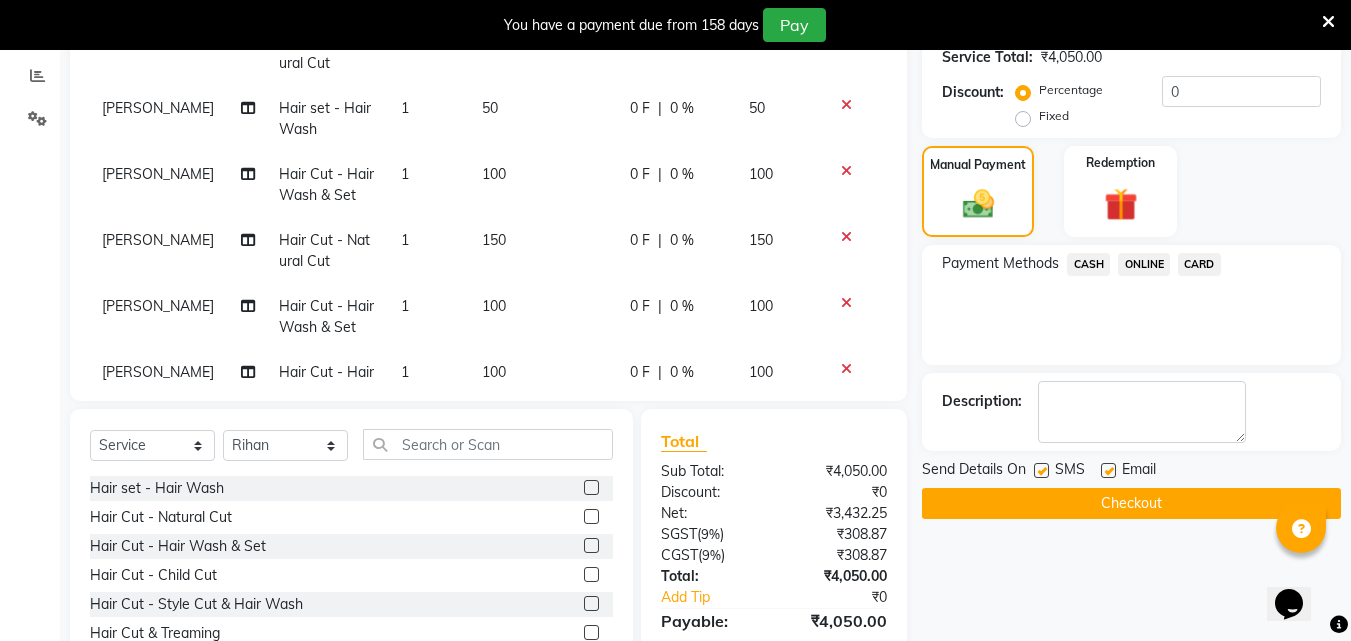 click 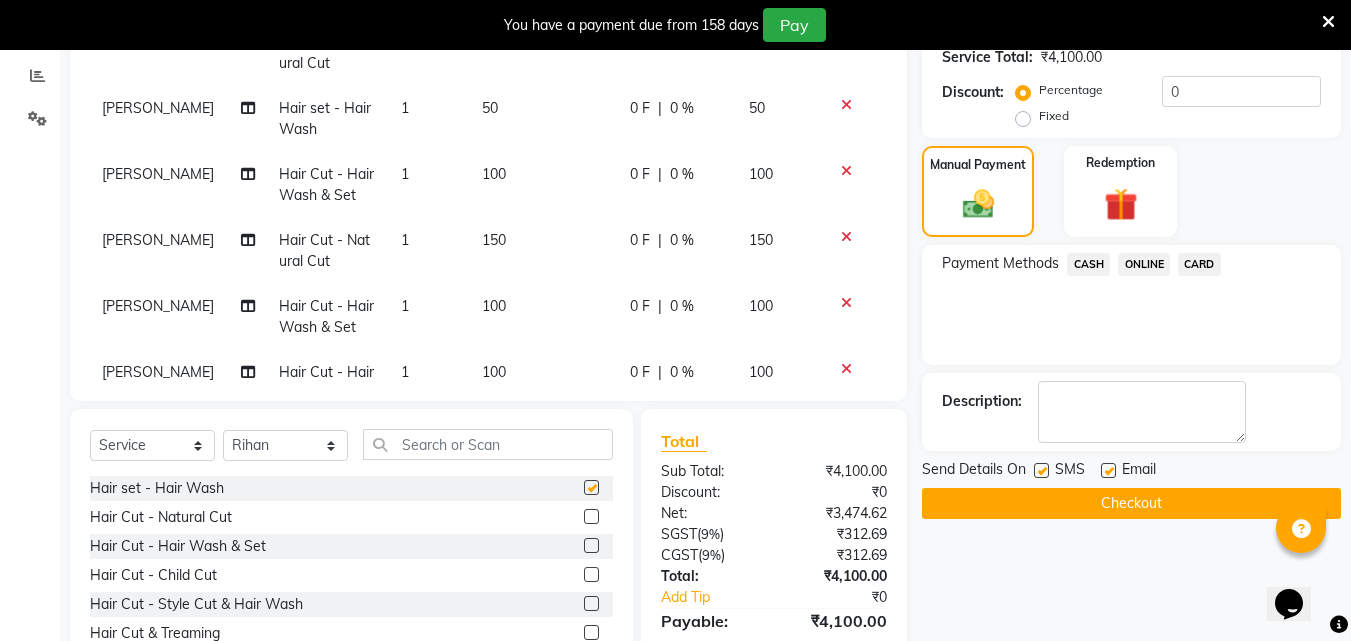 checkbox on "false" 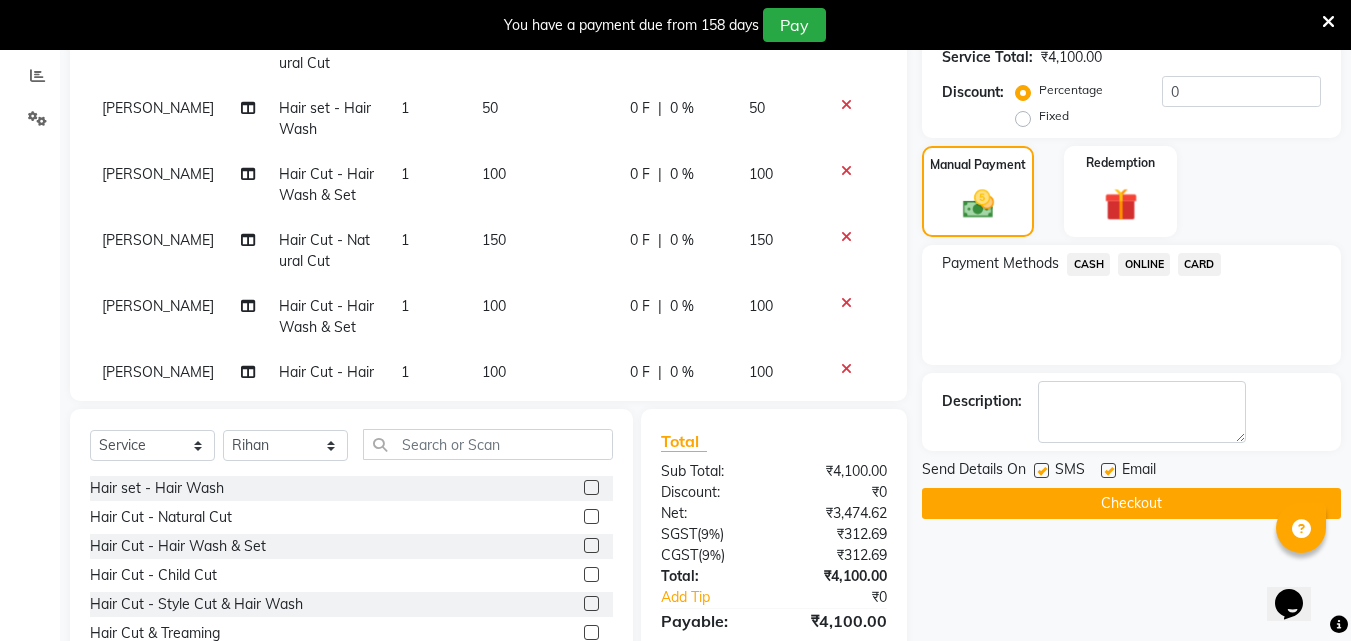 click on "CASH" 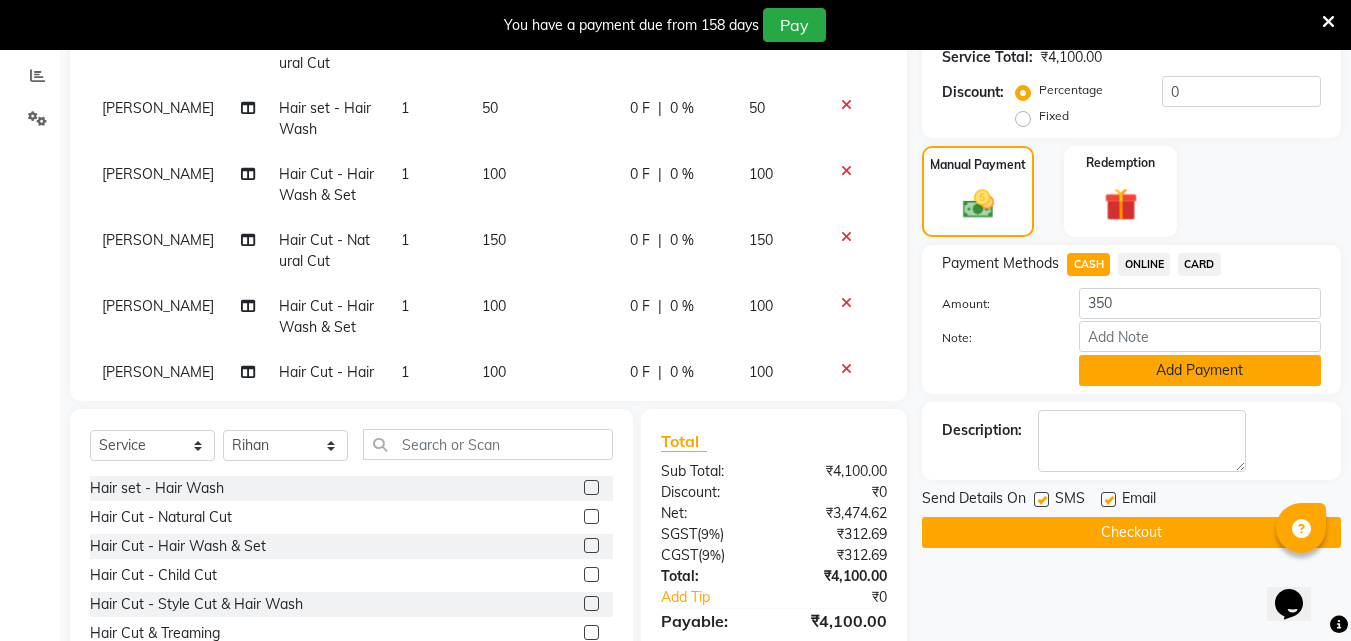 click on "Add Payment" 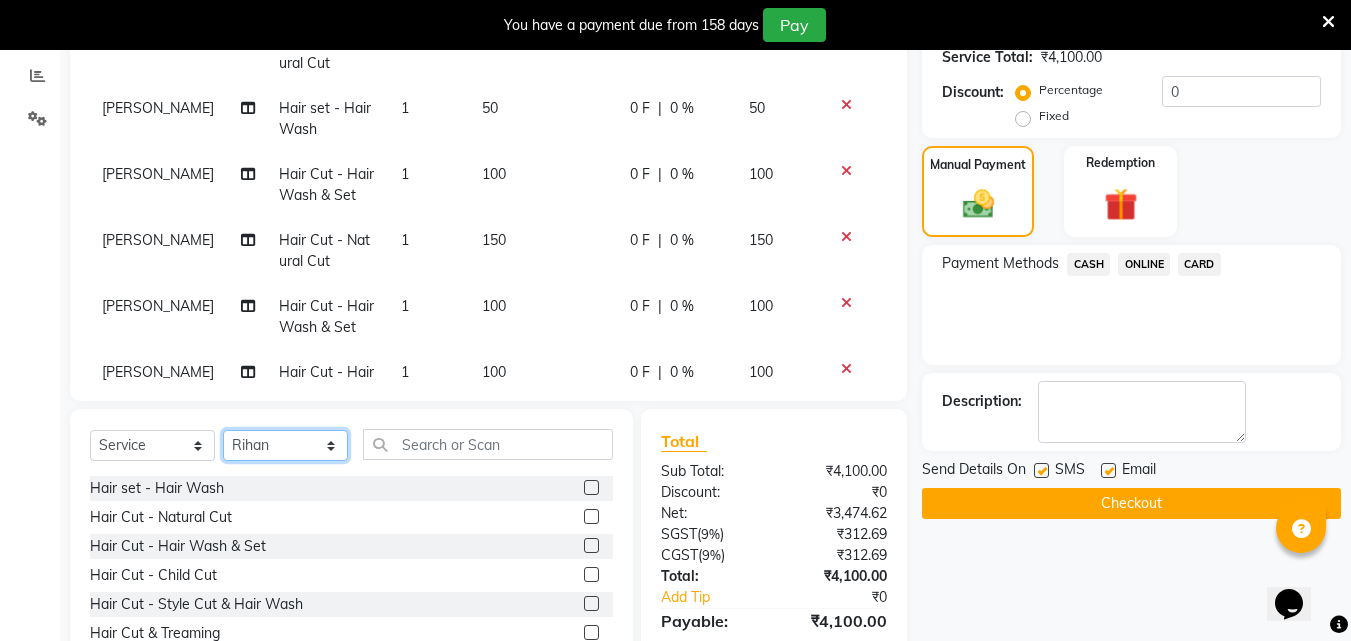 click on "Select Stylist [PERSON_NAME] PMS [PERSON_NAME] shop exe emply" 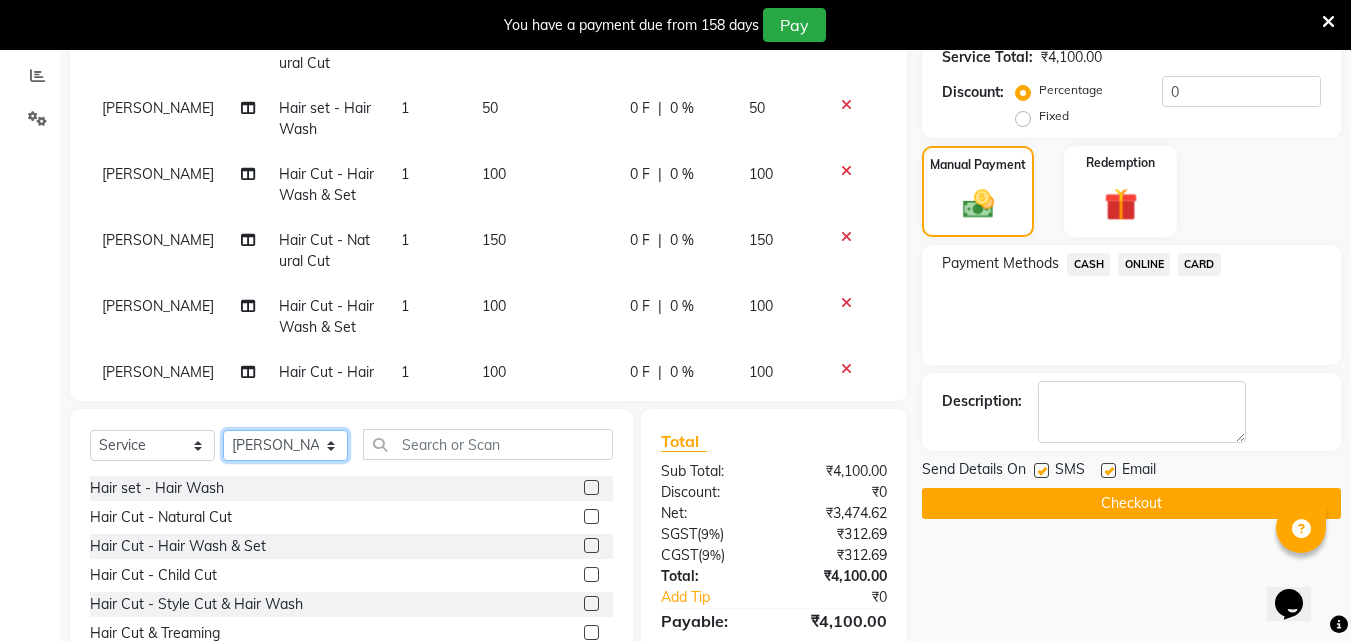 click on "Select Stylist [PERSON_NAME] PMS [PERSON_NAME] shop exe emply" 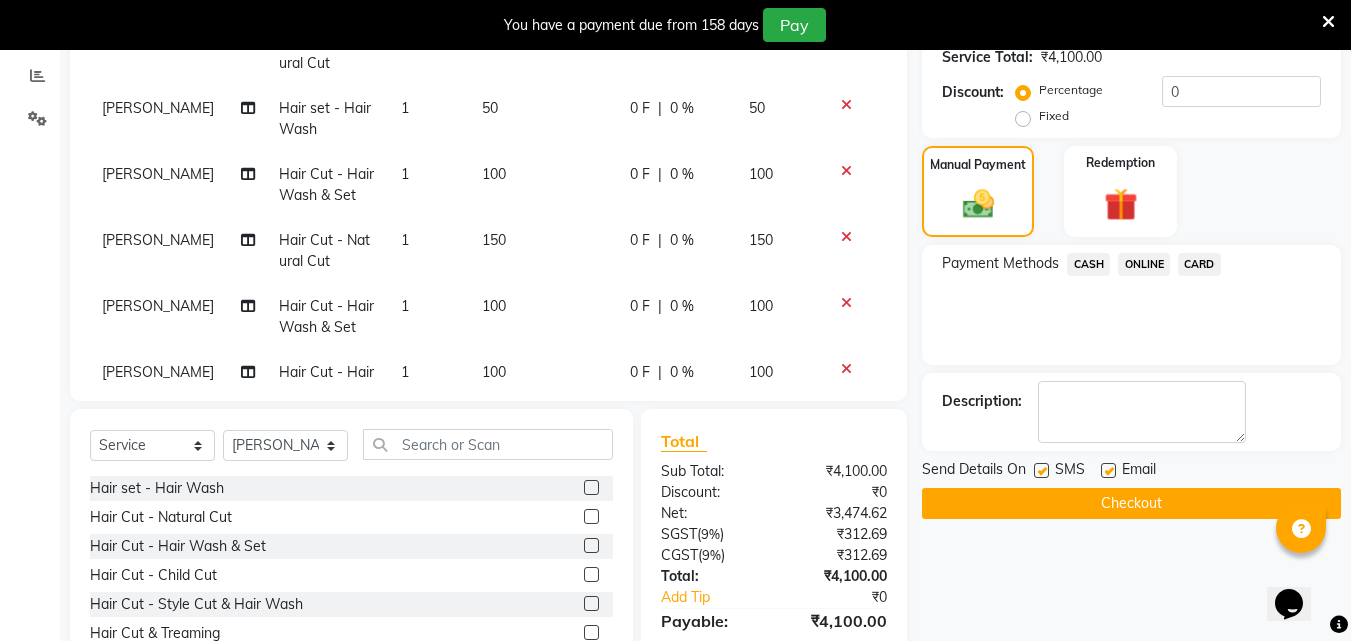 click 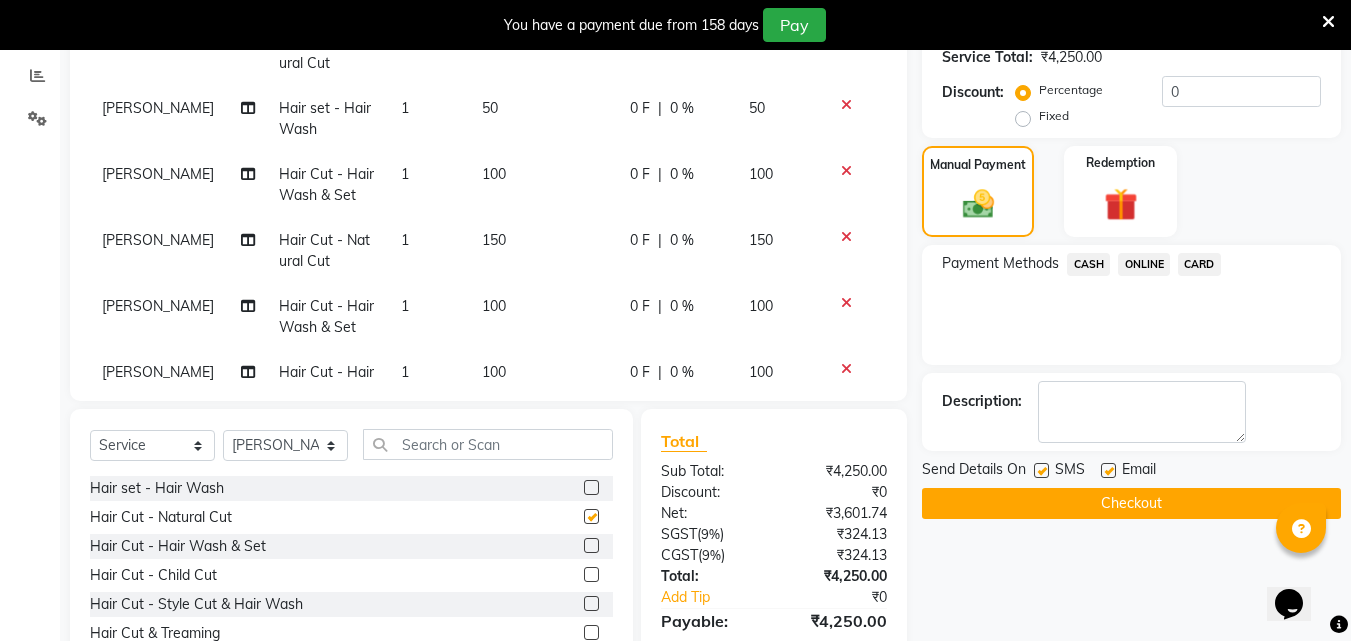 checkbox on "false" 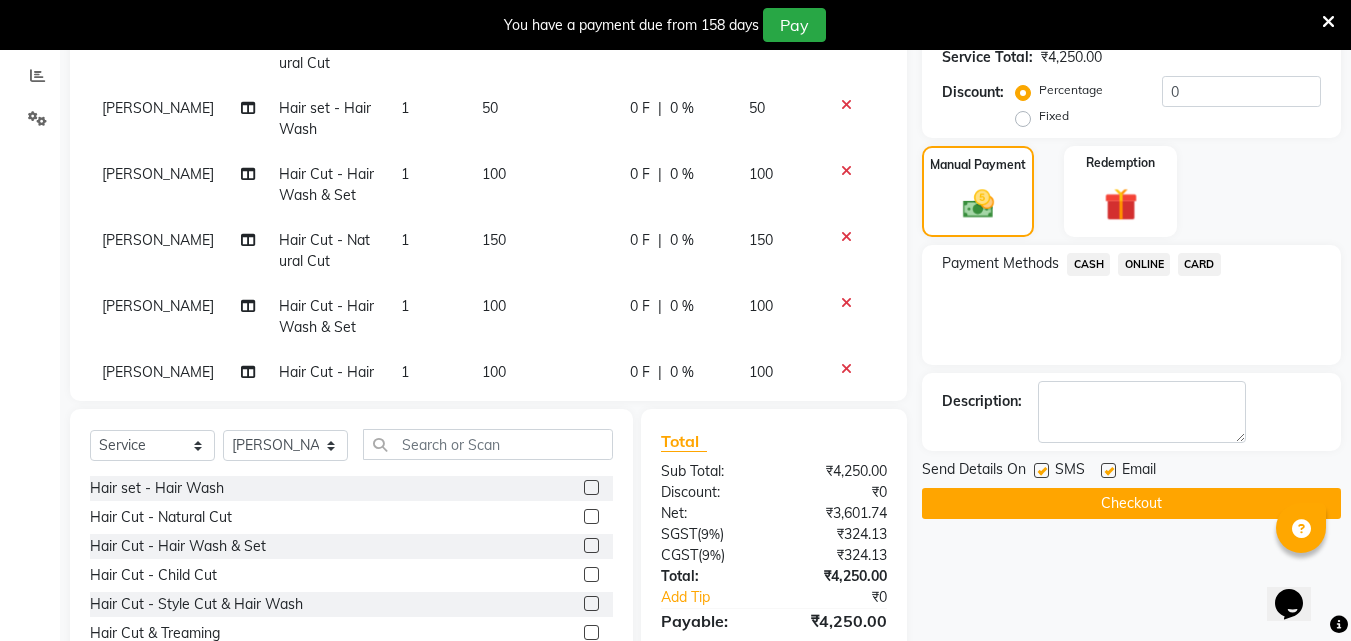 click 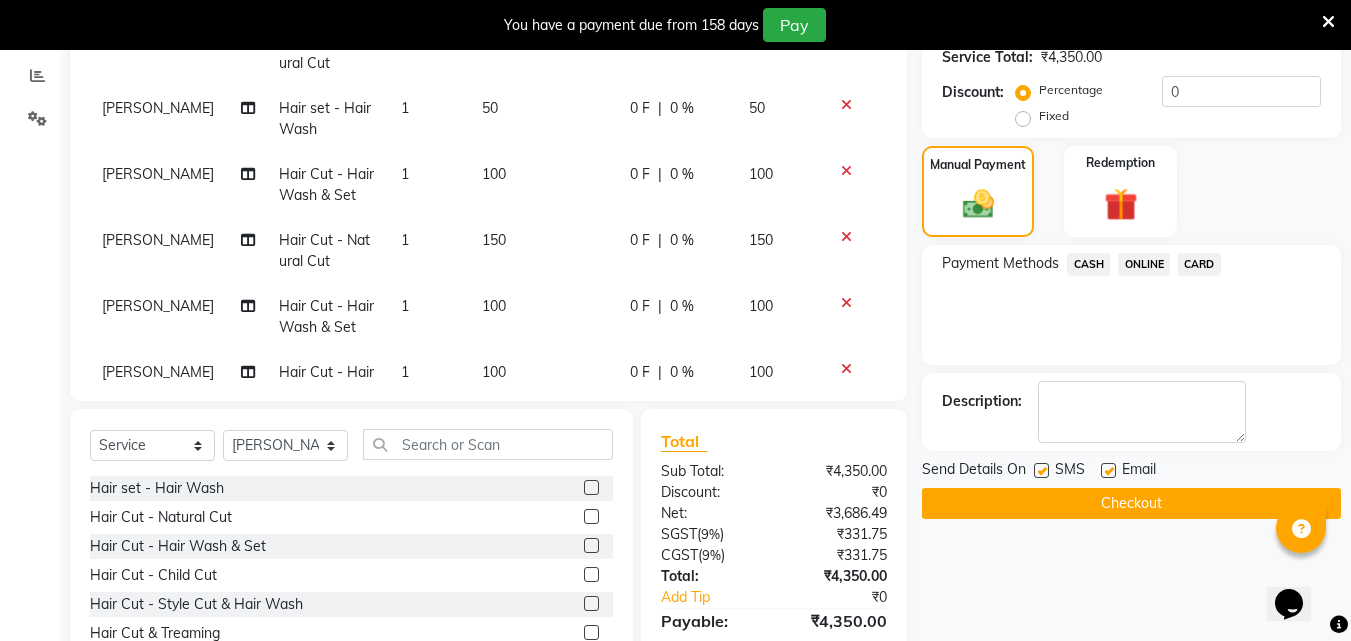 click 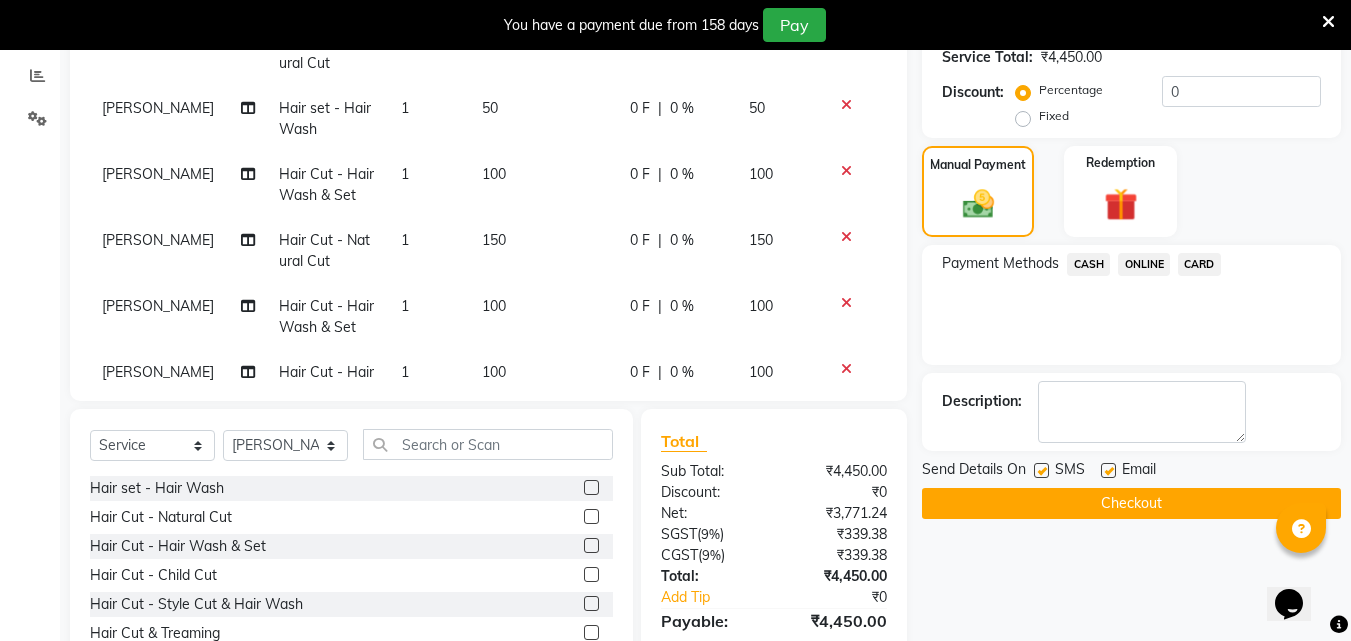 click 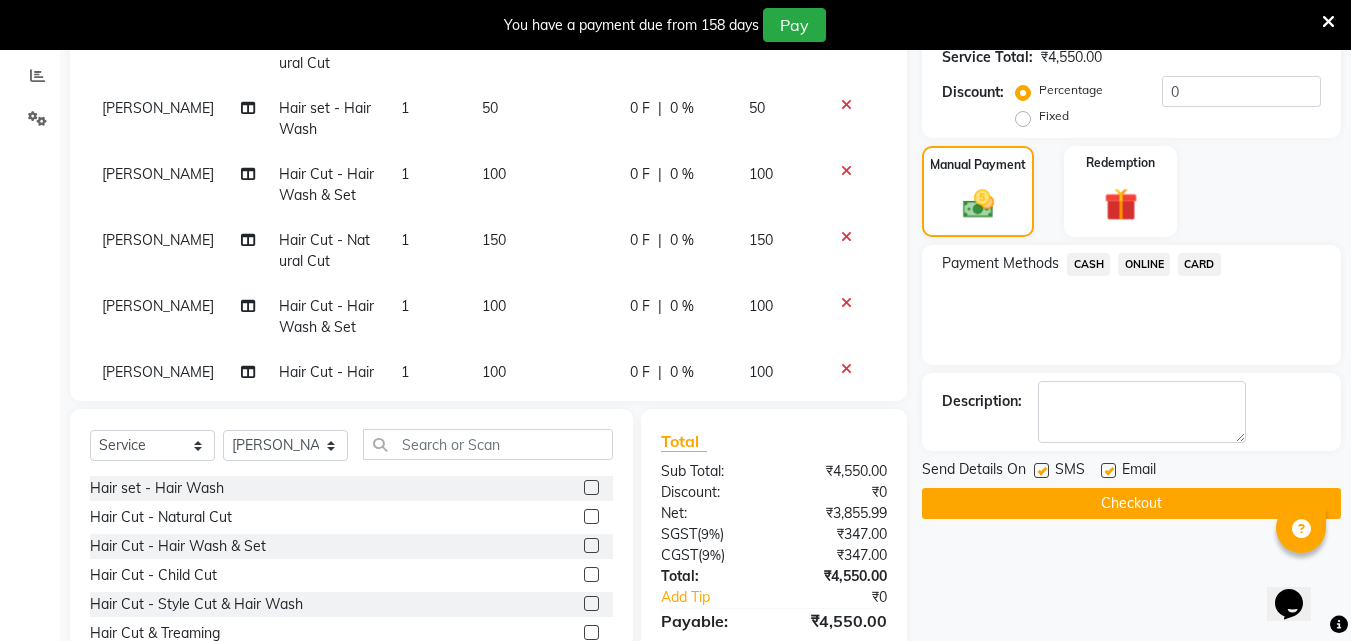 click 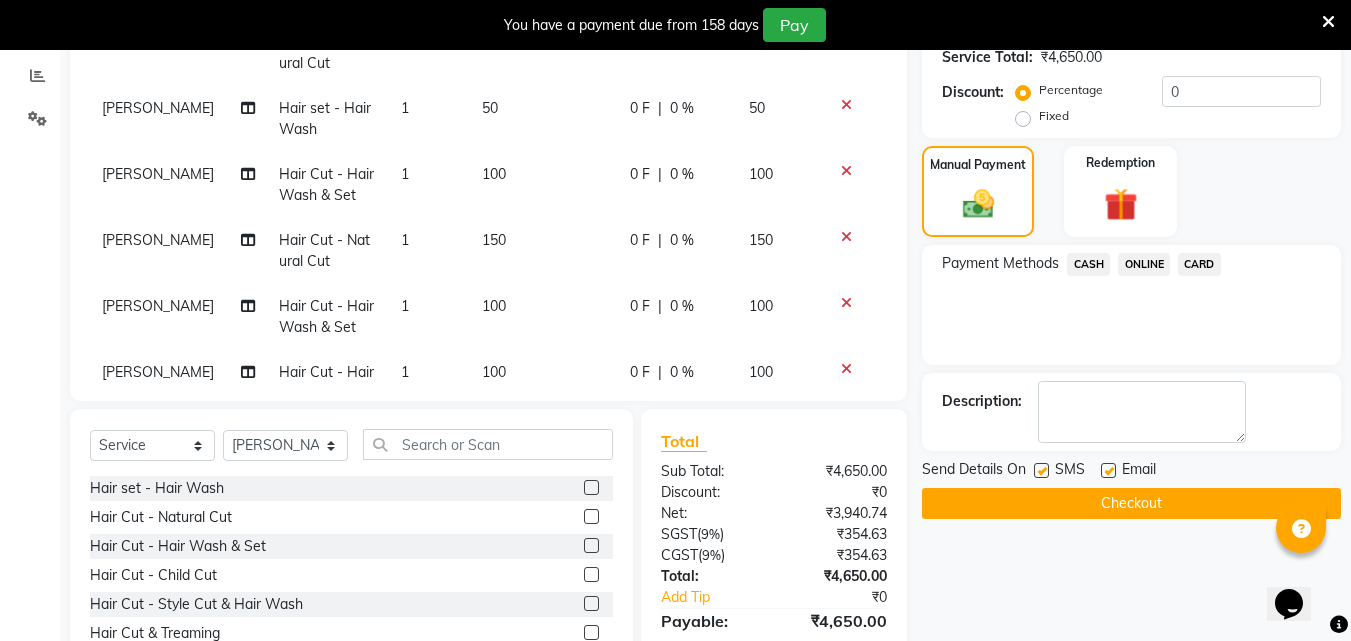 click 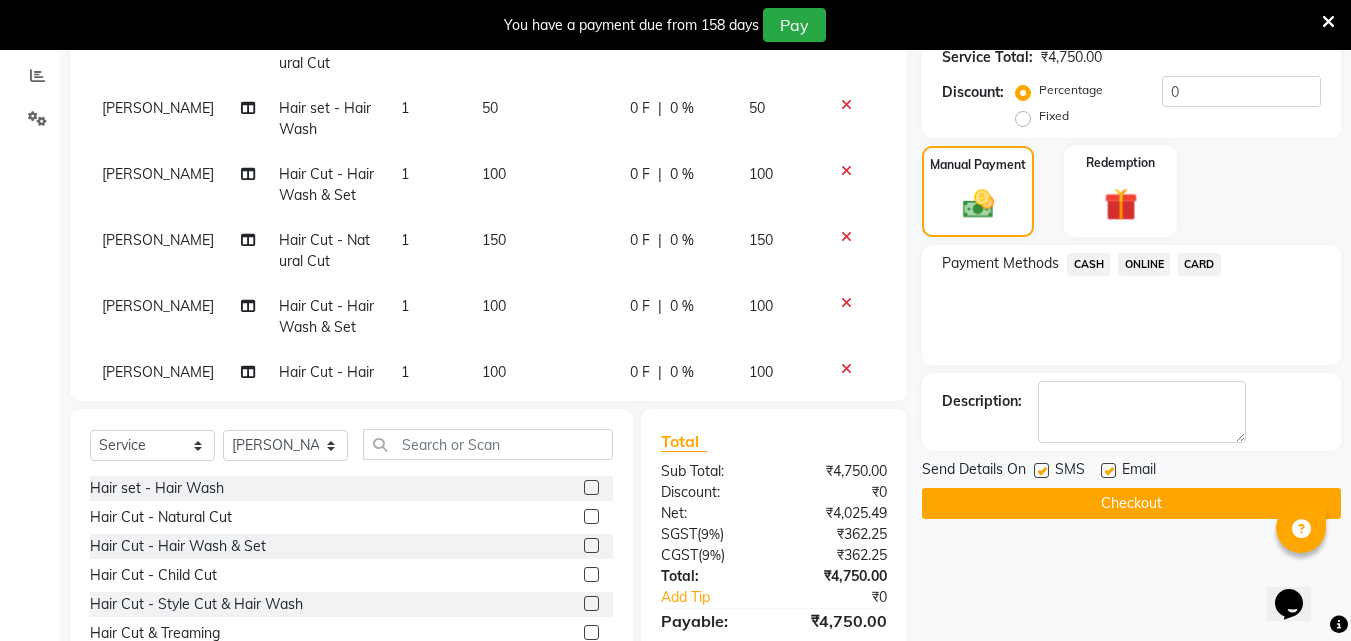 click 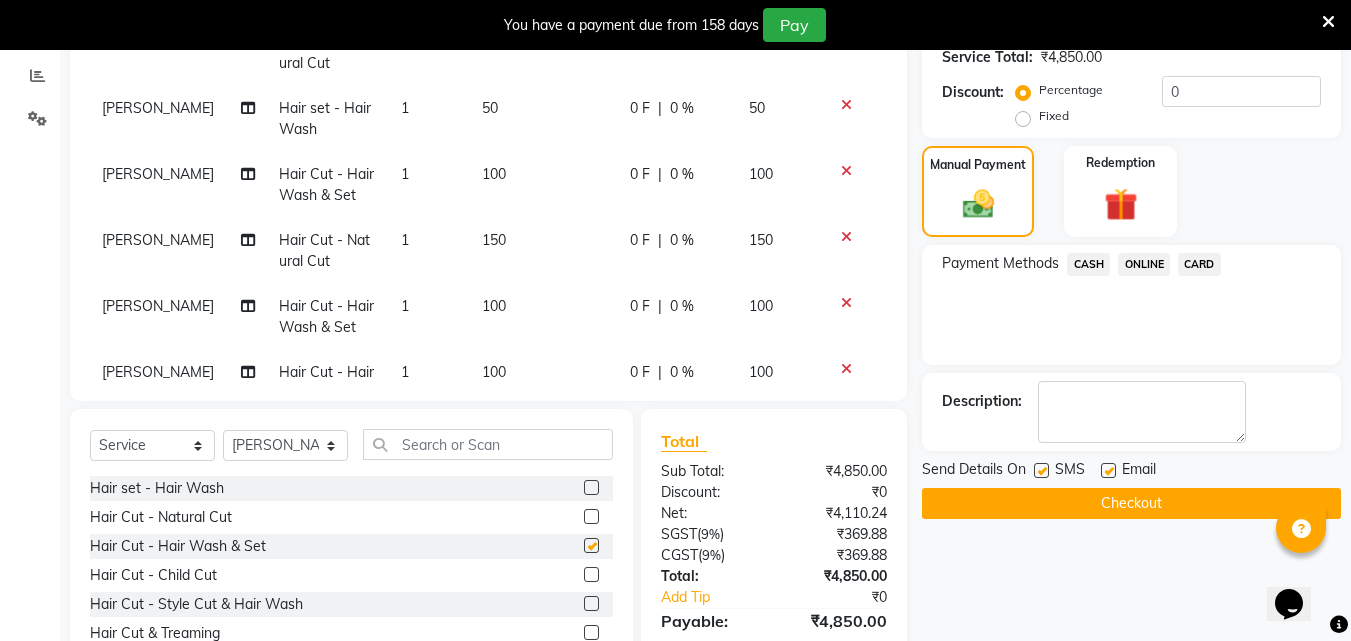 checkbox on "false" 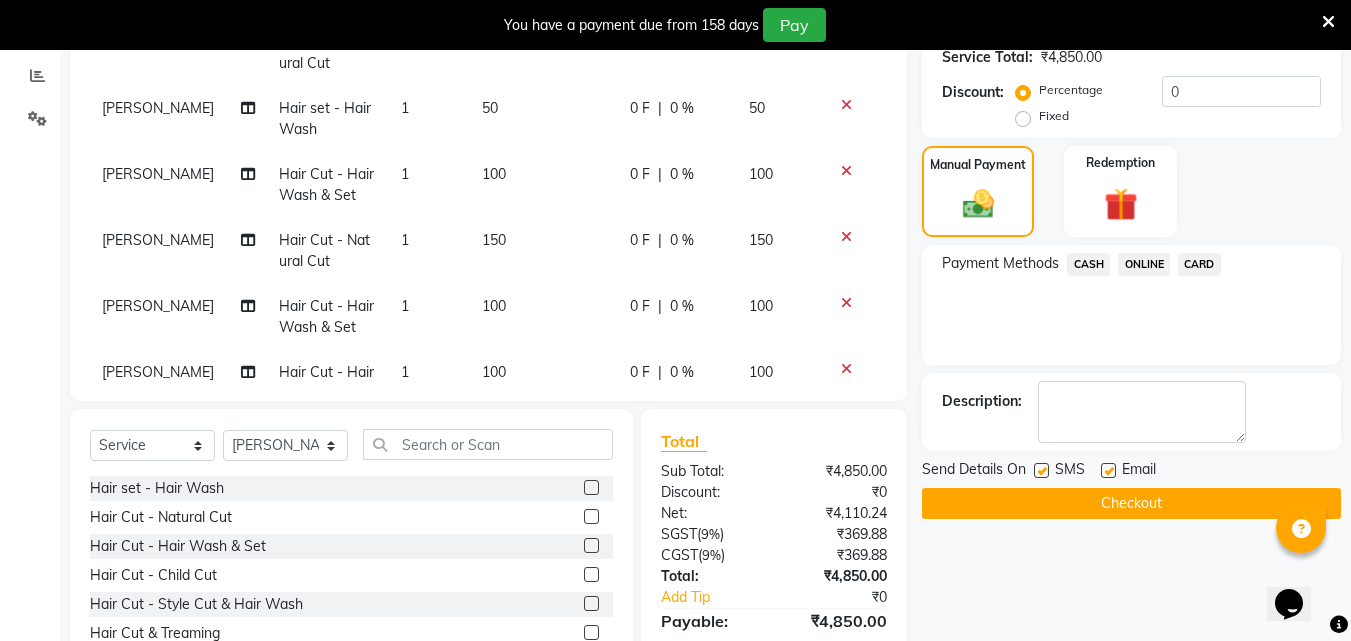 click 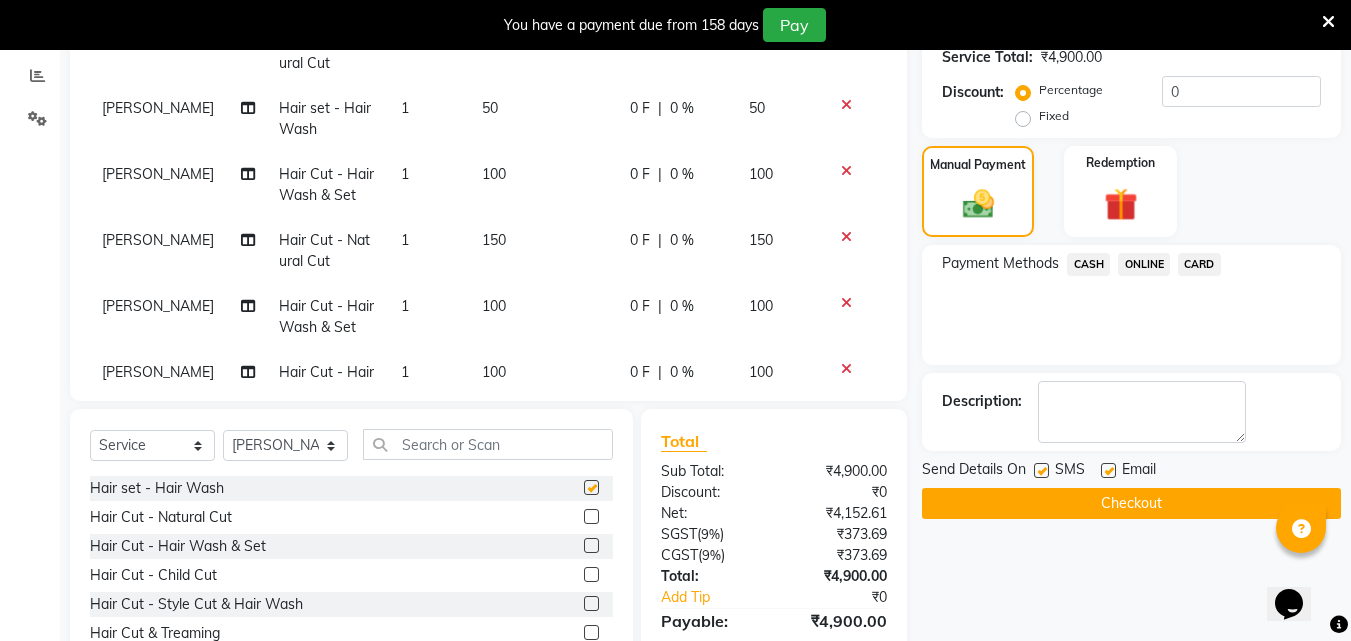 checkbox on "false" 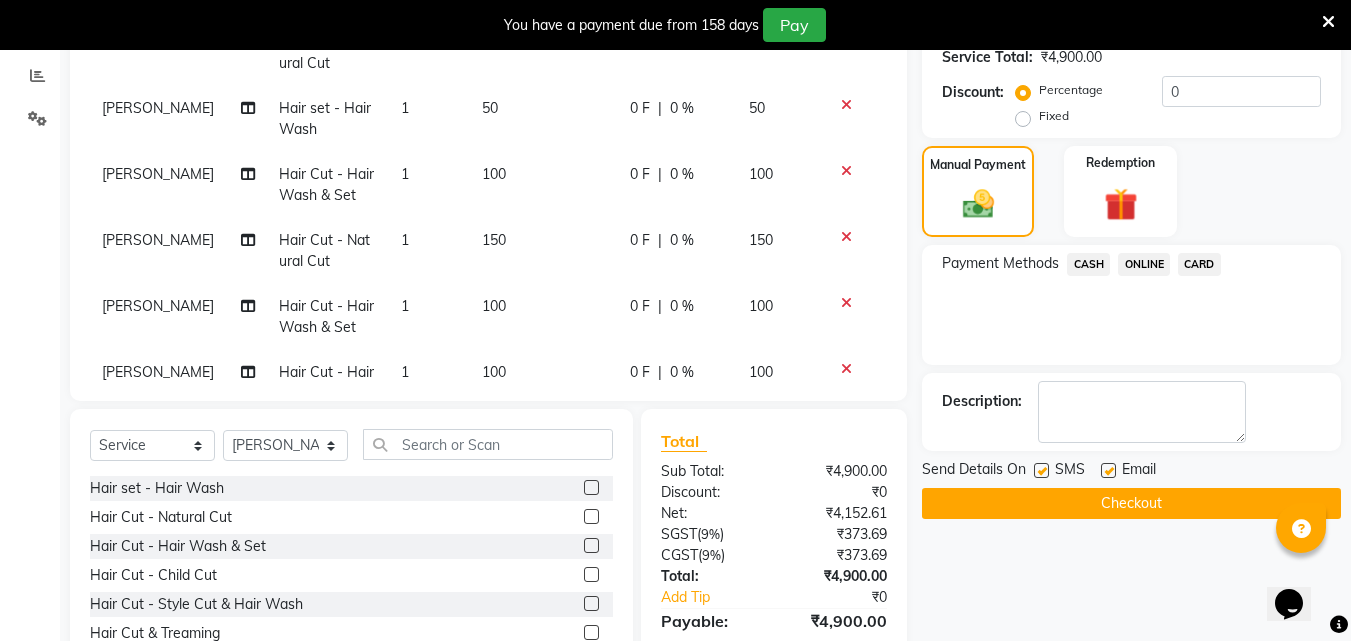 click on "CASH" 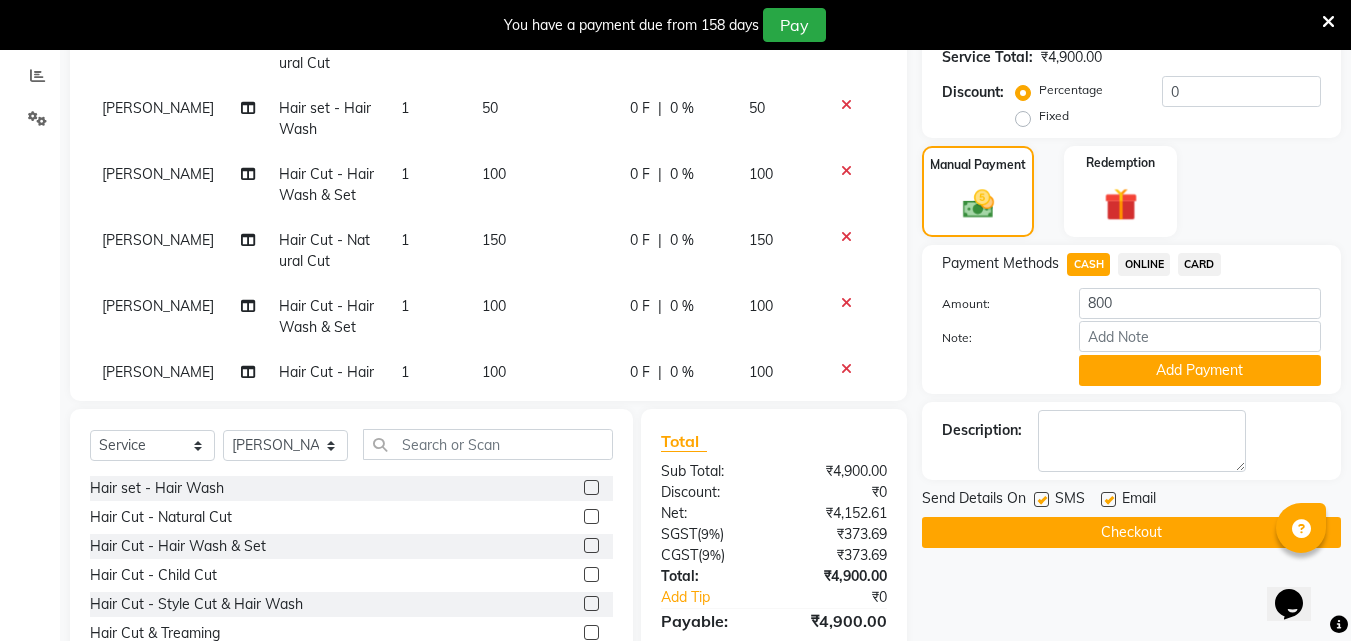 click 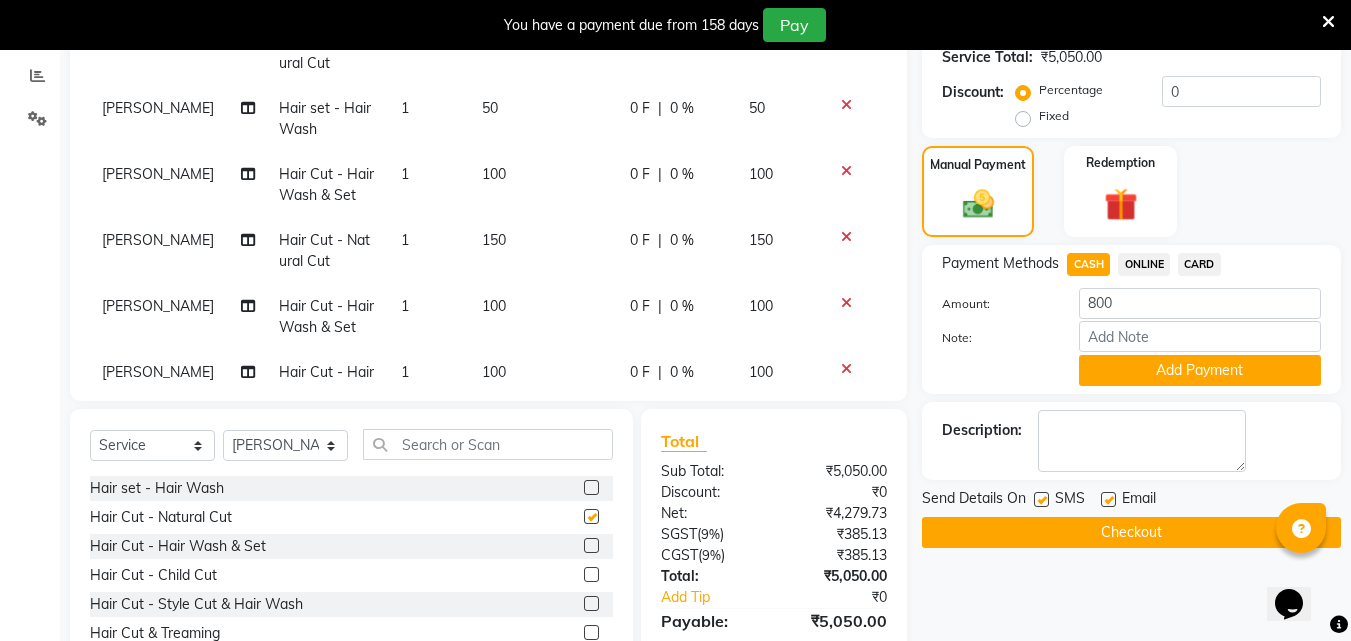 checkbox on "false" 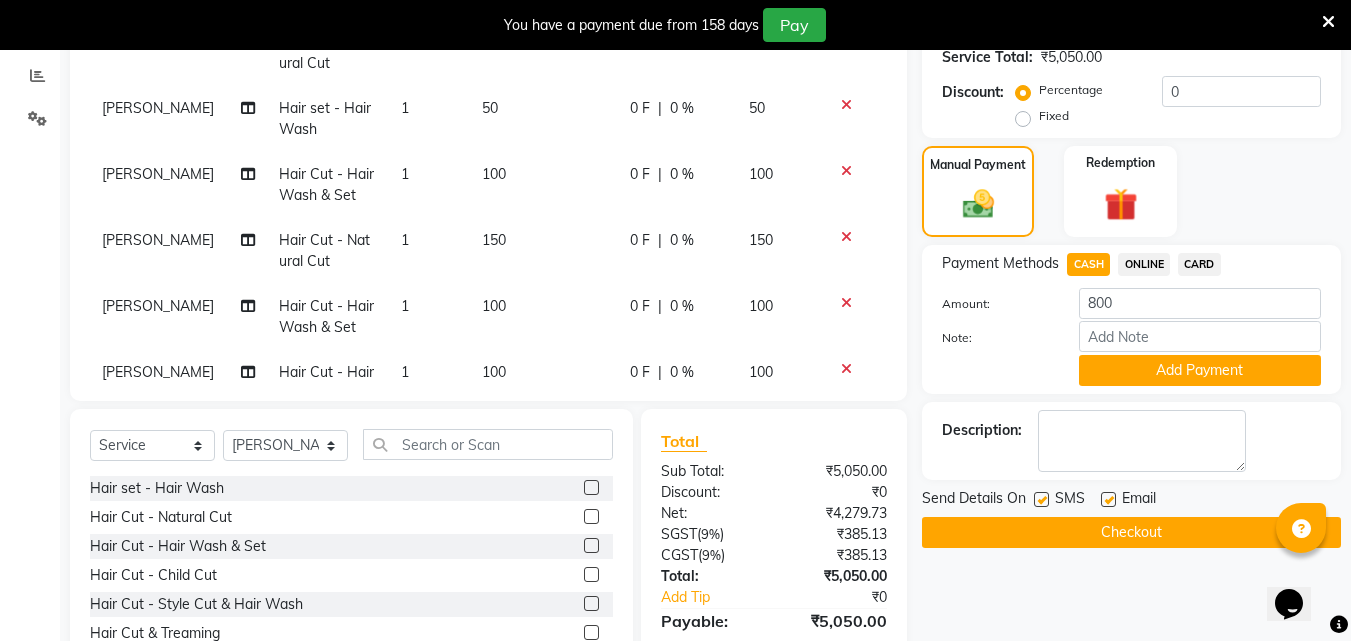 click 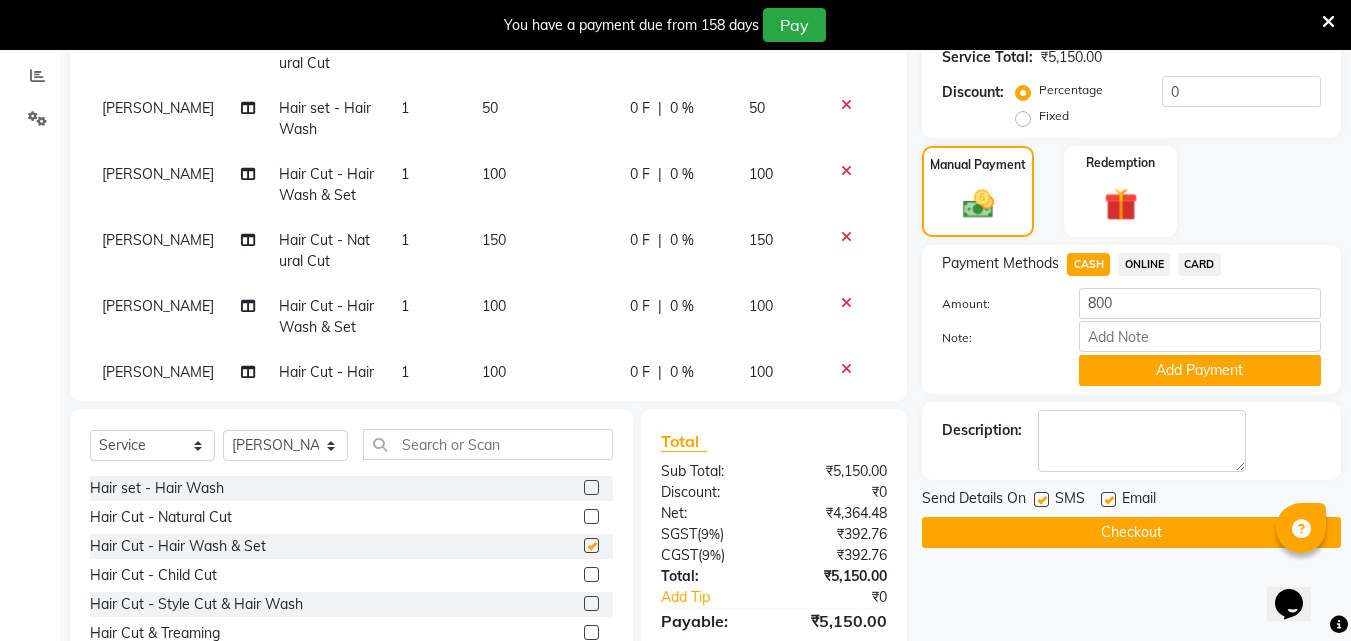 checkbox on "false" 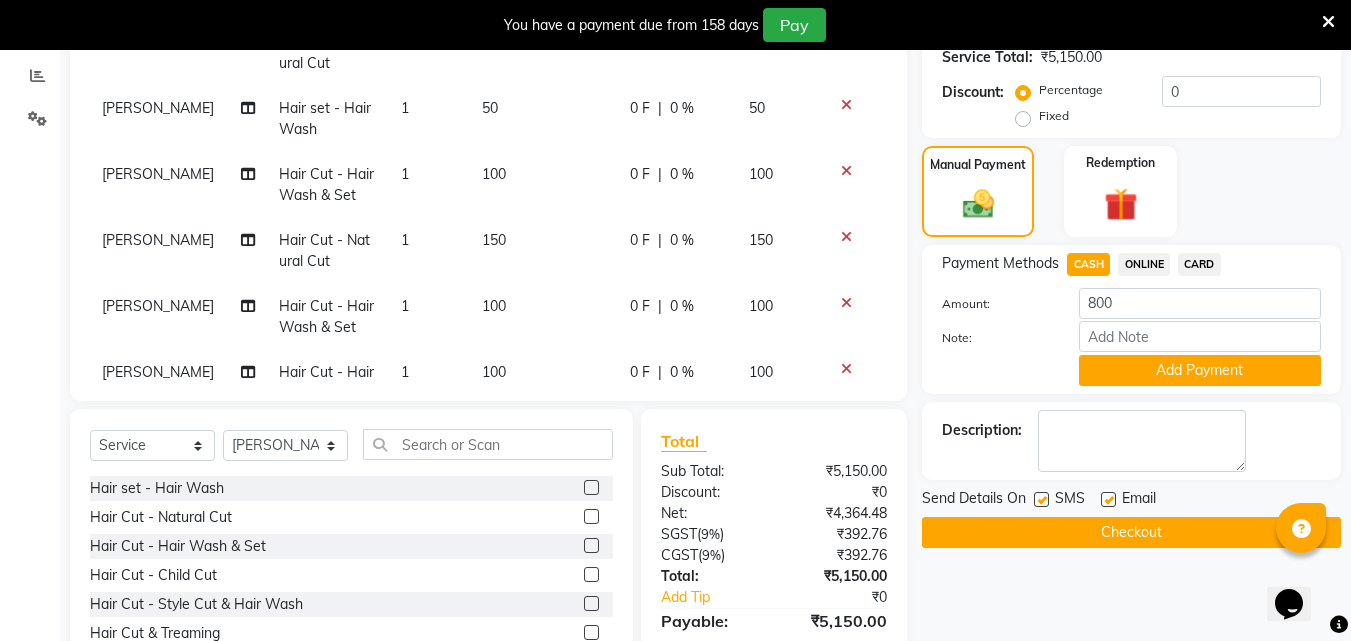 click on "CASH" 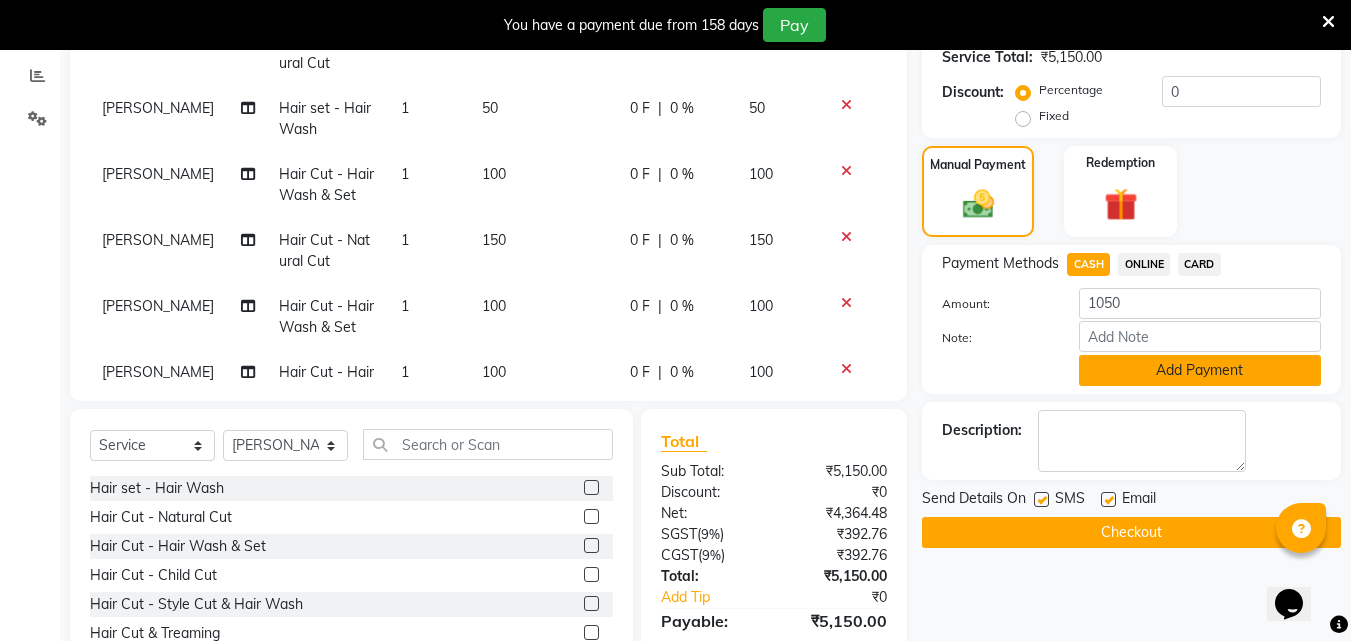click on "Add Payment" 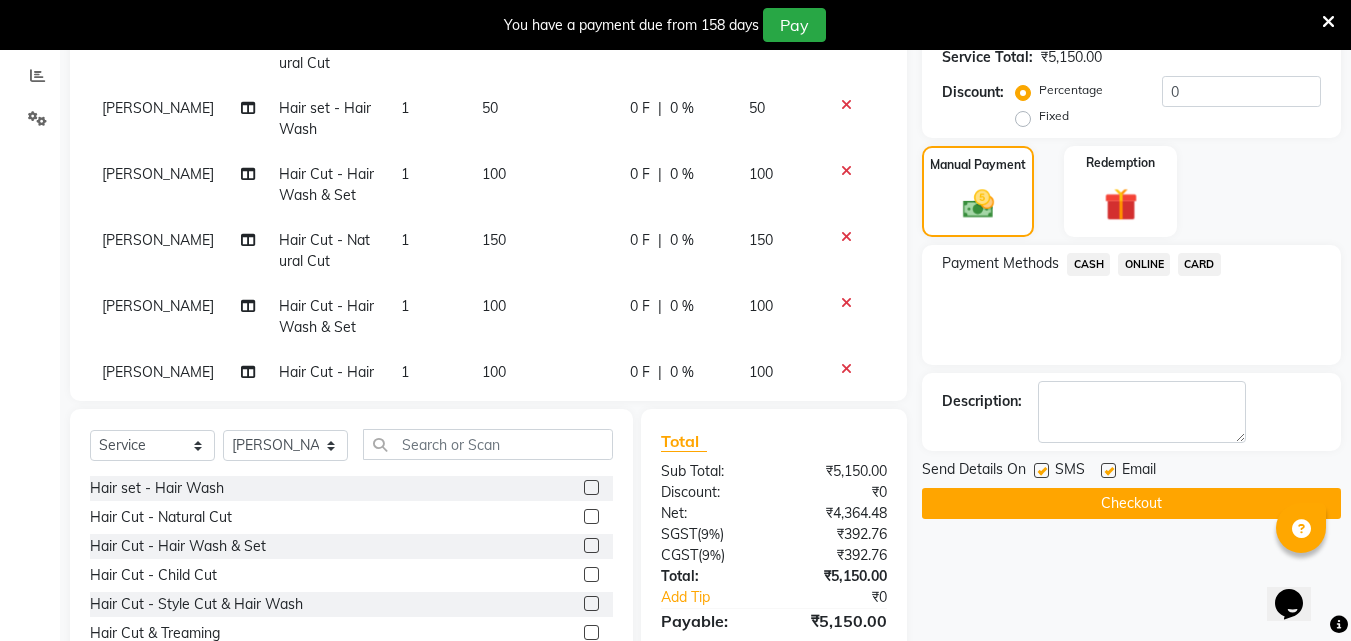 click 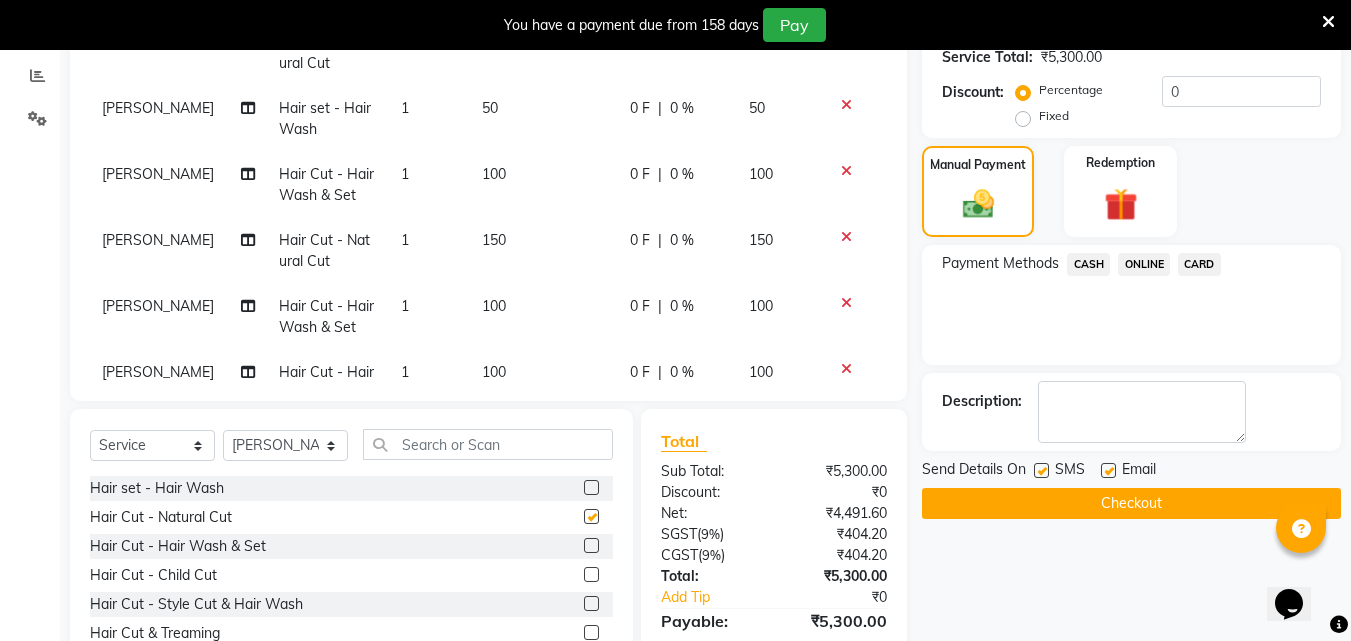 checkbox on "false" 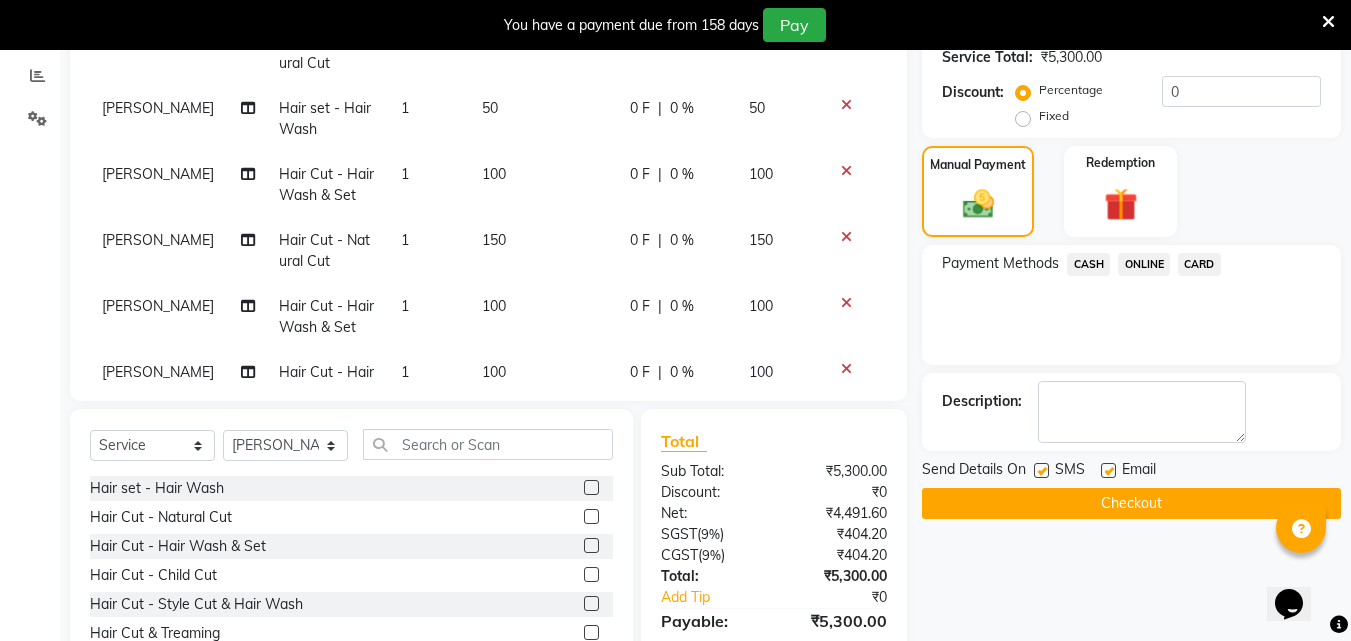 click 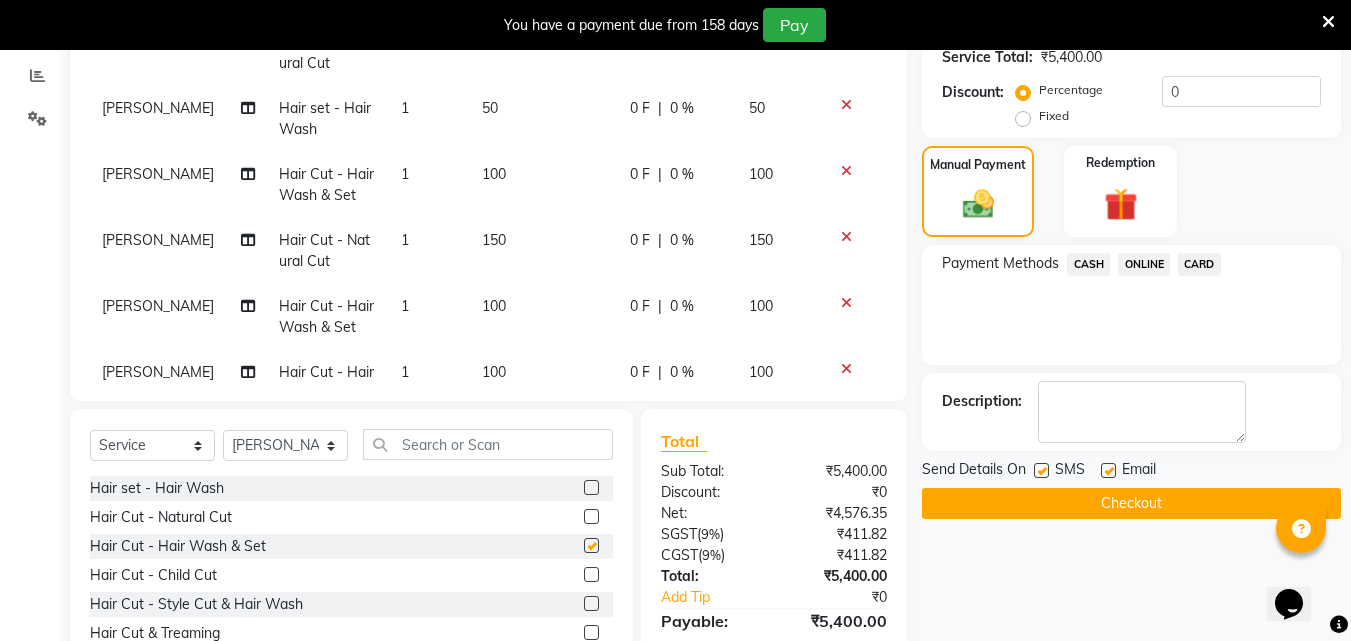 checkbox on "false" 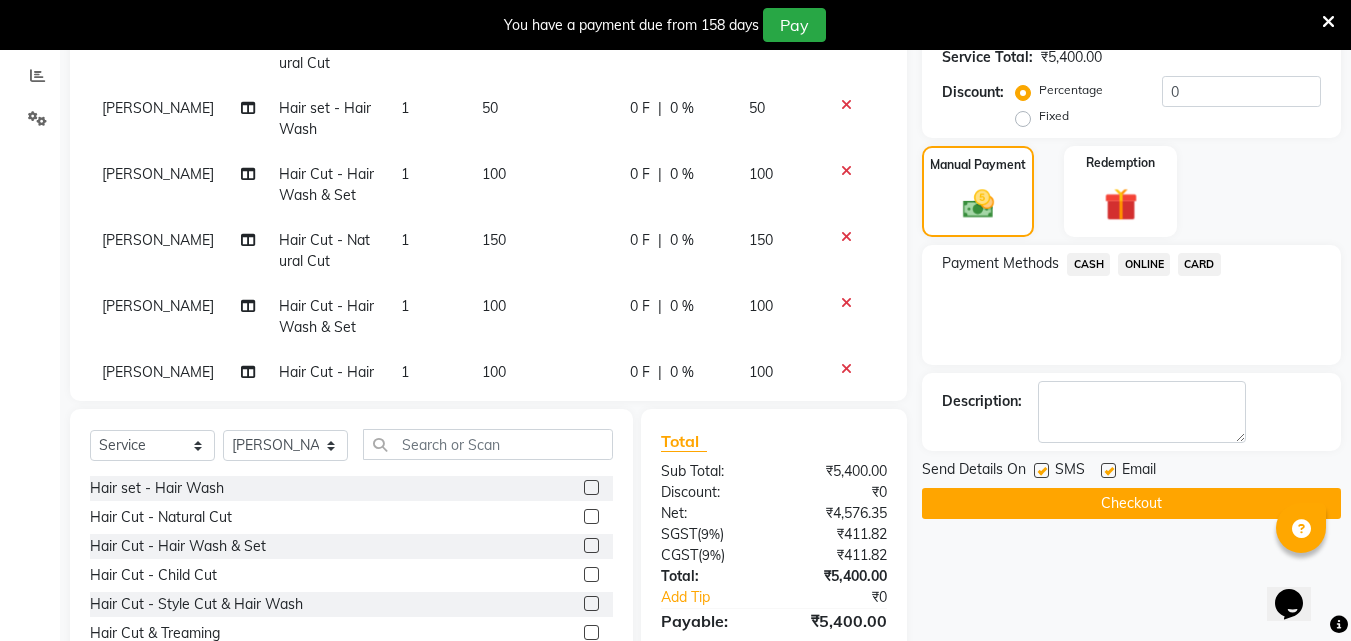 click on "ONLINE" 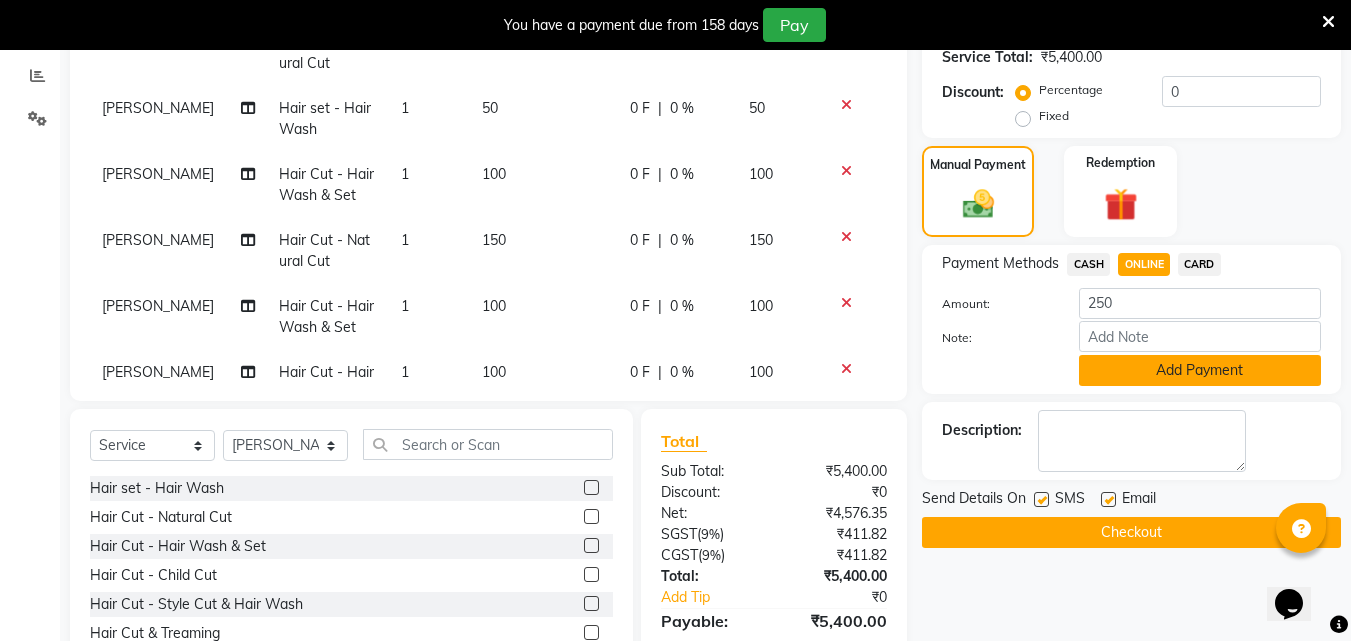 click on "Add Payment" 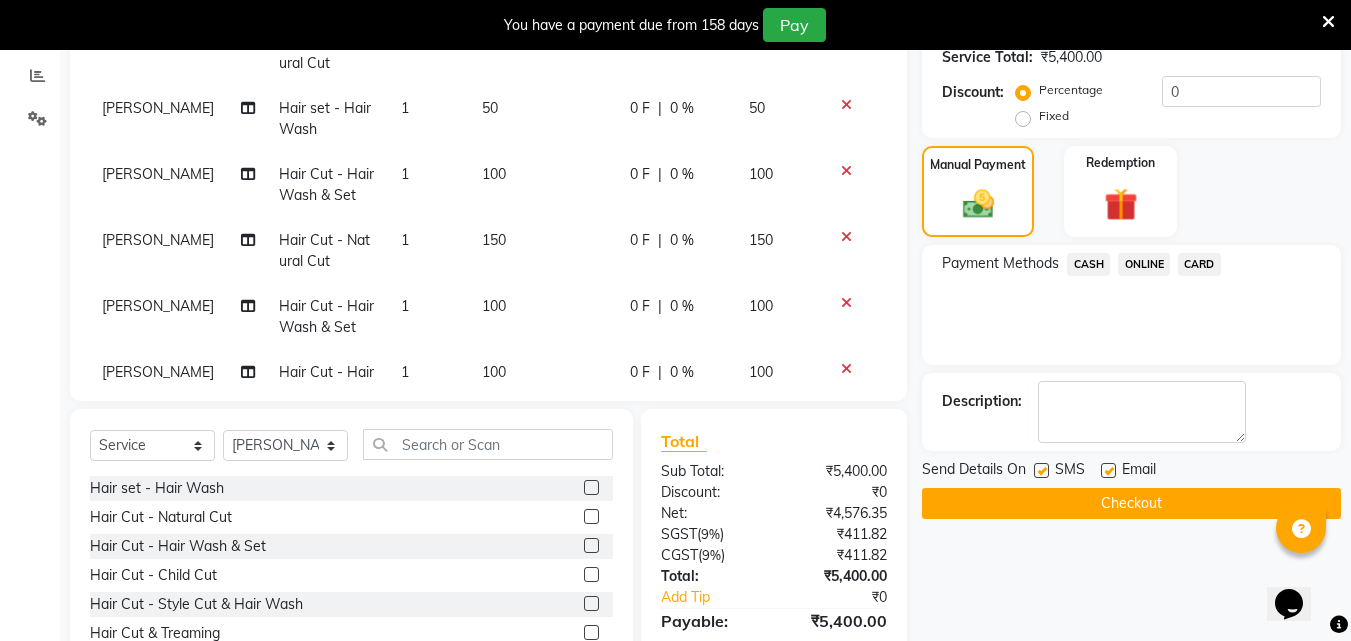 click 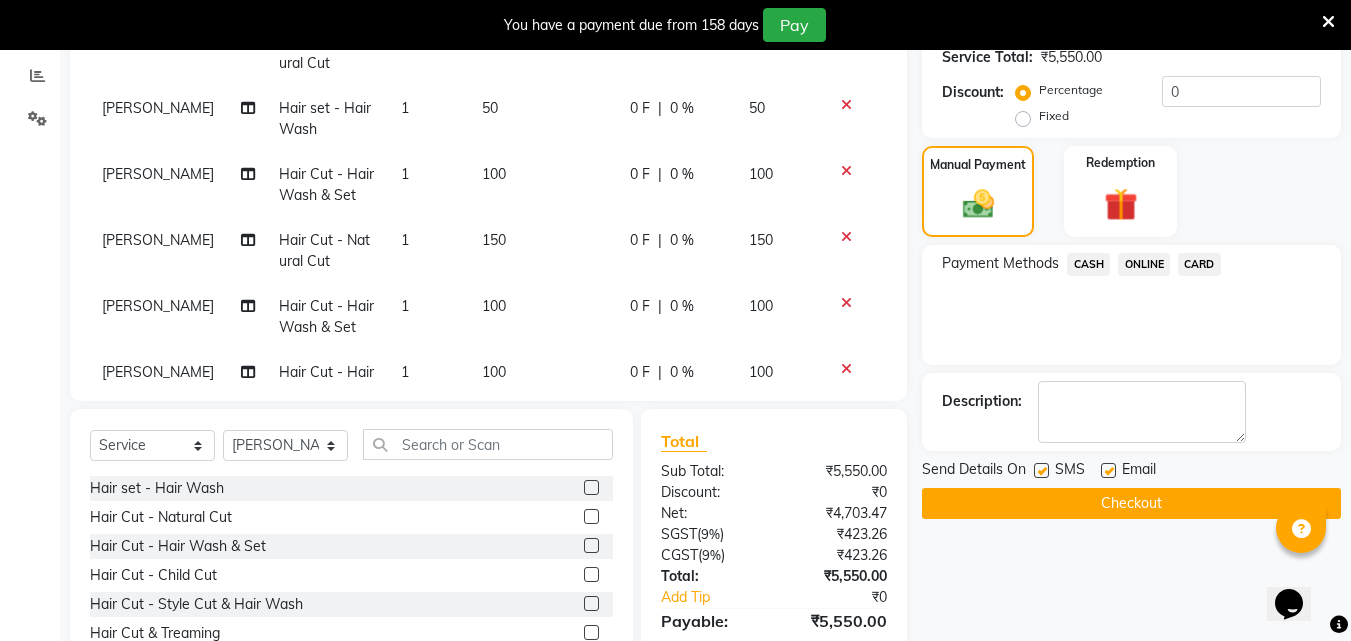 click 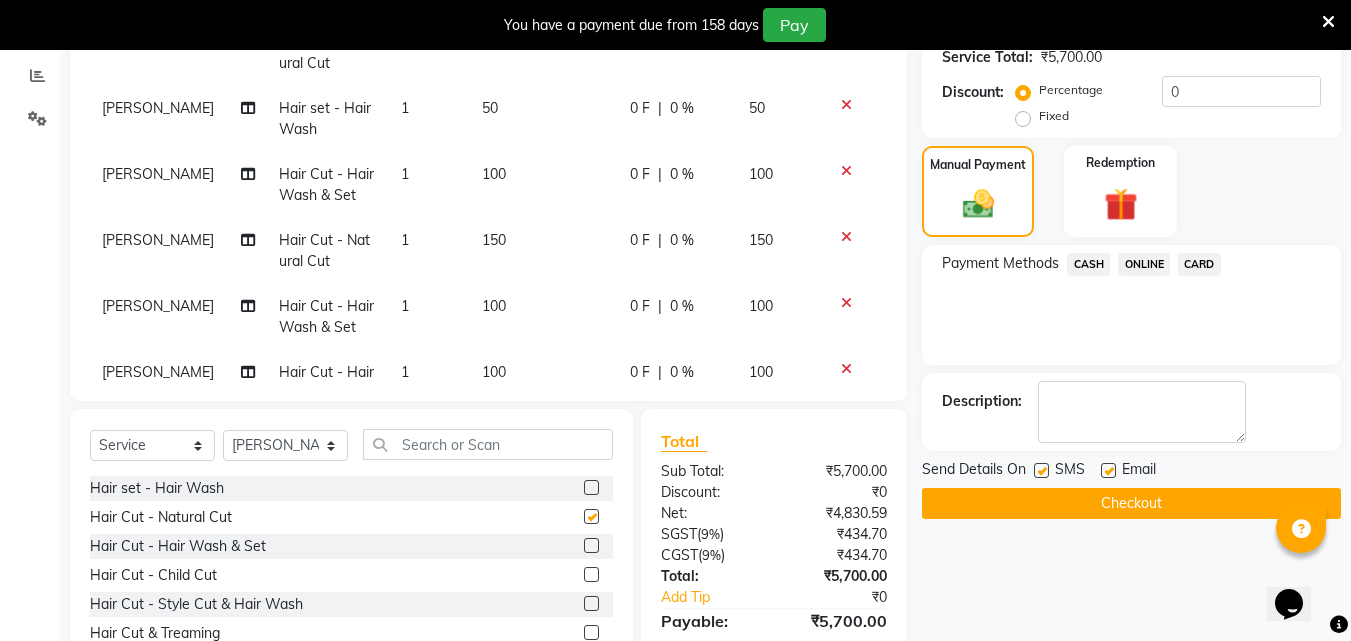 checkbox on "false" 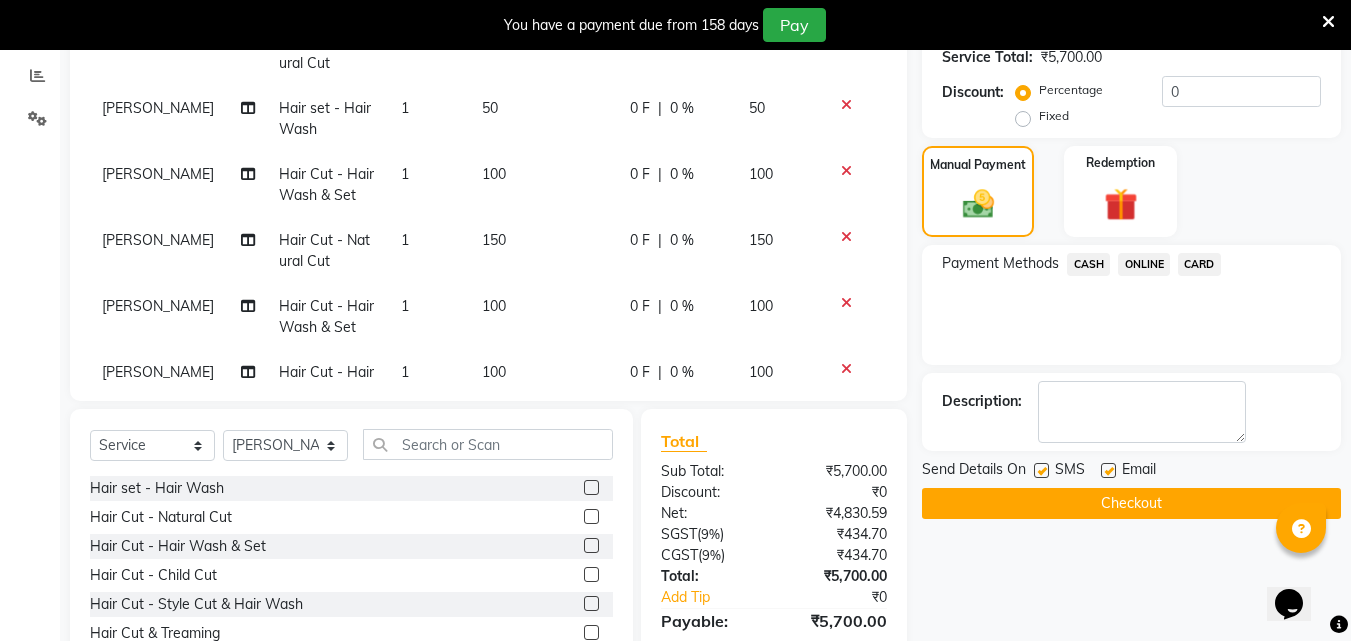 click on "CASH" 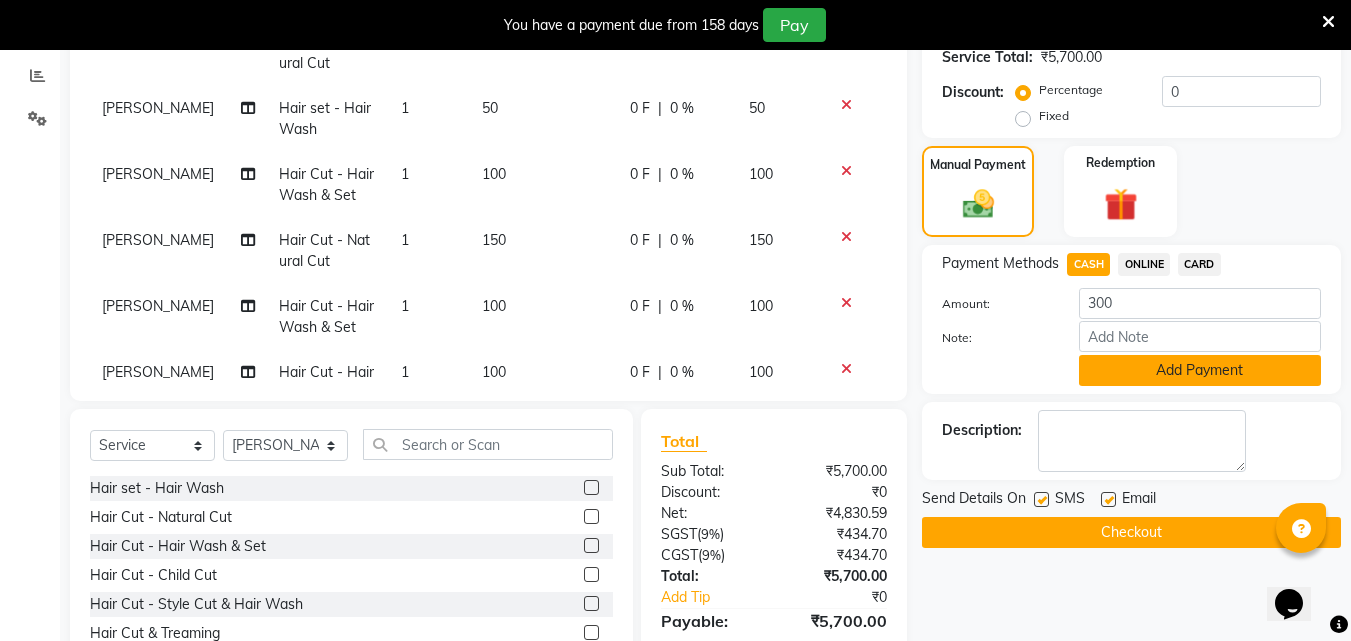 click on "Add Payment" 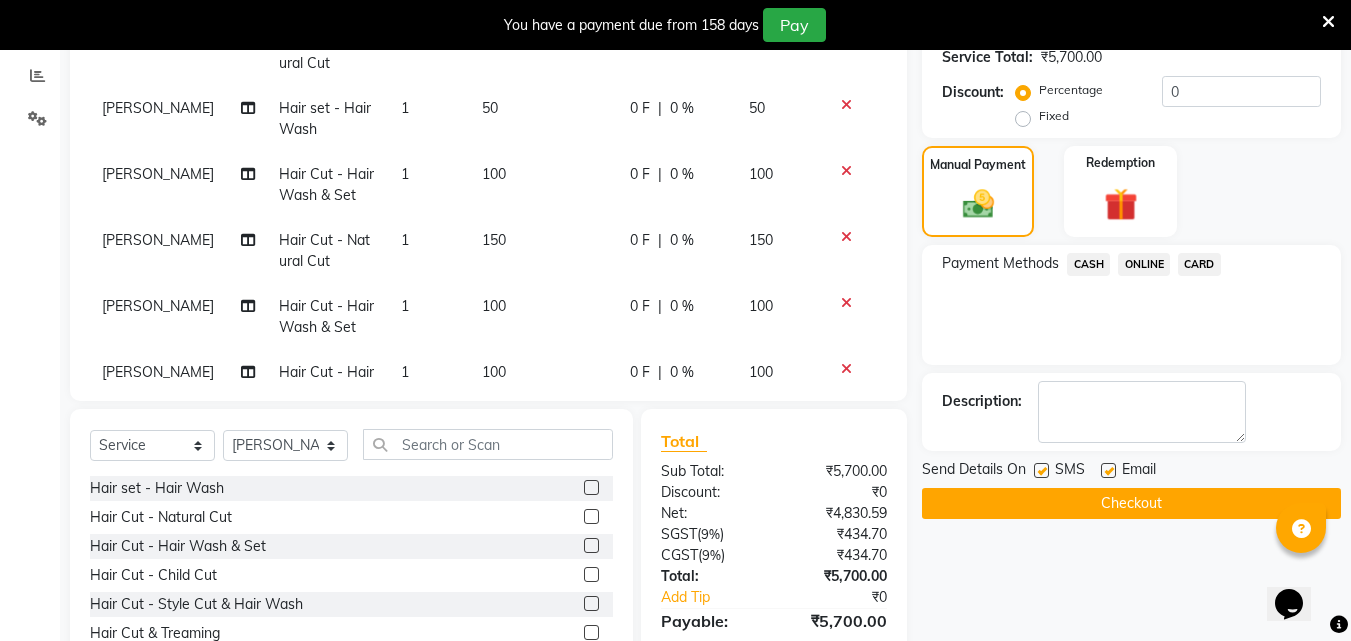 click on "Checkout" 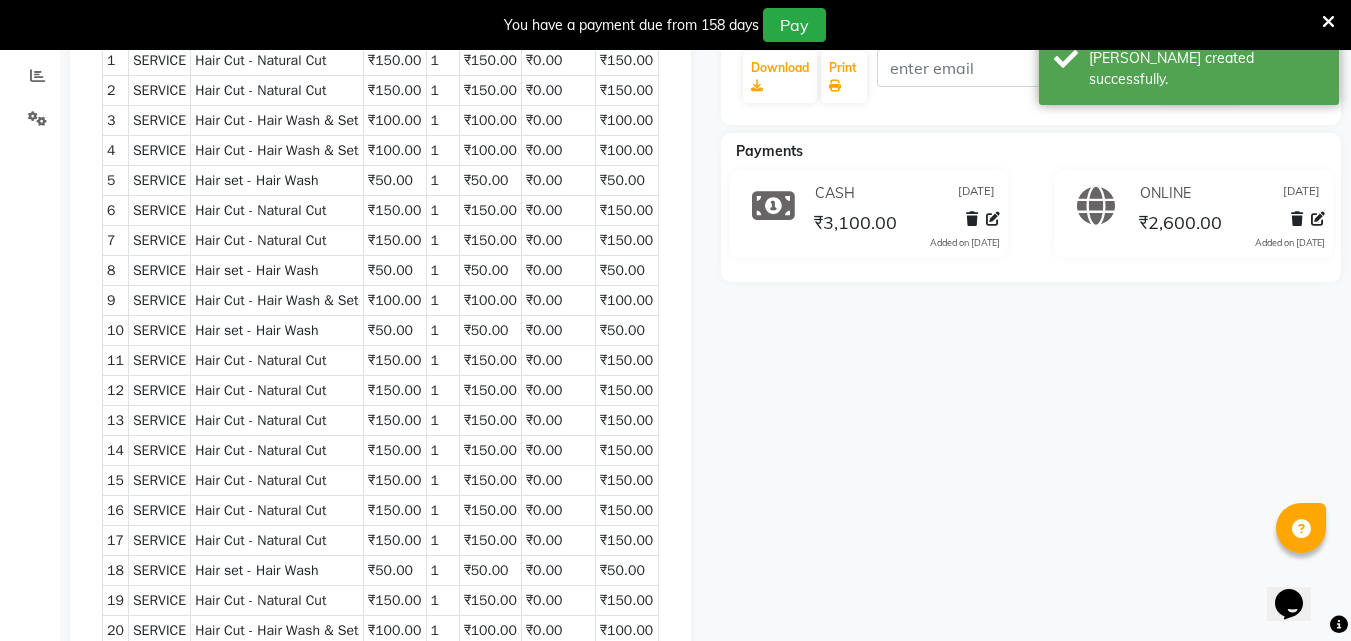 scroll, scrollTop: 0, scrollLeft: 0, axis: both 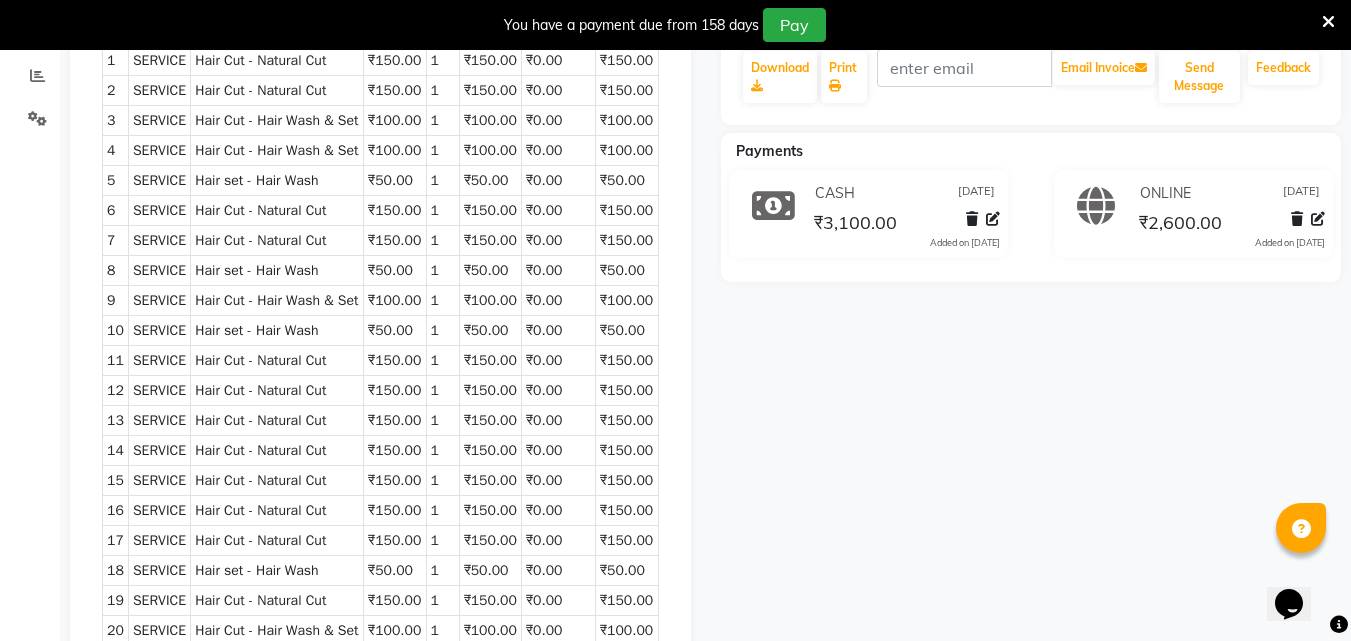 drag, startPoint x: 1079, startPoint y: 473, endPoint x: 1110, endPoint y: 570, distance: 101.8332 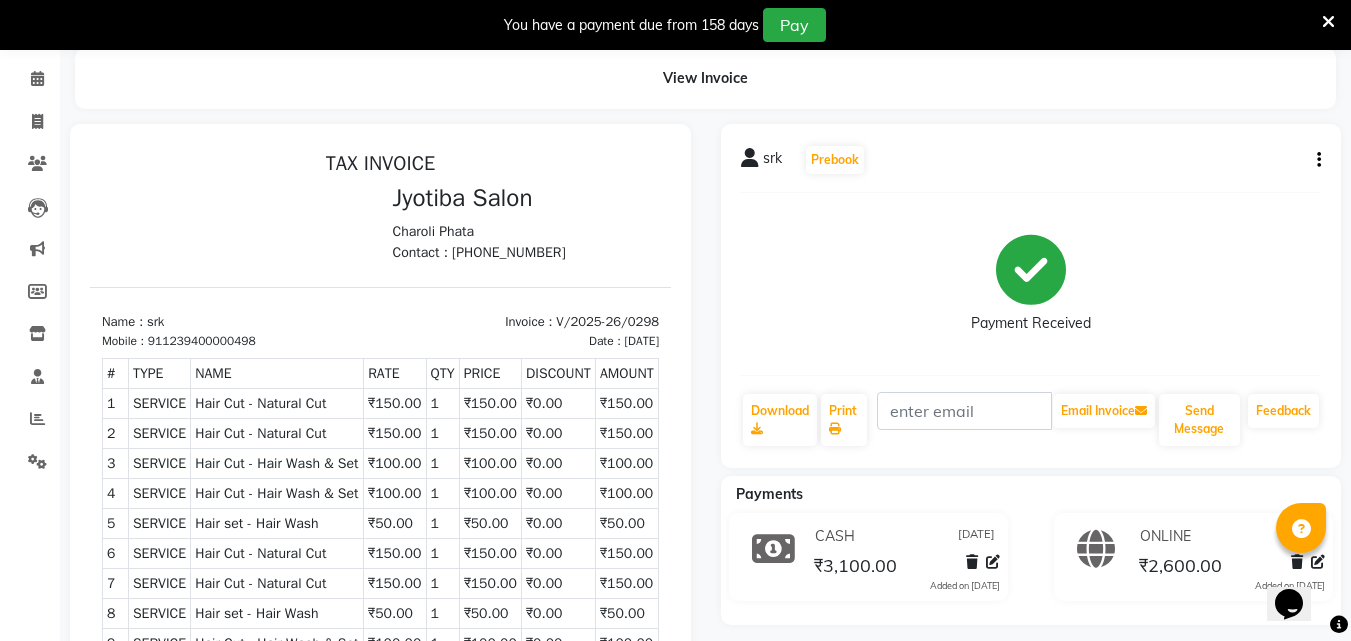 scroll, scrollTop: 0, scrollLeft: 0, axis: both 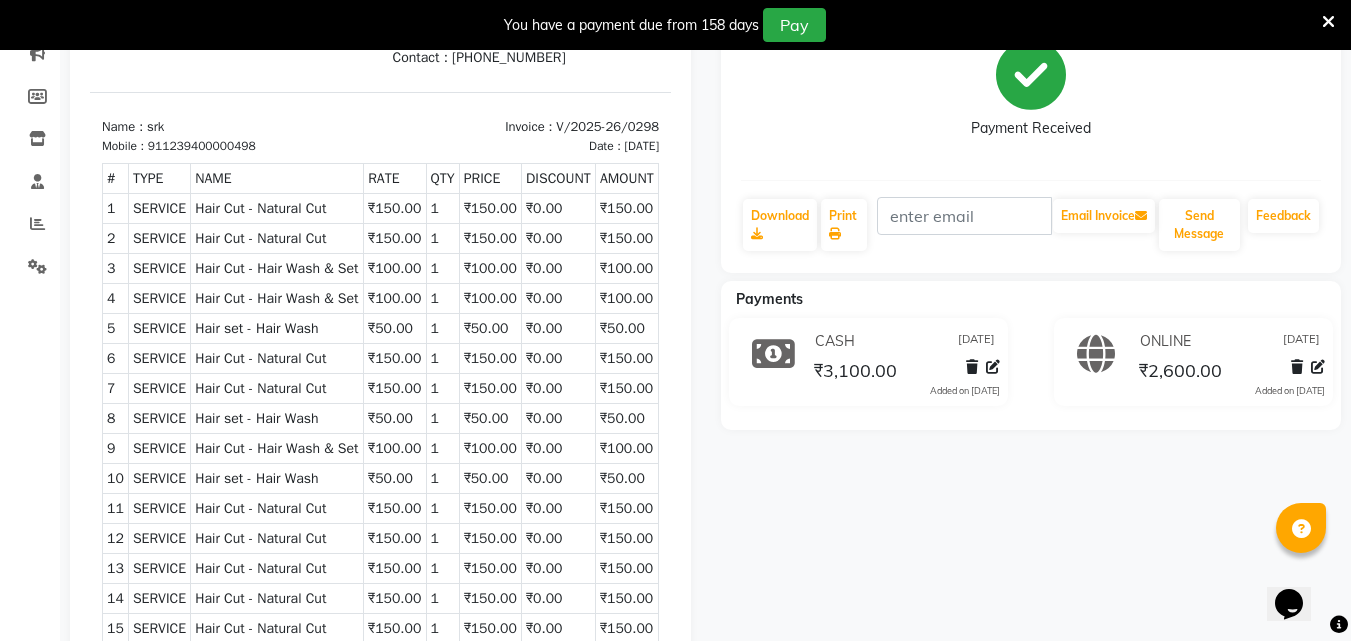 drag, startPoint x: 649, startPoint y: 181, endPoint x: 781, endPoint y: 212, distance: 135.5913 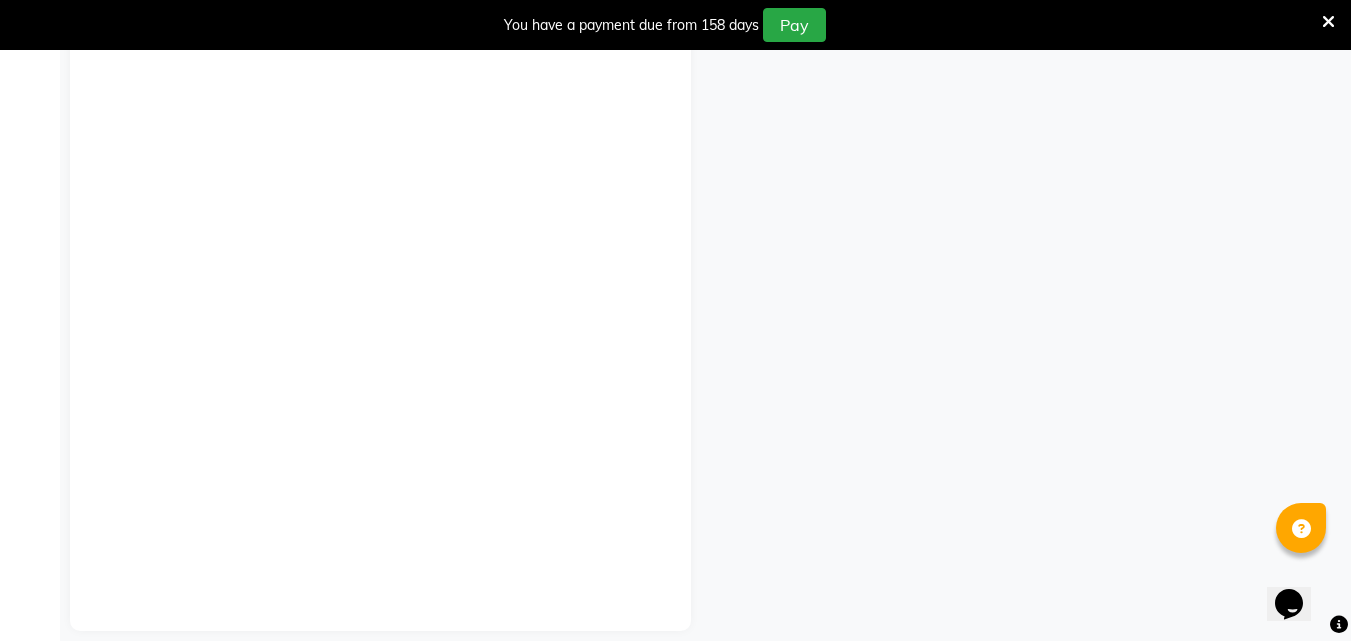 scroll, scrollTop: 2367, scrollLeft: 0, axis: vertical 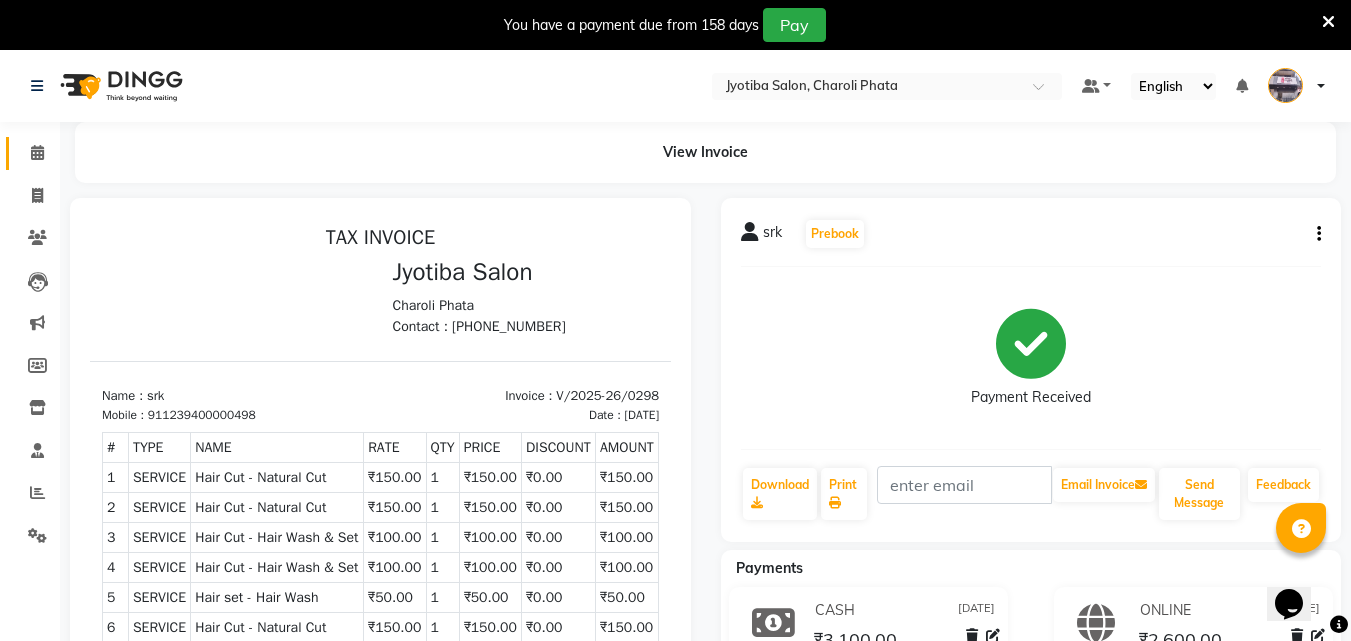 click on "Calendar" 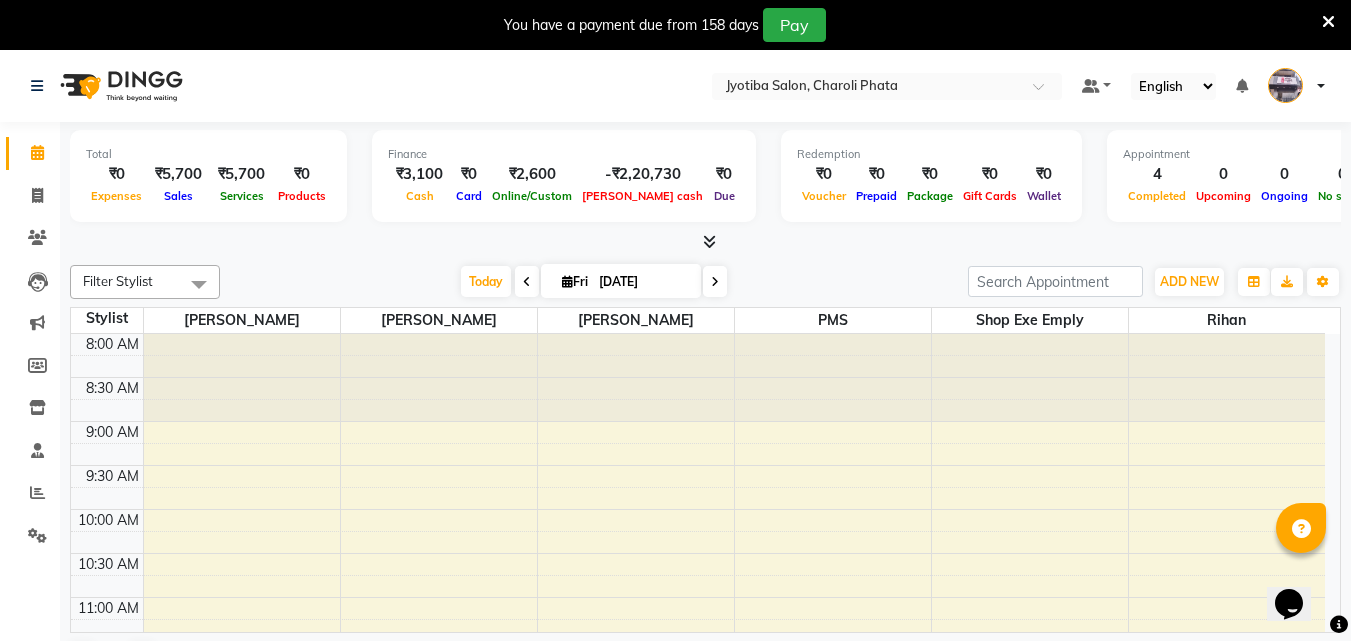 scroll, scrollTop: 0, scrollLeft: 0, axis: both 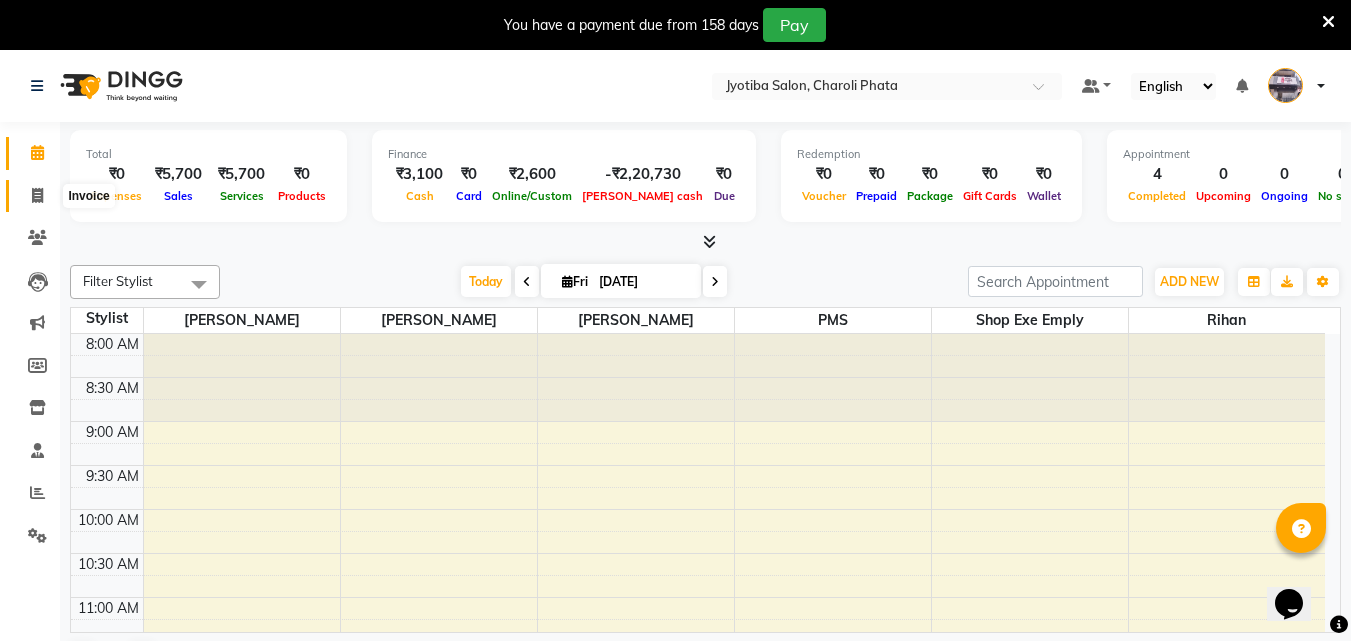 click 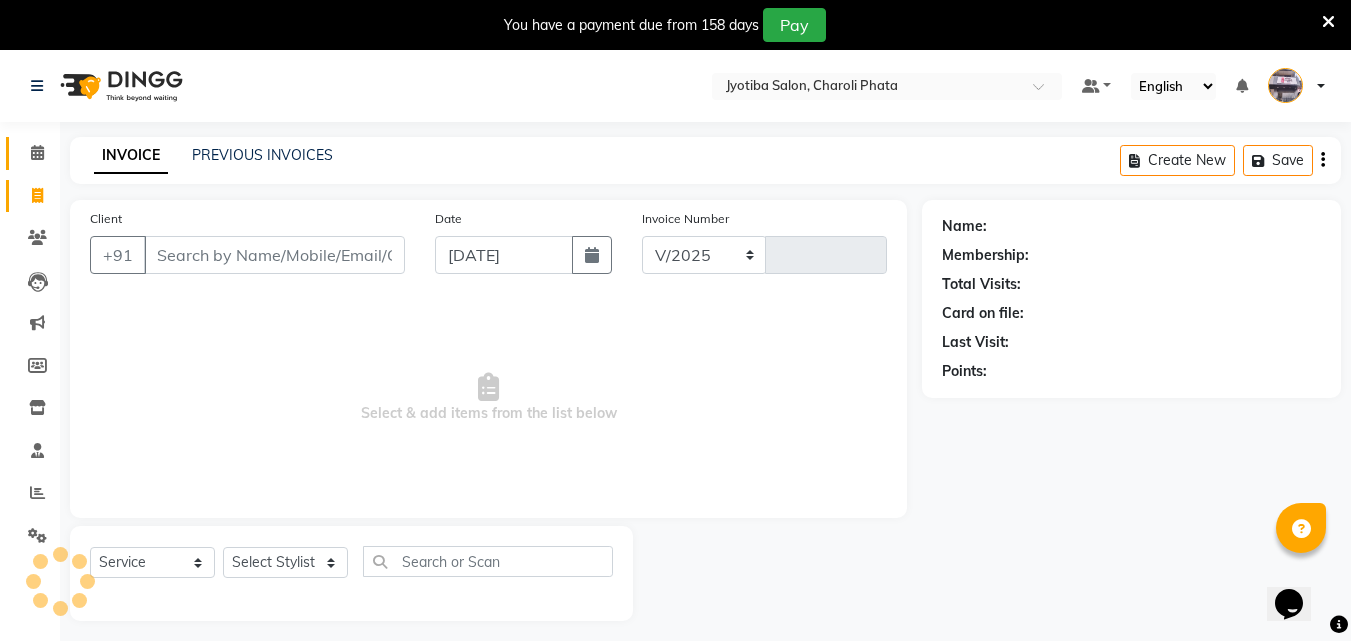 click 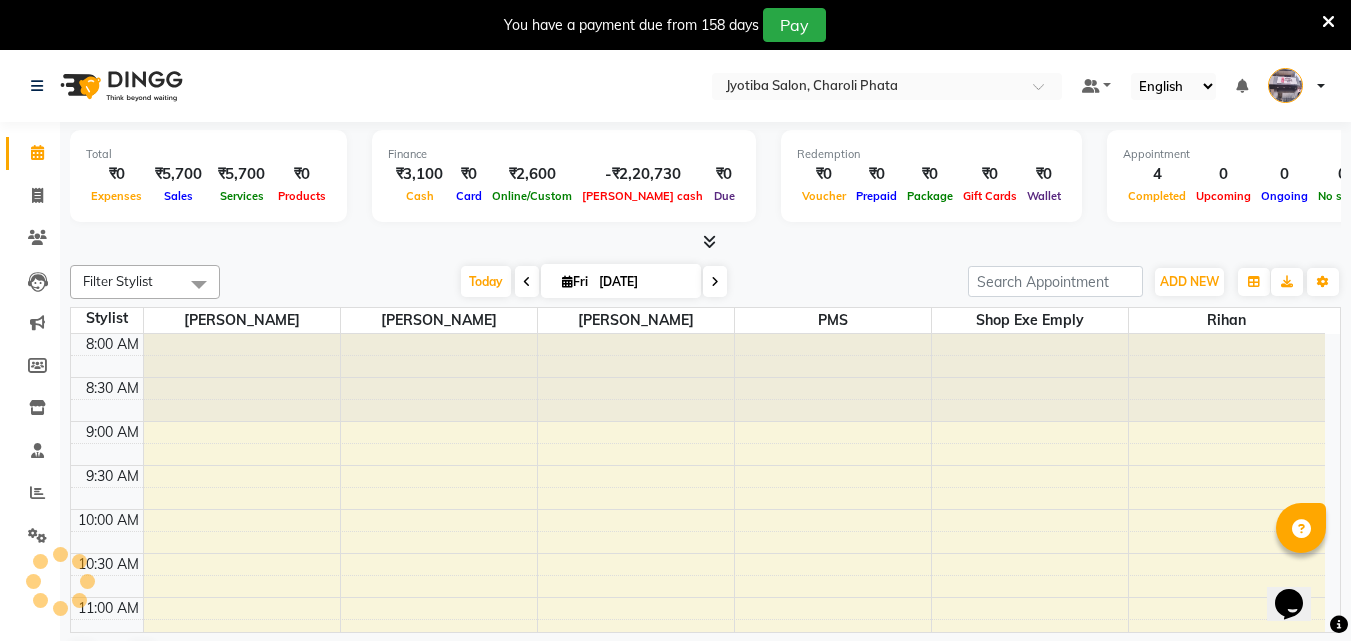 scroll, scrollTop: 0, scrollLeft: 0, axis: both 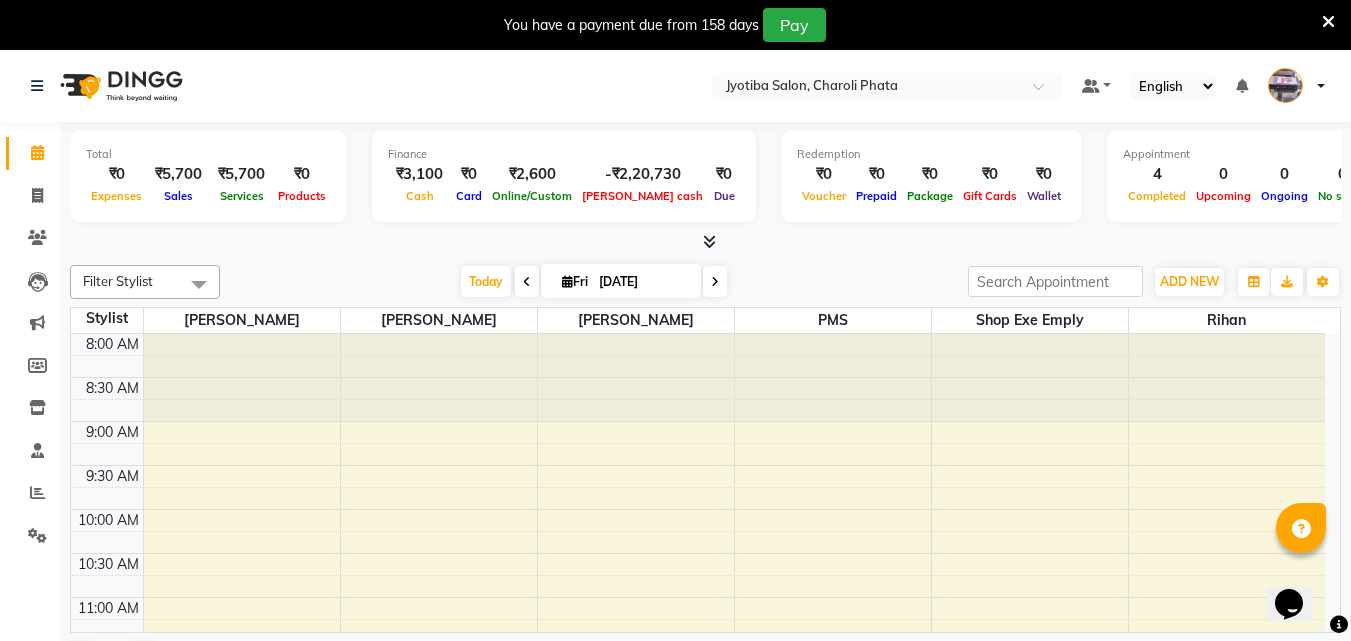 click at bounding box center (1328, 22) 